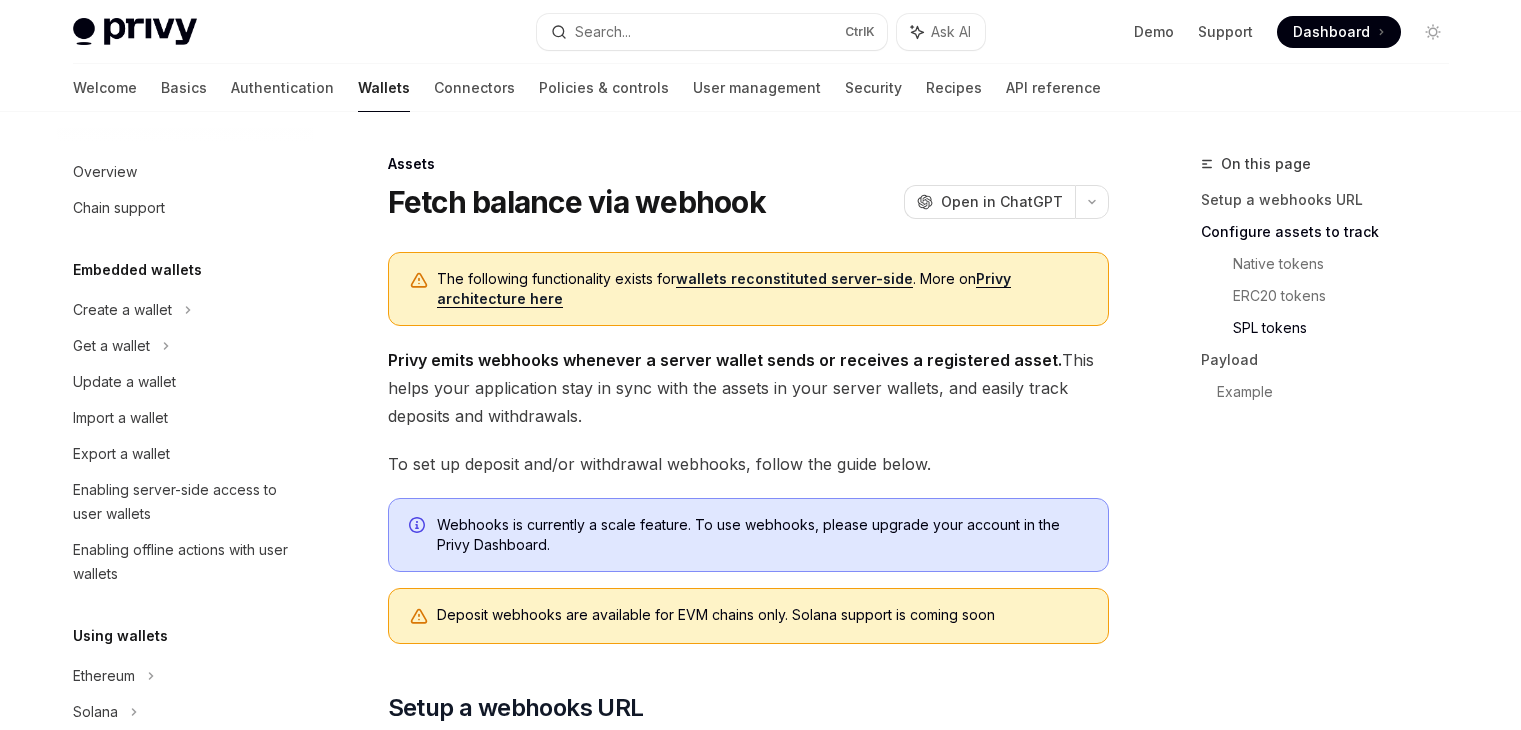 scroll, scrollTop: 1504, scrollLeft: 0, axis: vertical 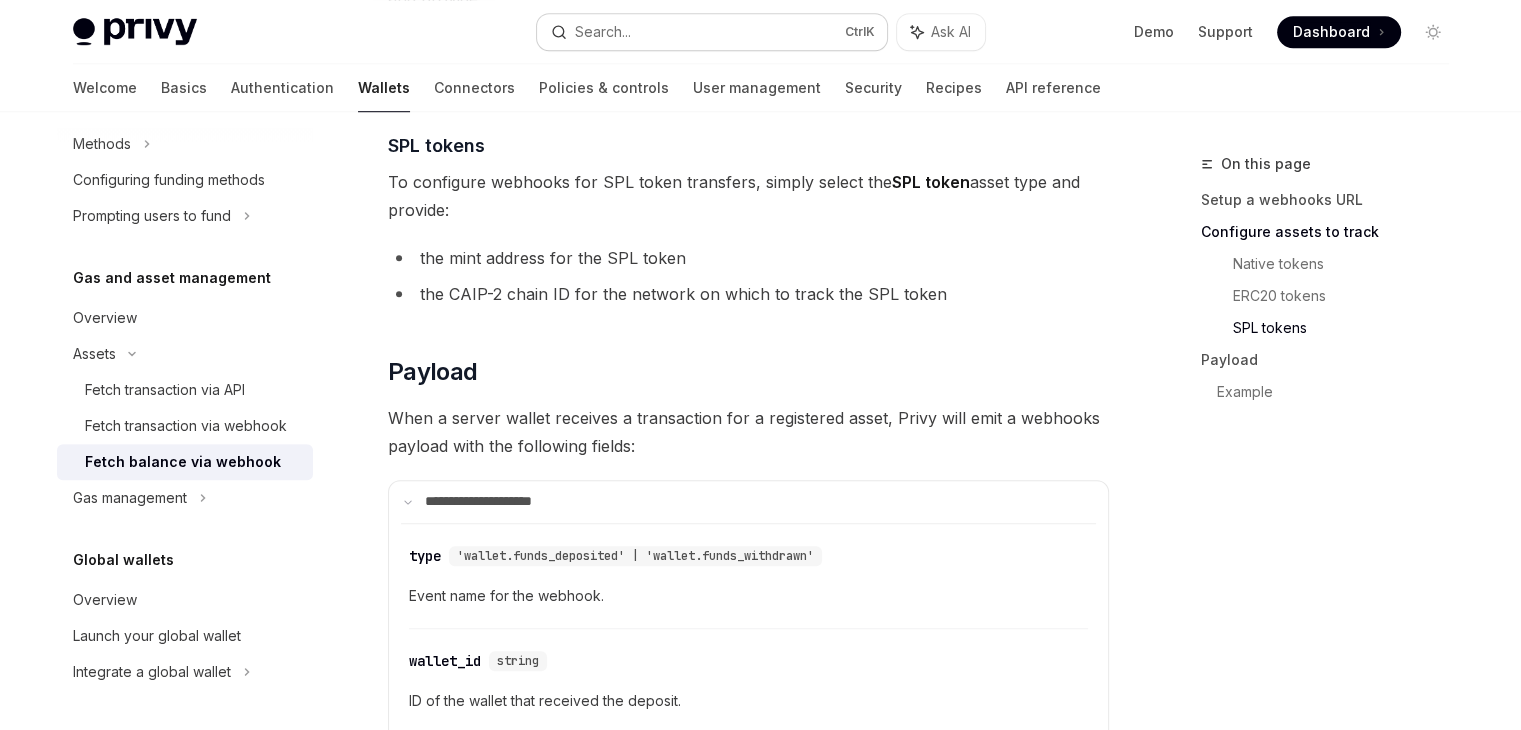 click on "Search... Ctrl  K" at bounding box center [712, 32] 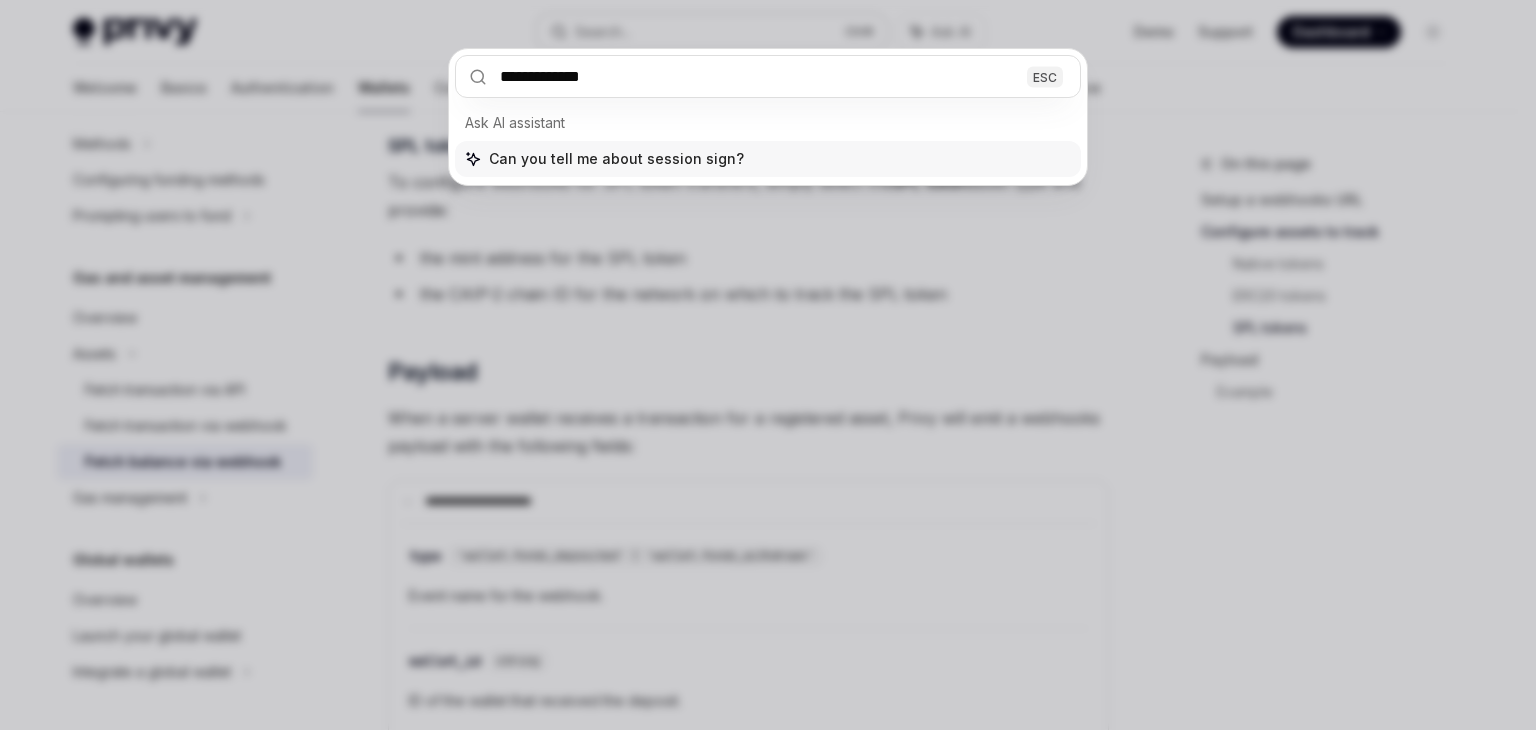type on "**********" 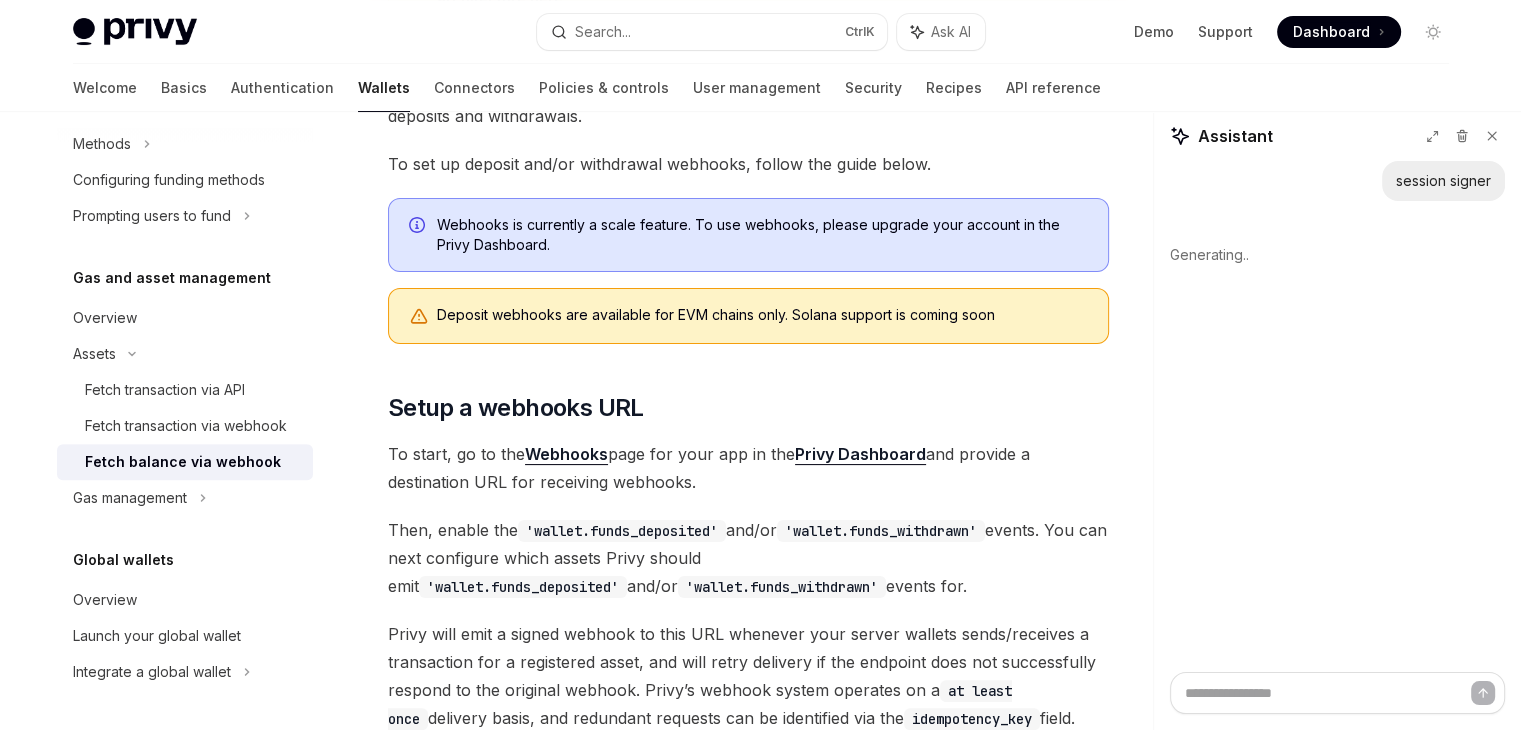 scroll, scrollTop: 0, scrollLeft: 0, axis: both 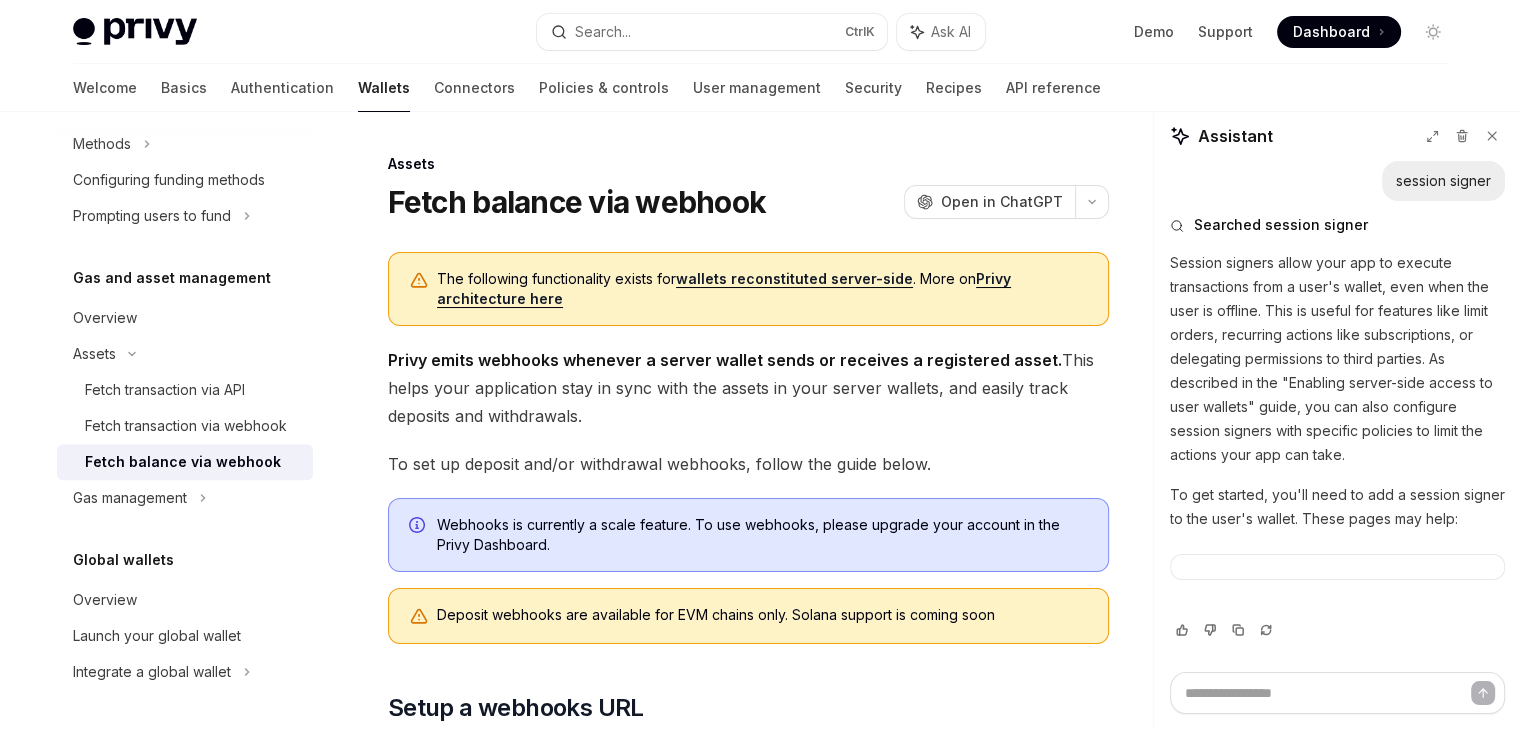 click on "Session signers allow your app to execute transactions from a user's wallet, even when the user is offline. This is useful for features like limit orders, recurring actions like subscriptions, or delegating permissions to third parties. As described in the "Enabling server-side access to user wallets" guide, you can also configure session signers with specific policies to limit the actions your app can take.
To get started, you'll need to add a session signer to the user's wallet. These pages may help:" at bounding box center [1337, 427] 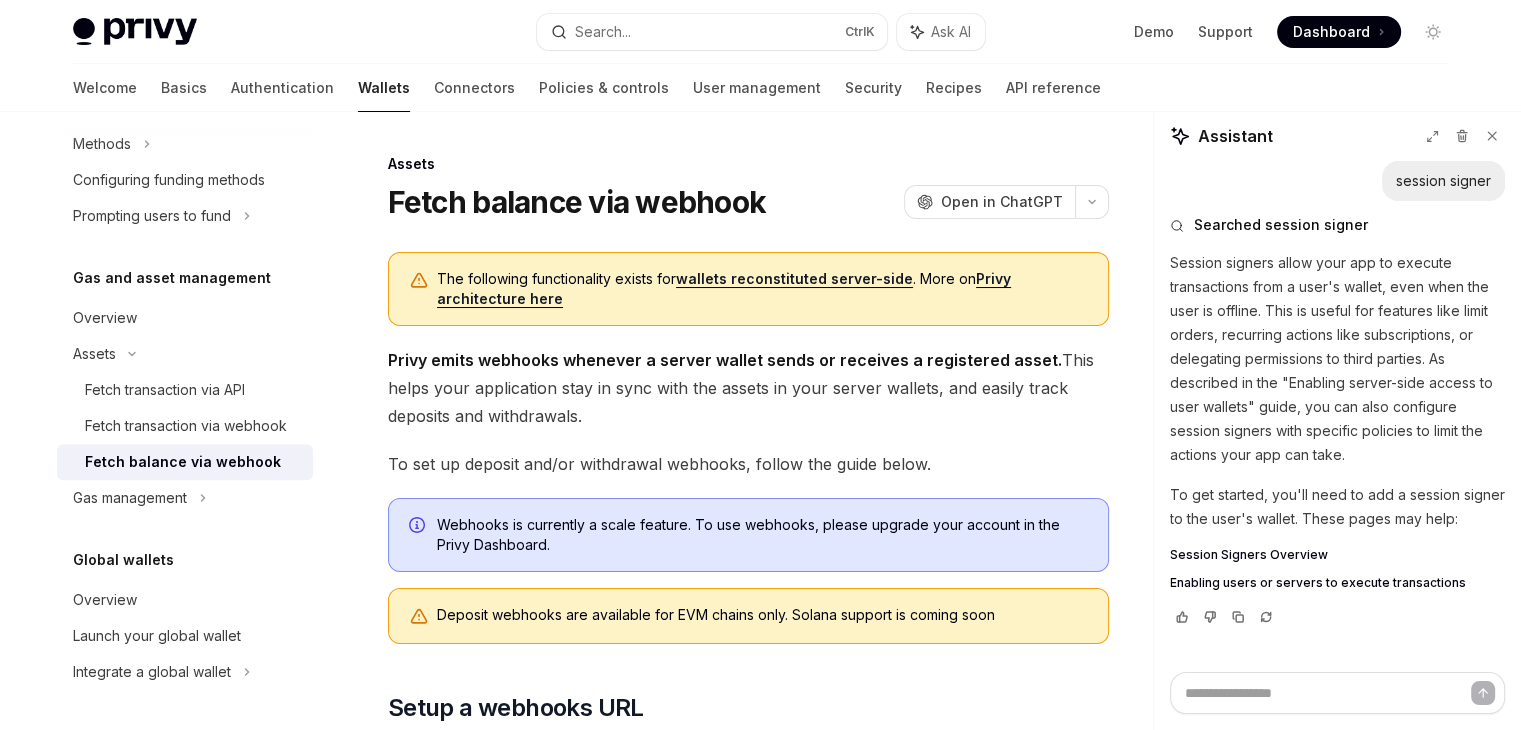type on "*" 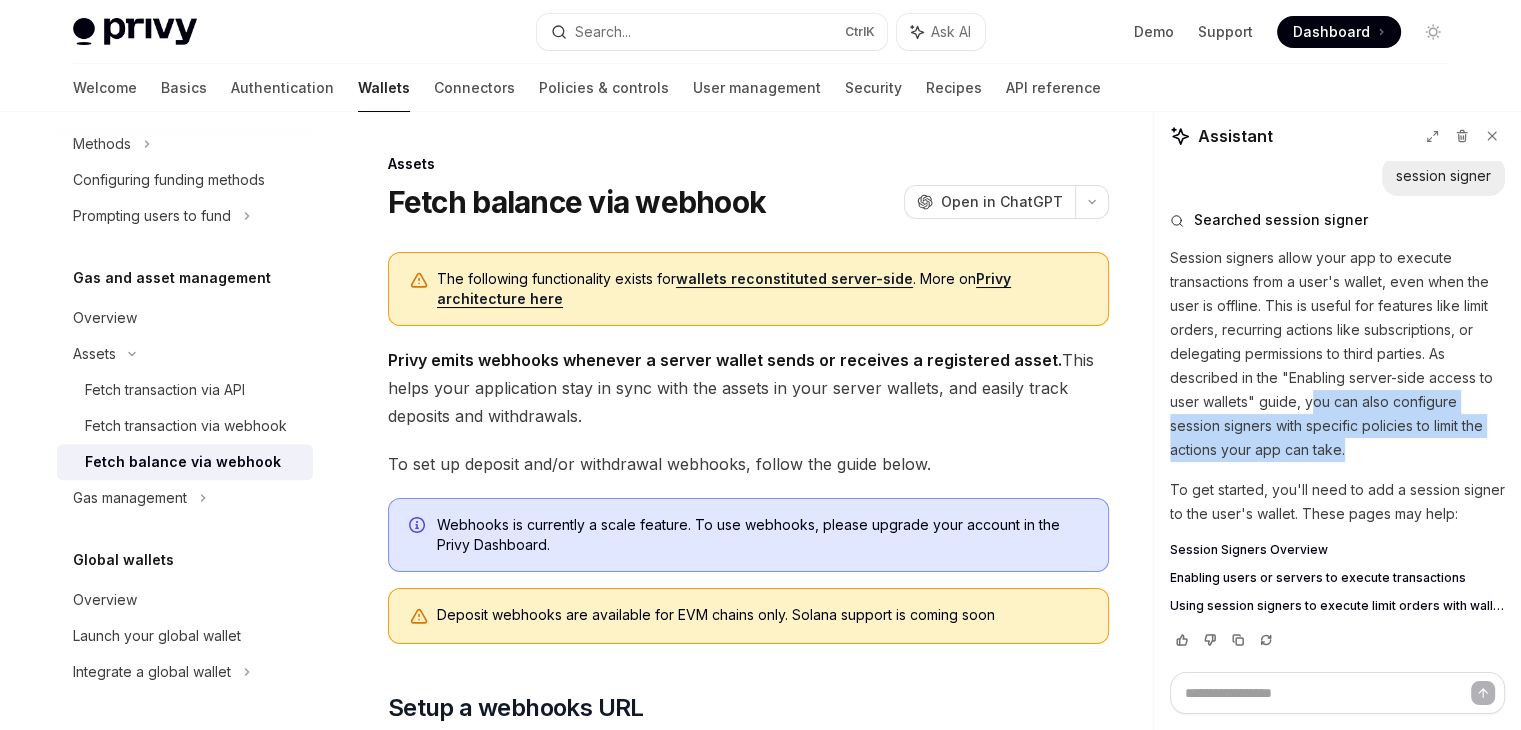 drag, startPoint x: 1329, startPoint y: 378, endPoint x: 1362, endPoint y: 417, distance: 51.088158 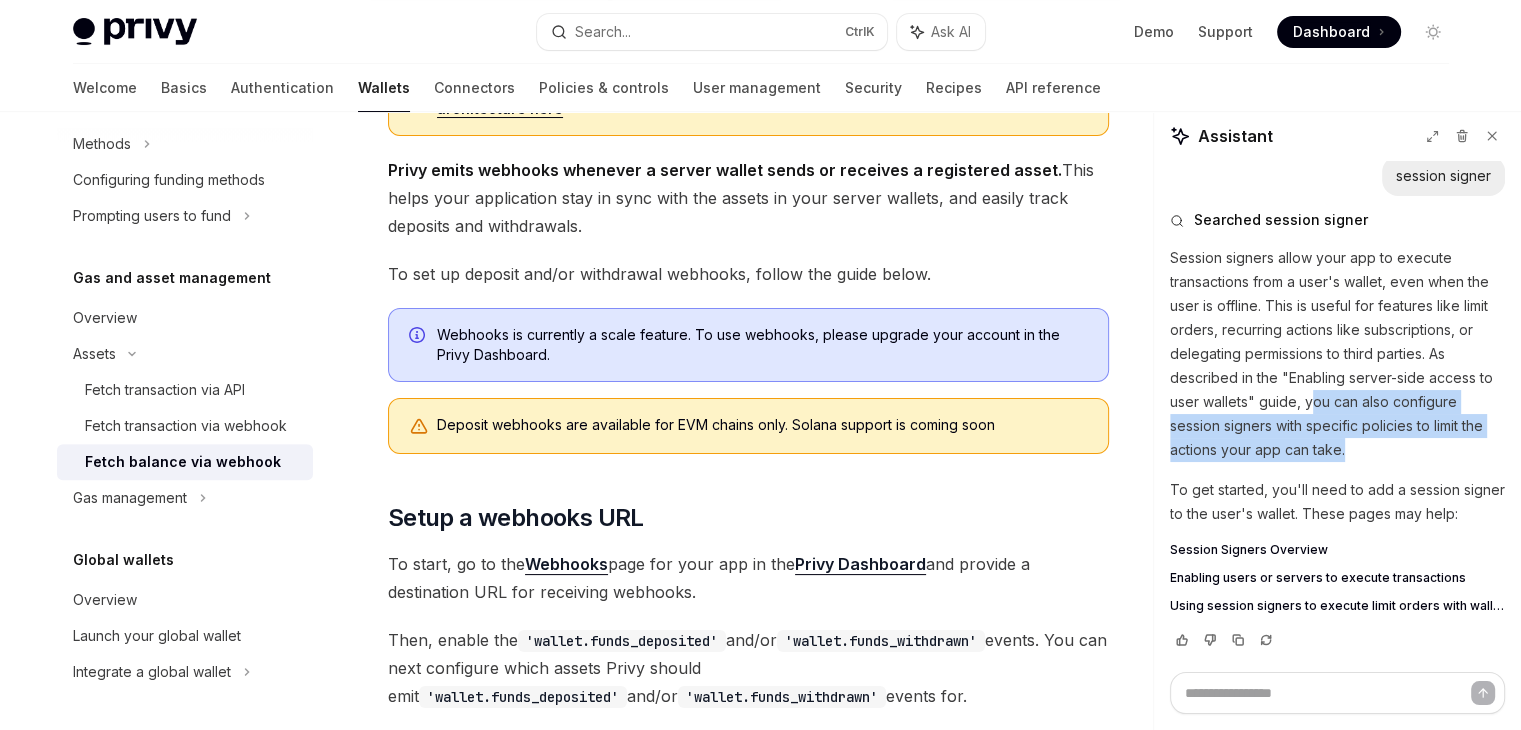 scroll, scrollTop: 236, scrollLeft: 0, axis: vertical 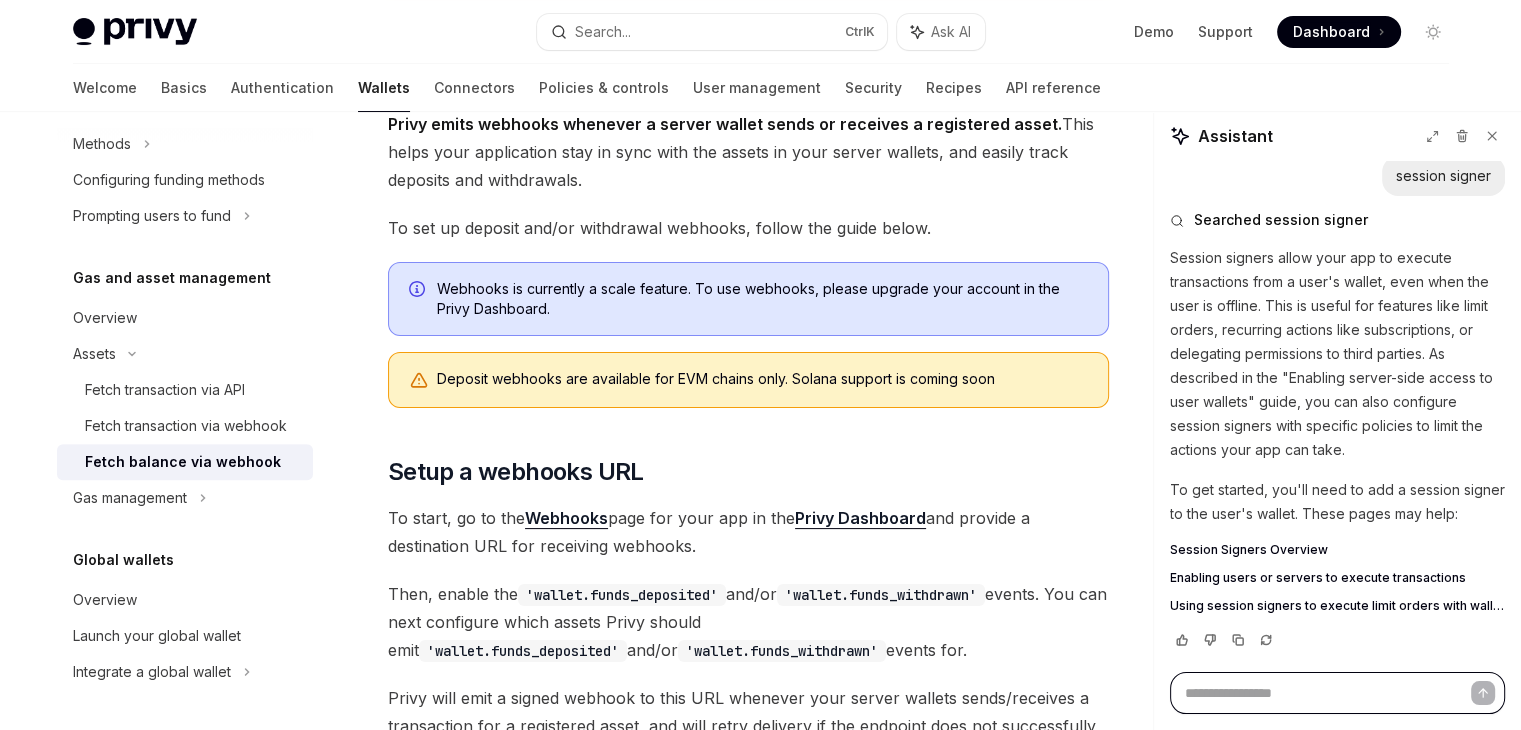 click at bounding box center [1337, 693] 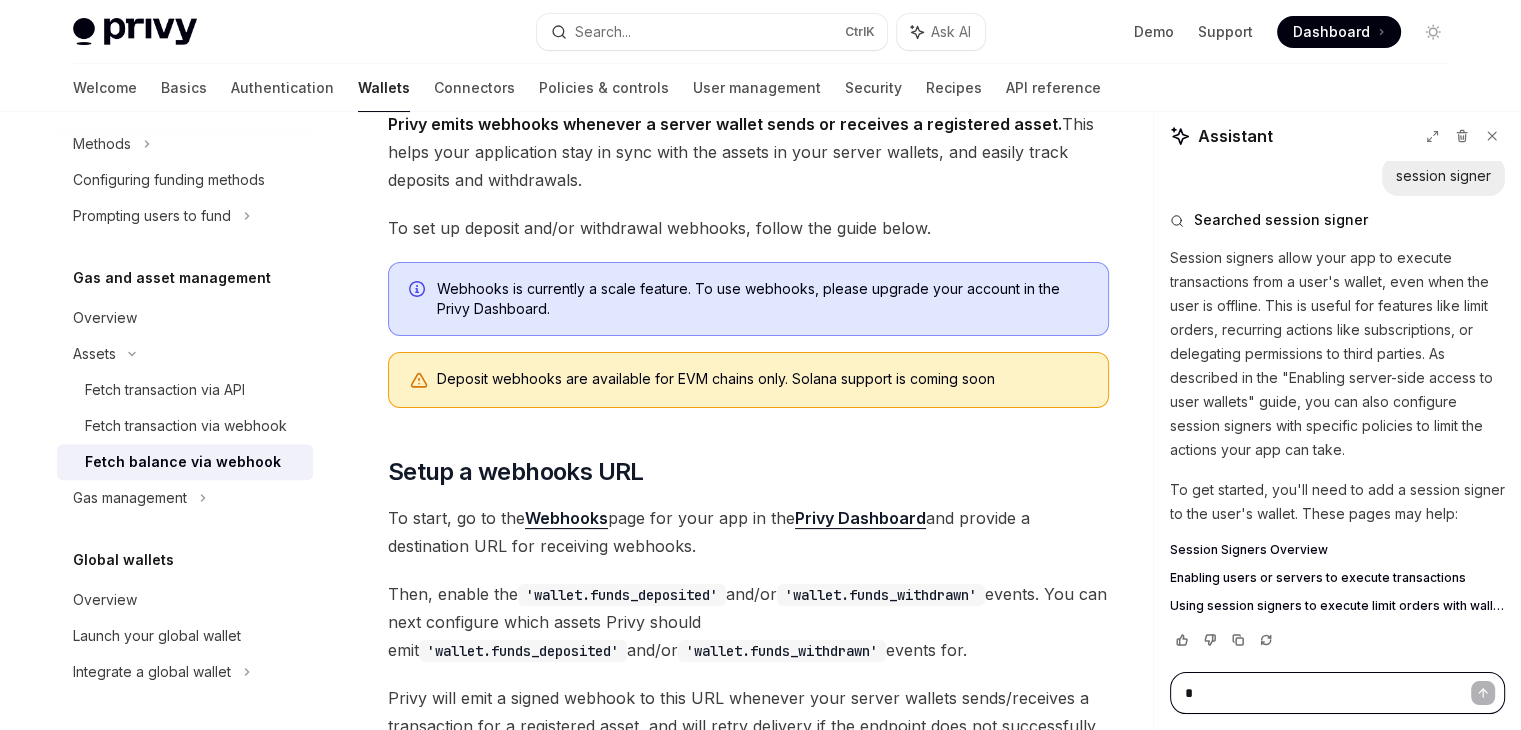 type on "*" 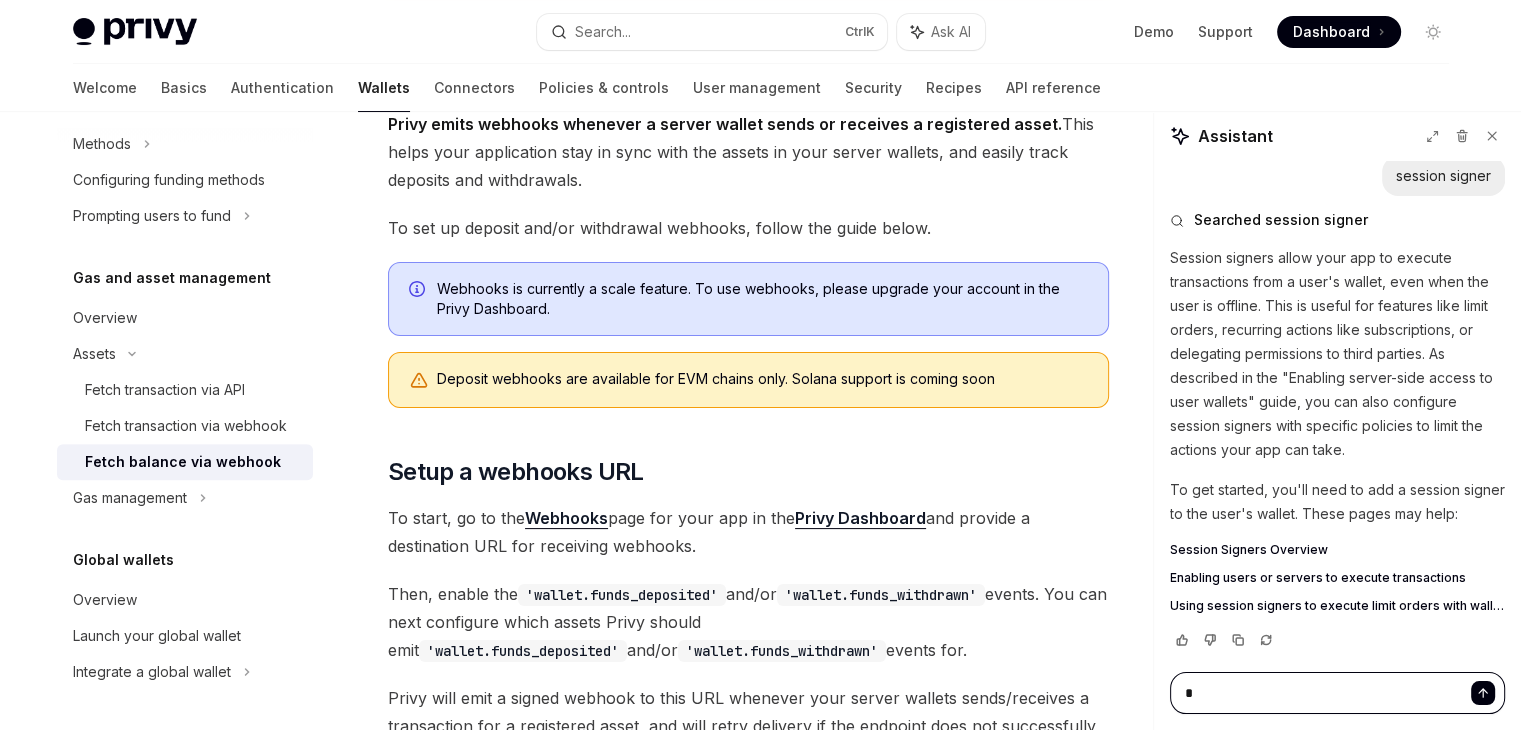 type on "**" 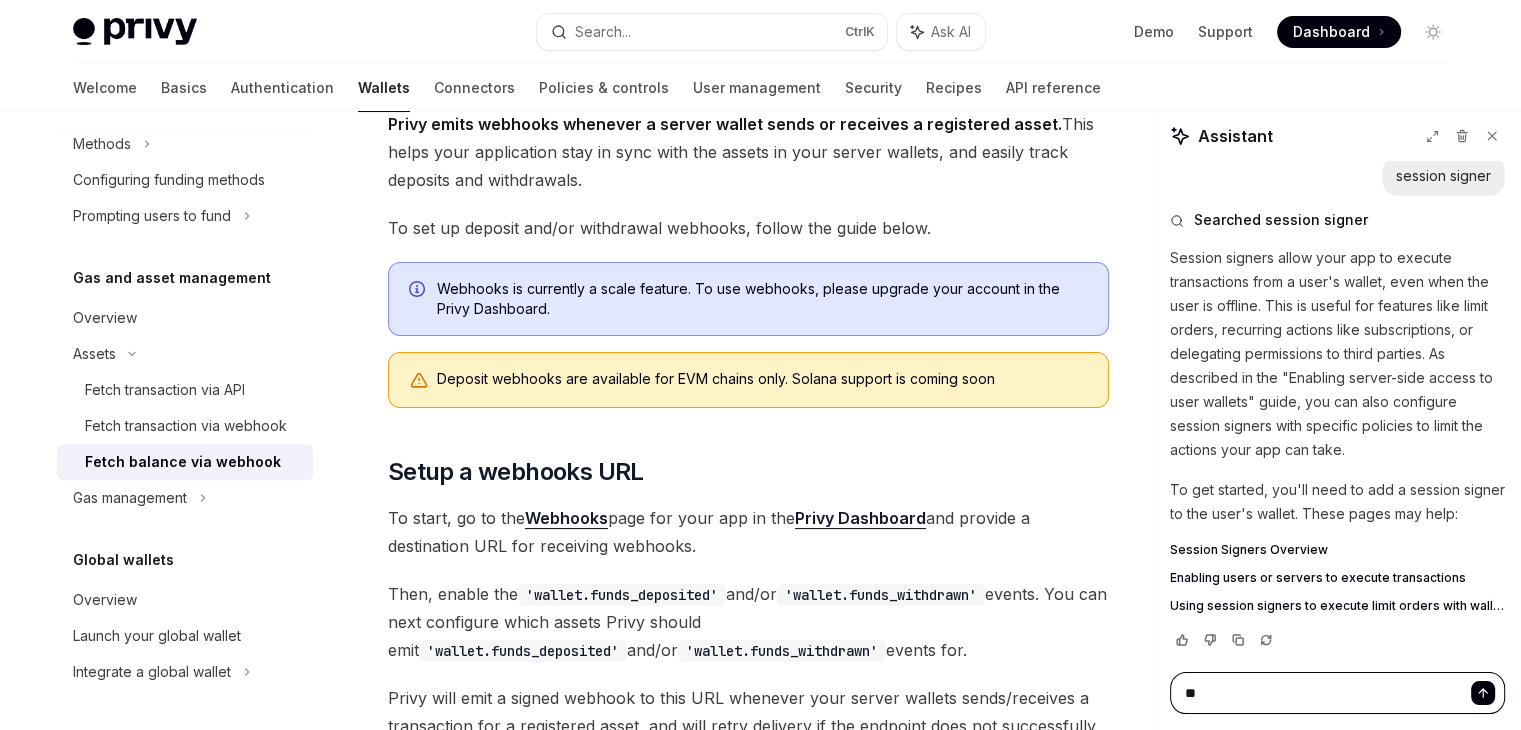 type on "*" 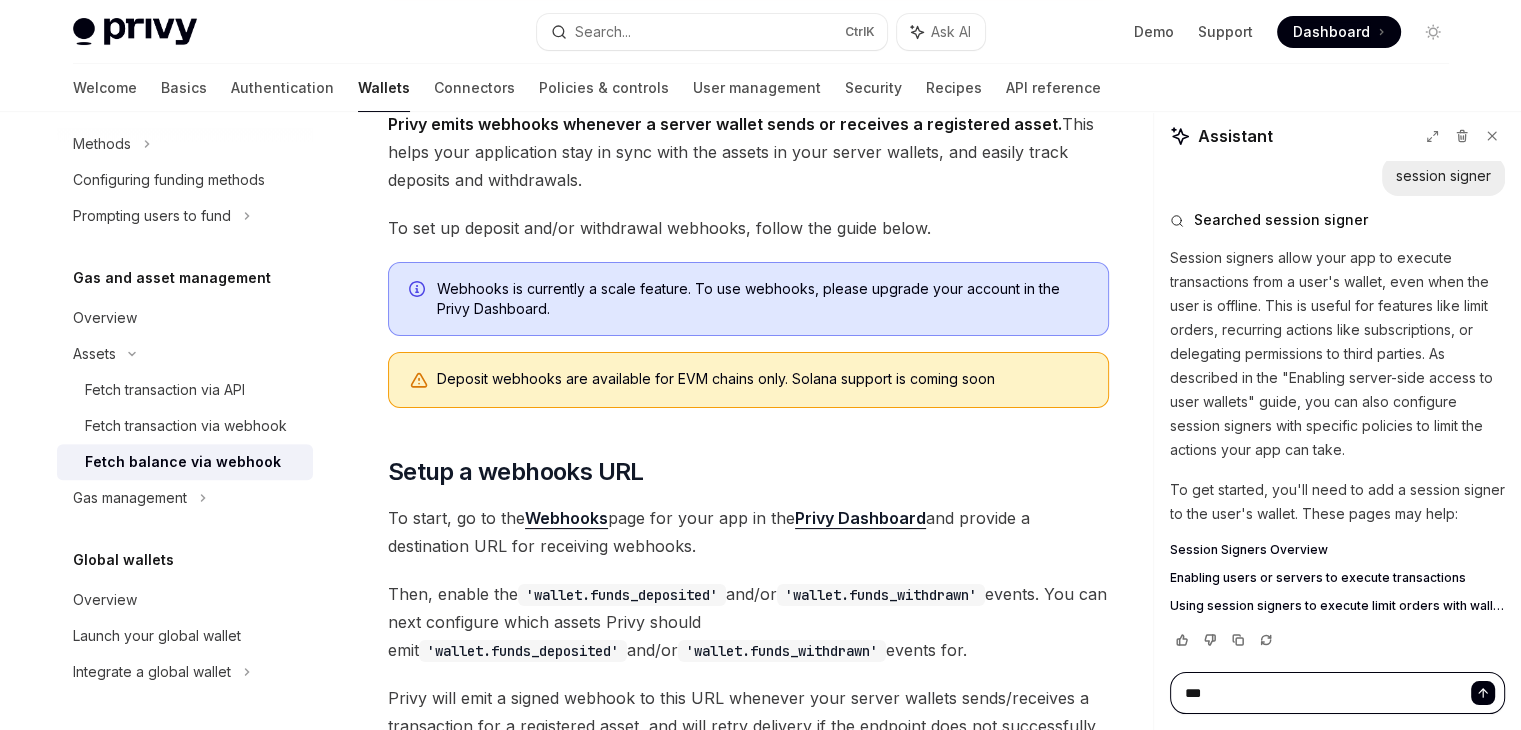 type on "*" 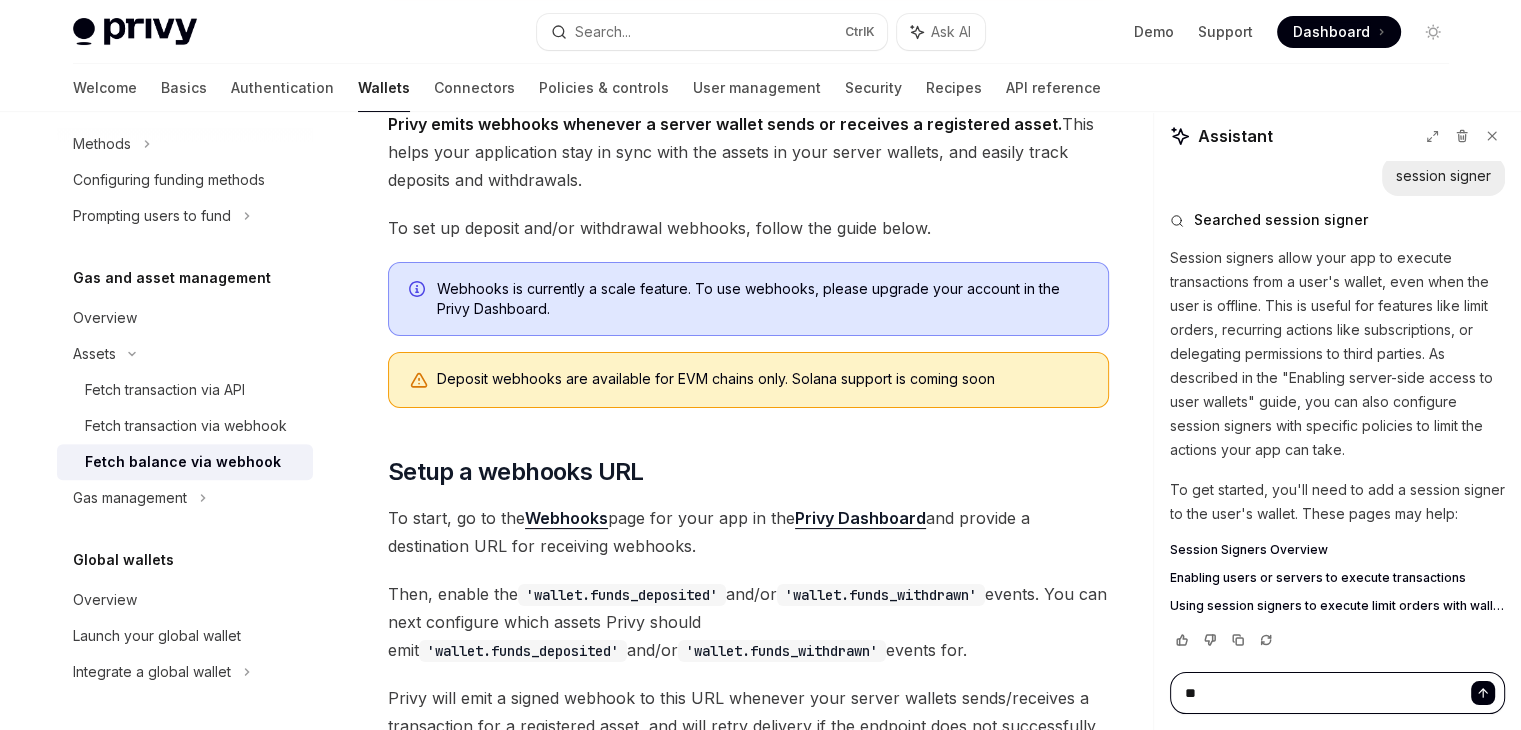 type on "*" 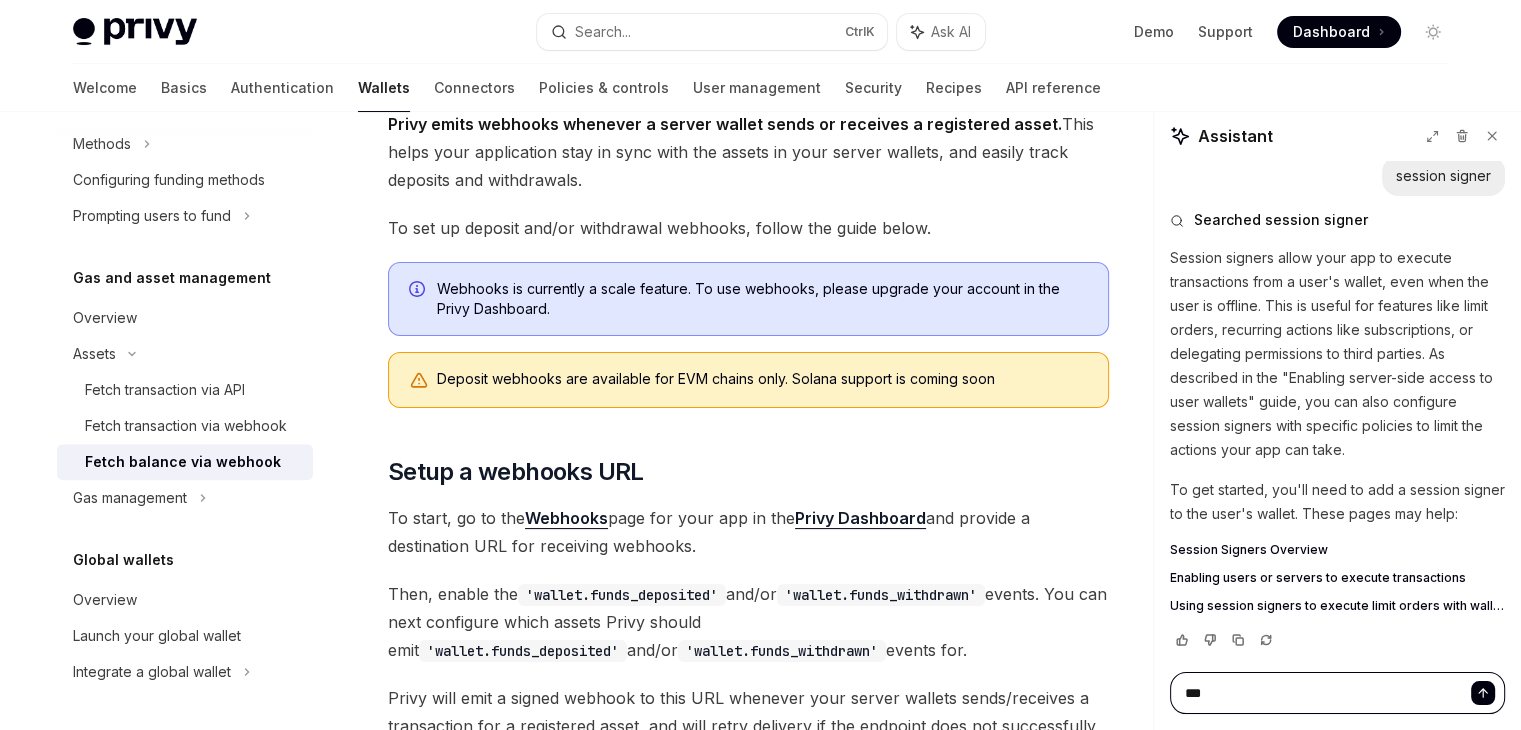 type on "*" 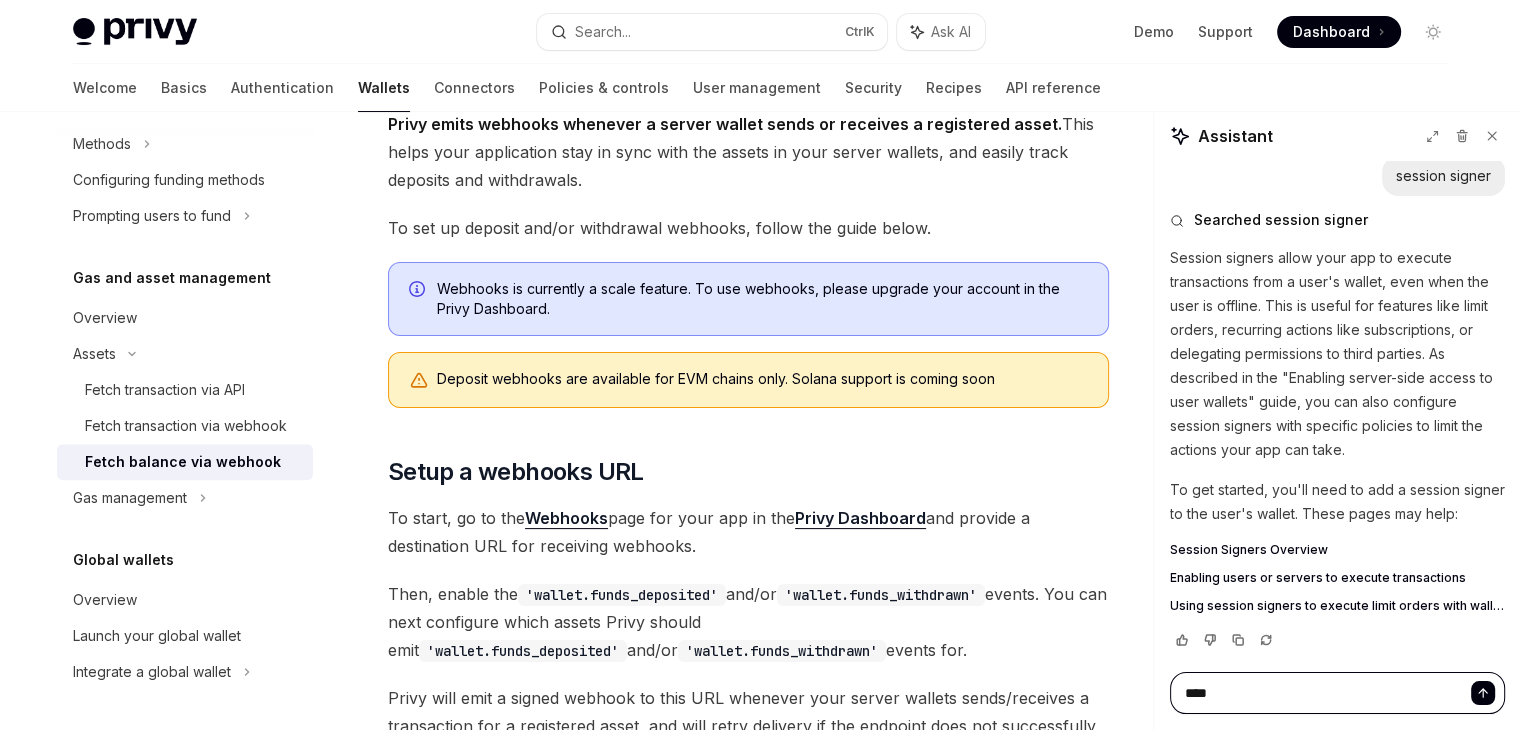 type on "*" 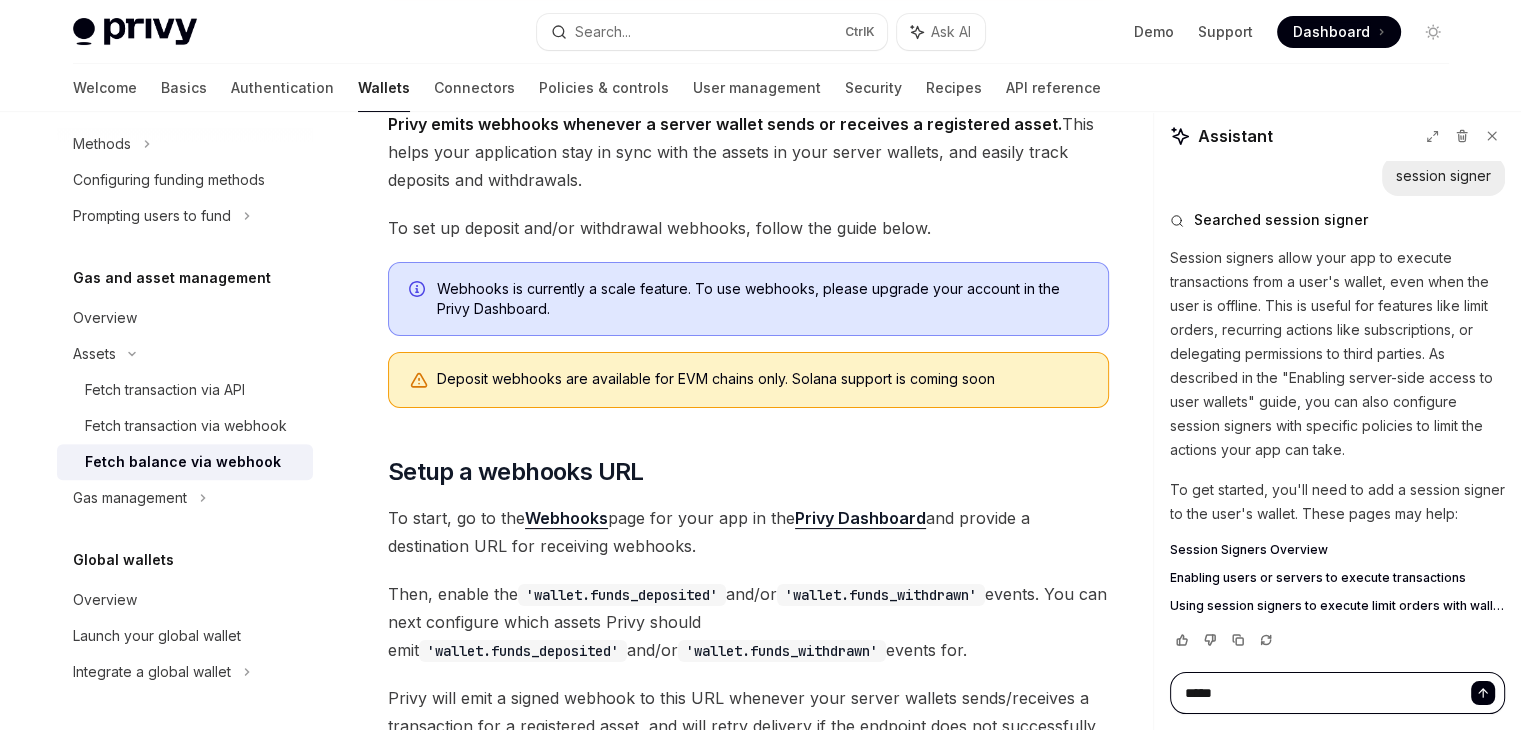type on "*" 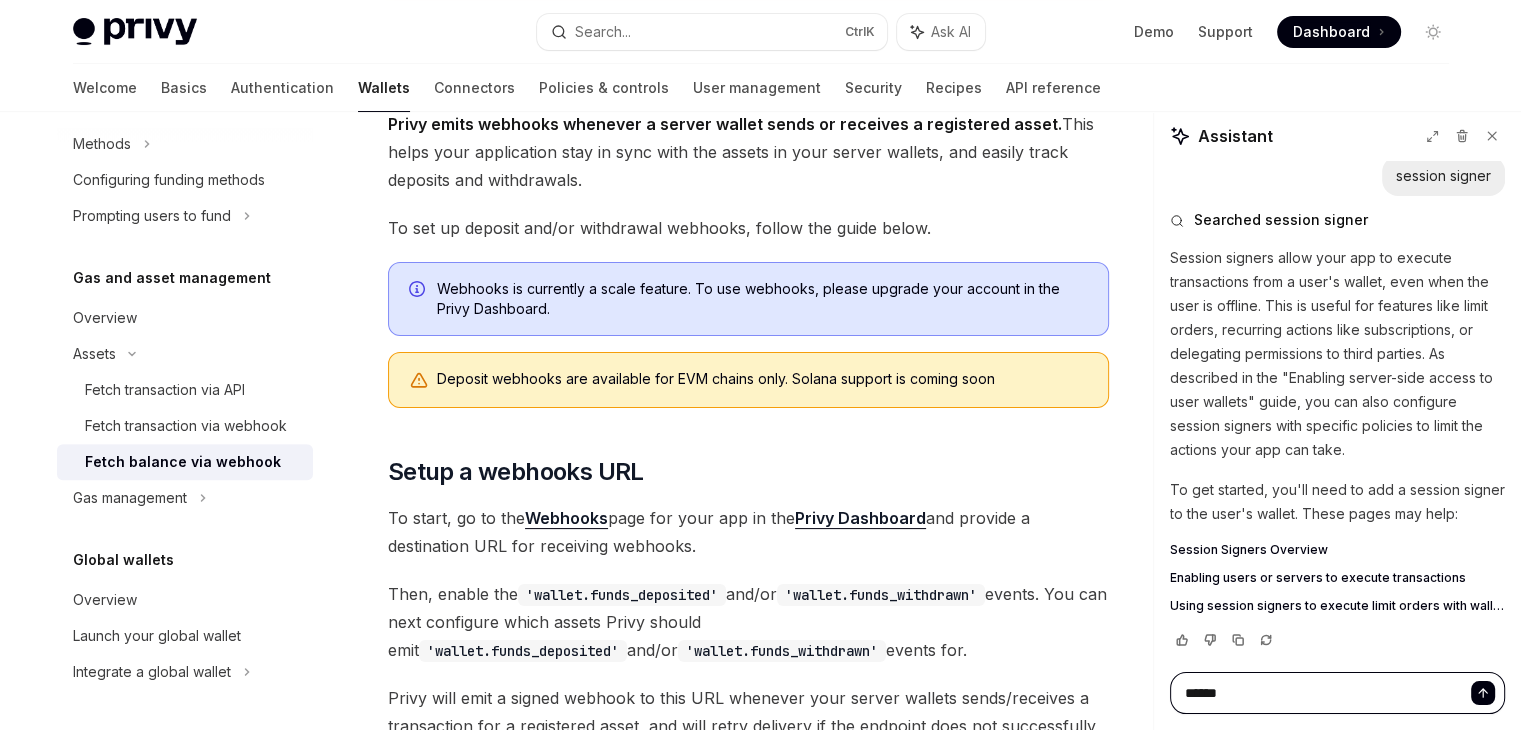 type on "*" 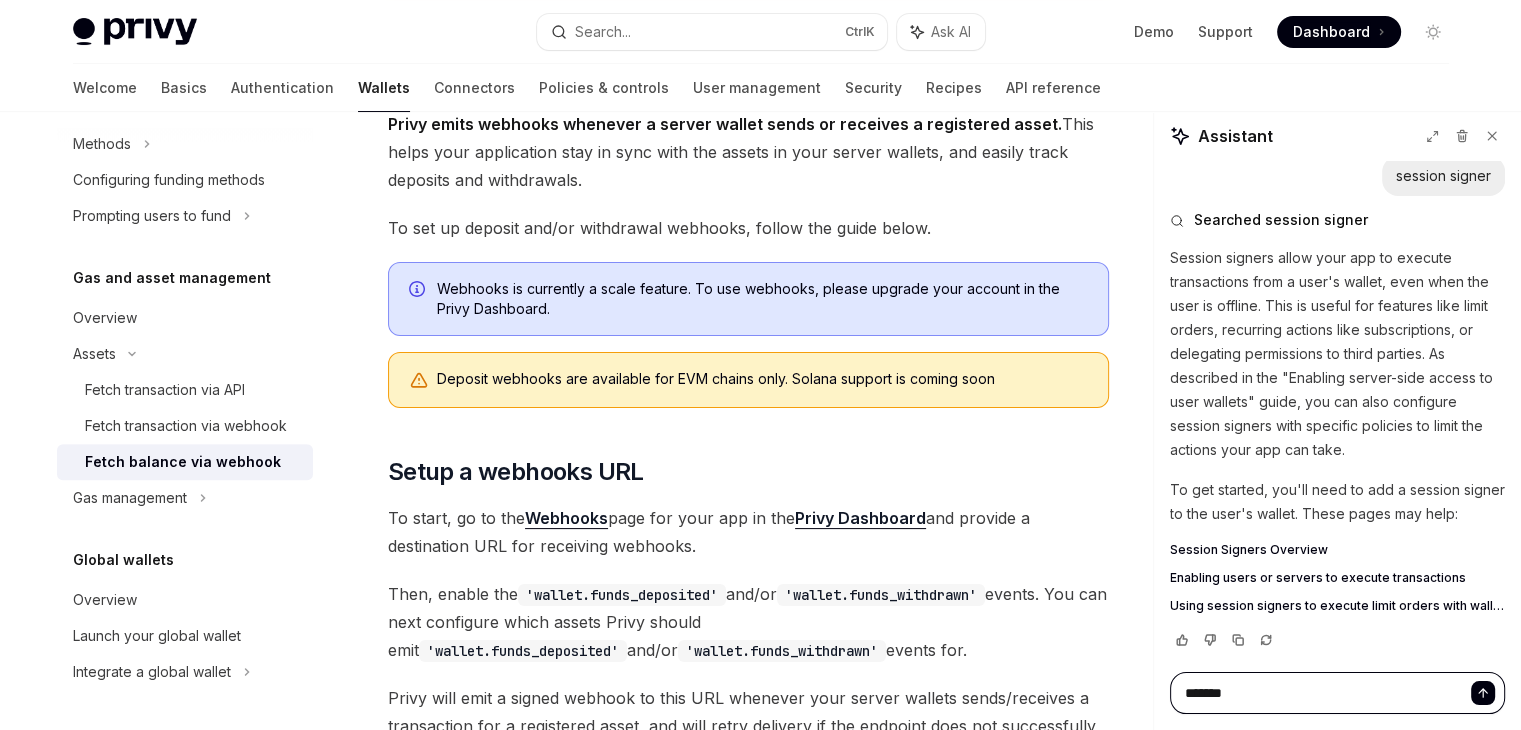 type on "*" 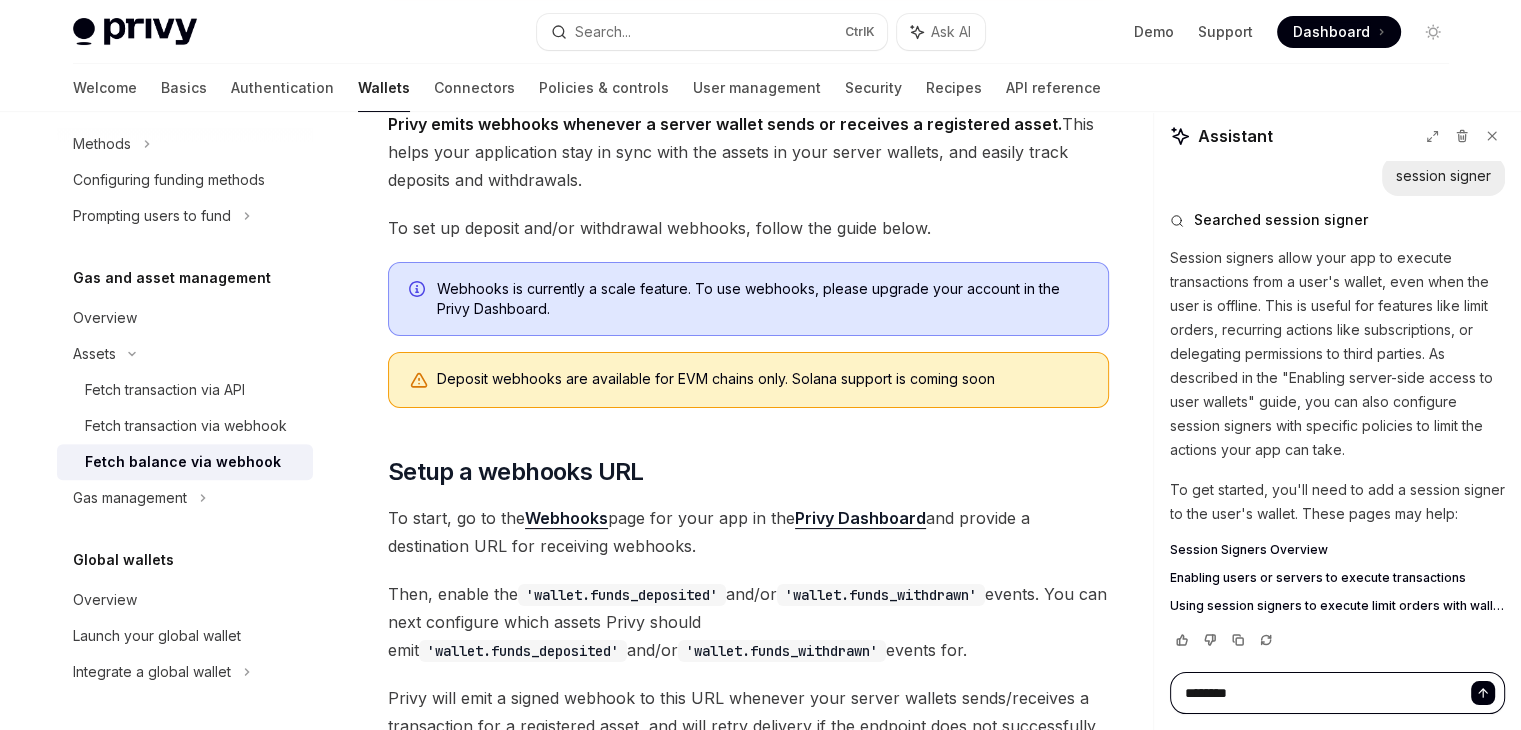 type on "*" 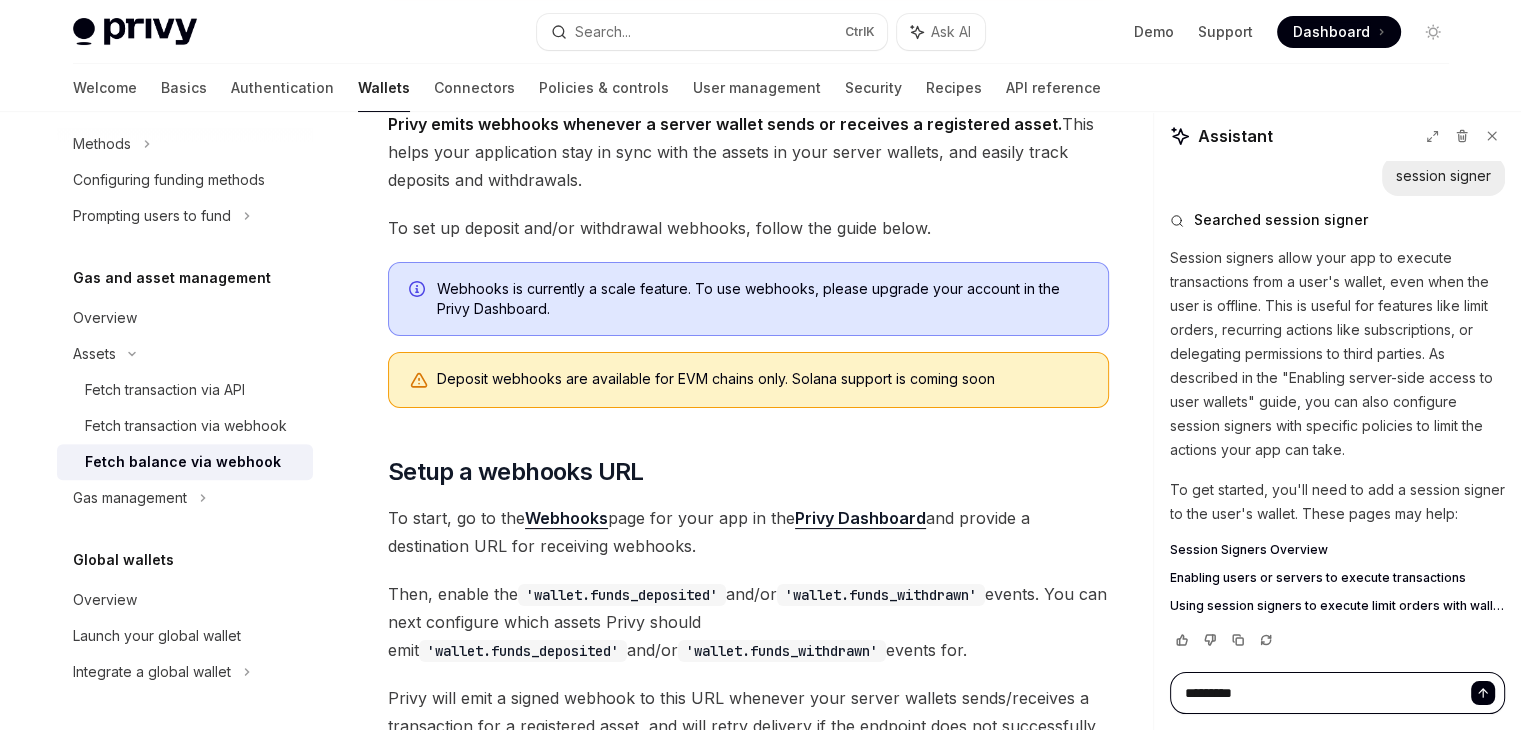 type on "*" 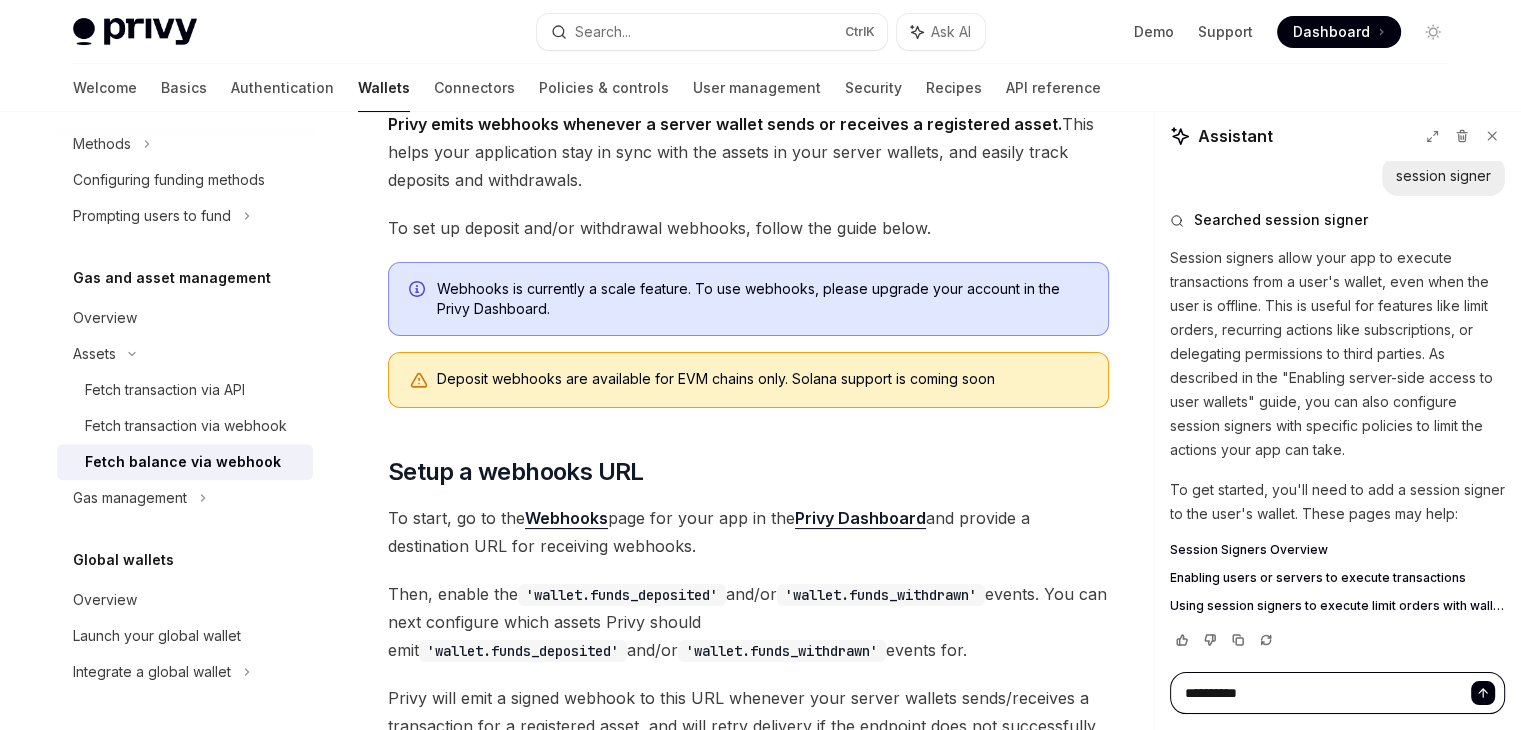 type on "*" 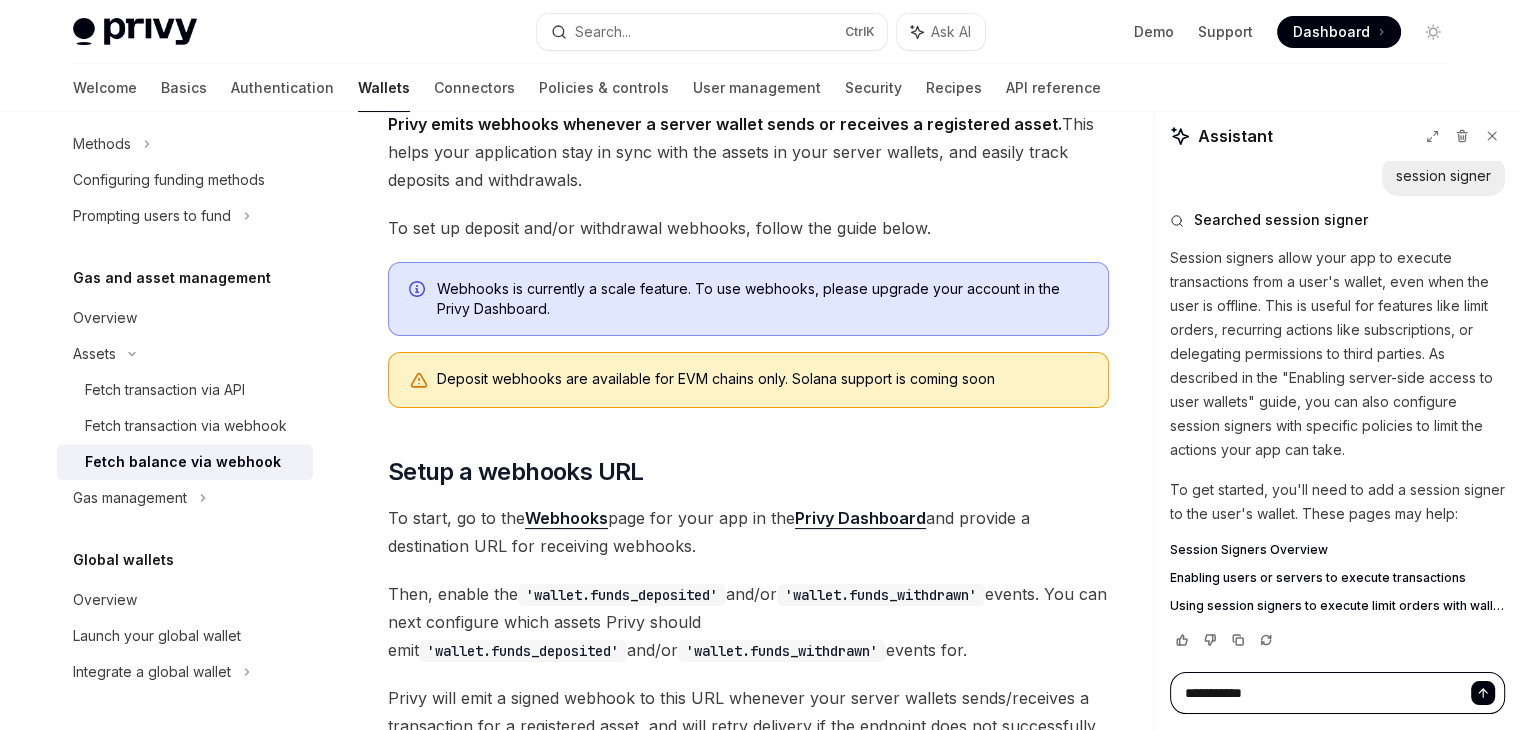 type on "*" 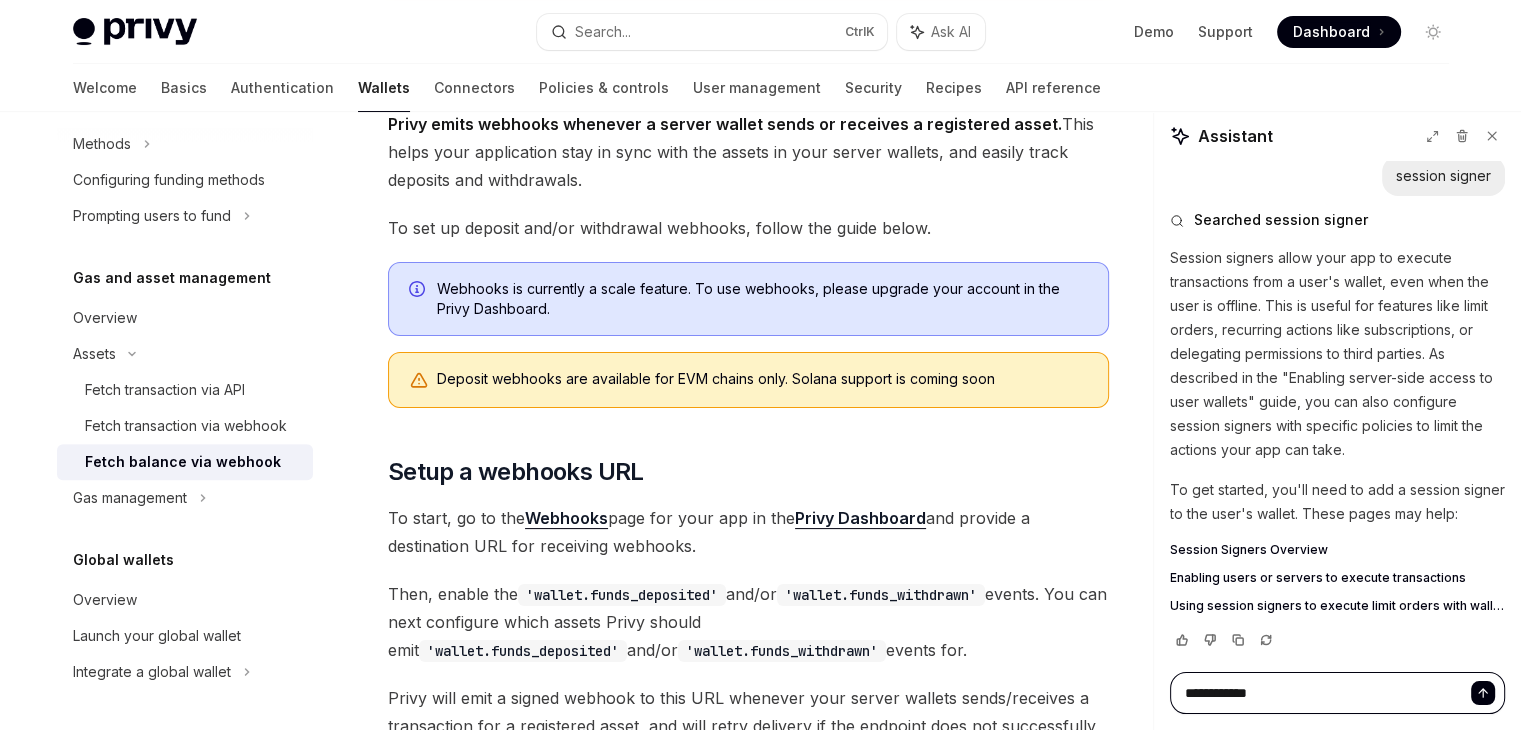 type on "*" 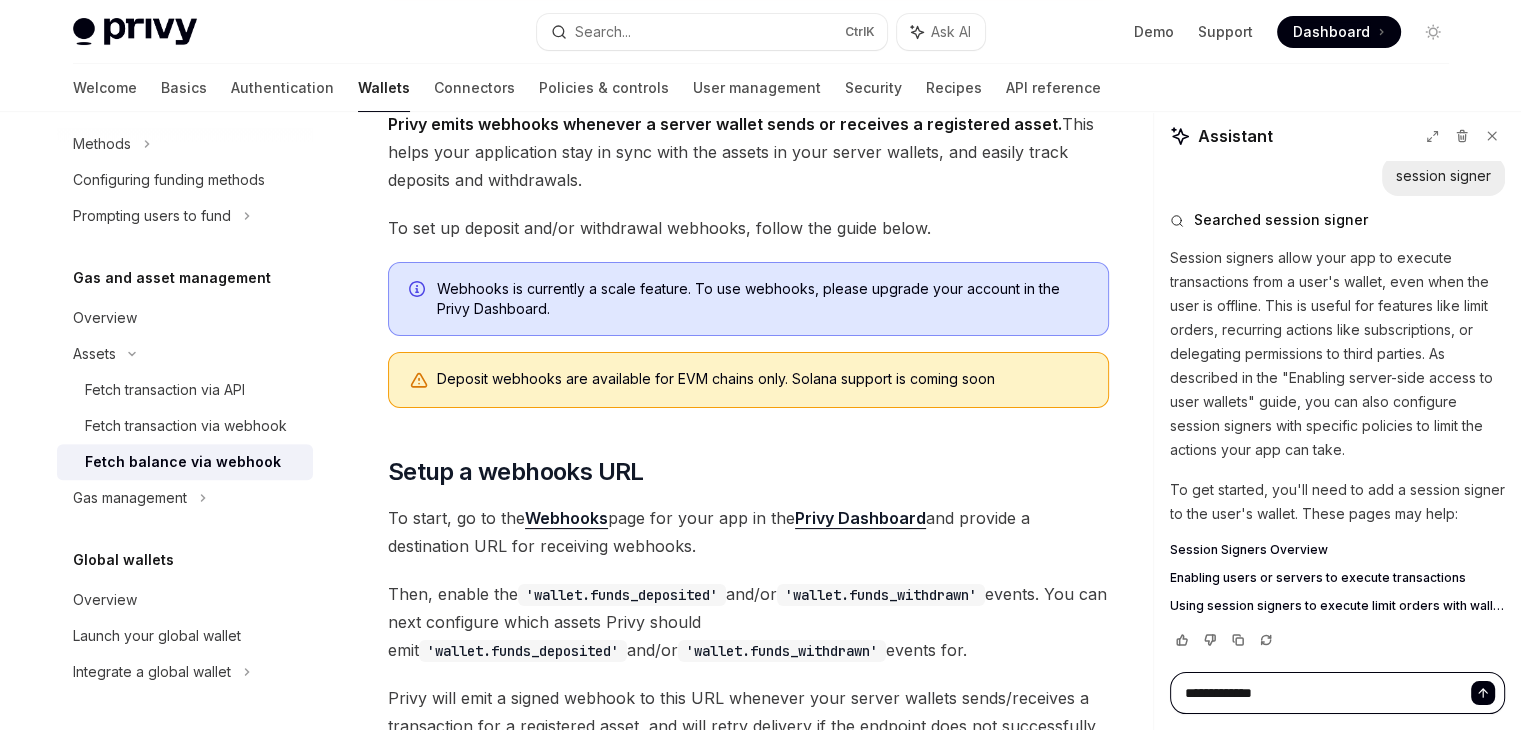 type on "*" 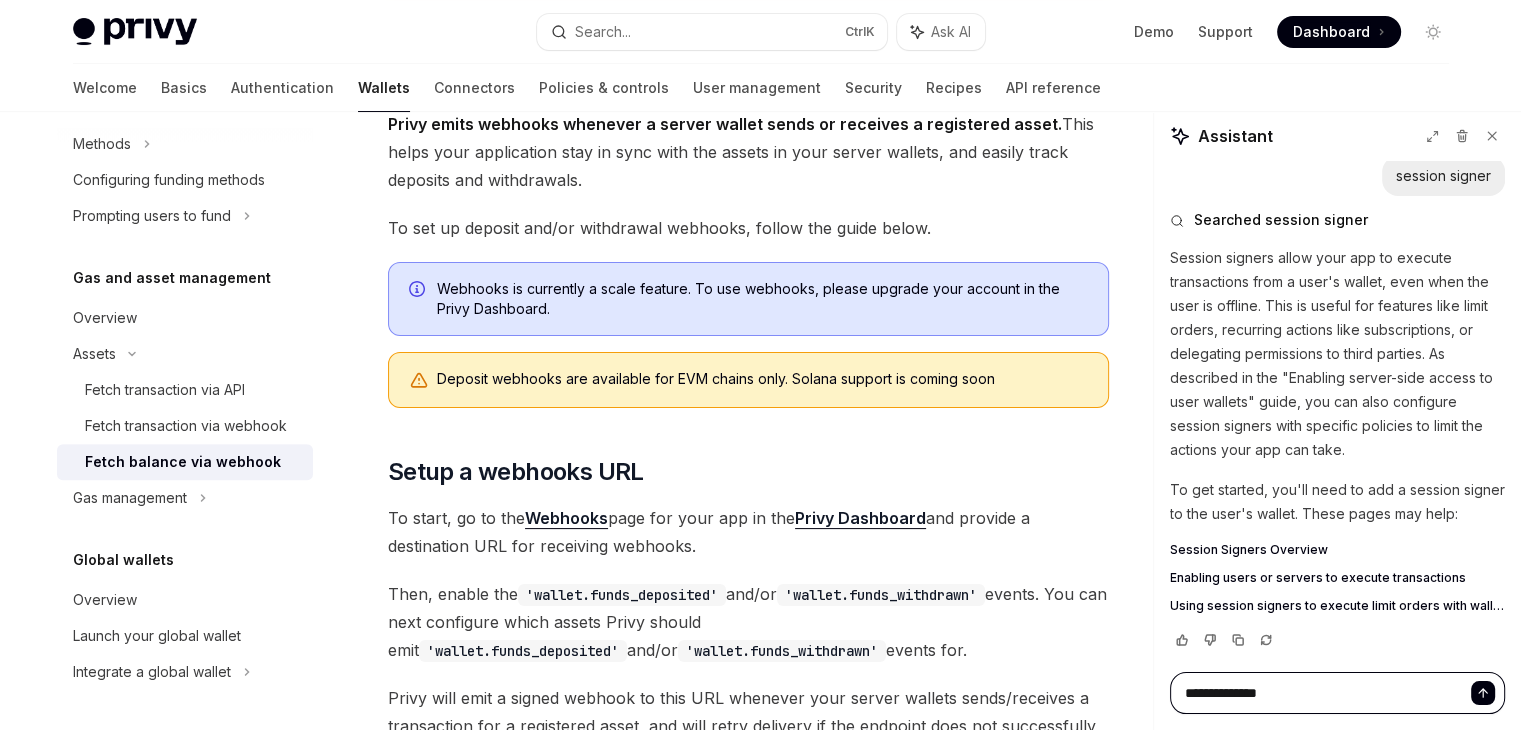 type on "*" 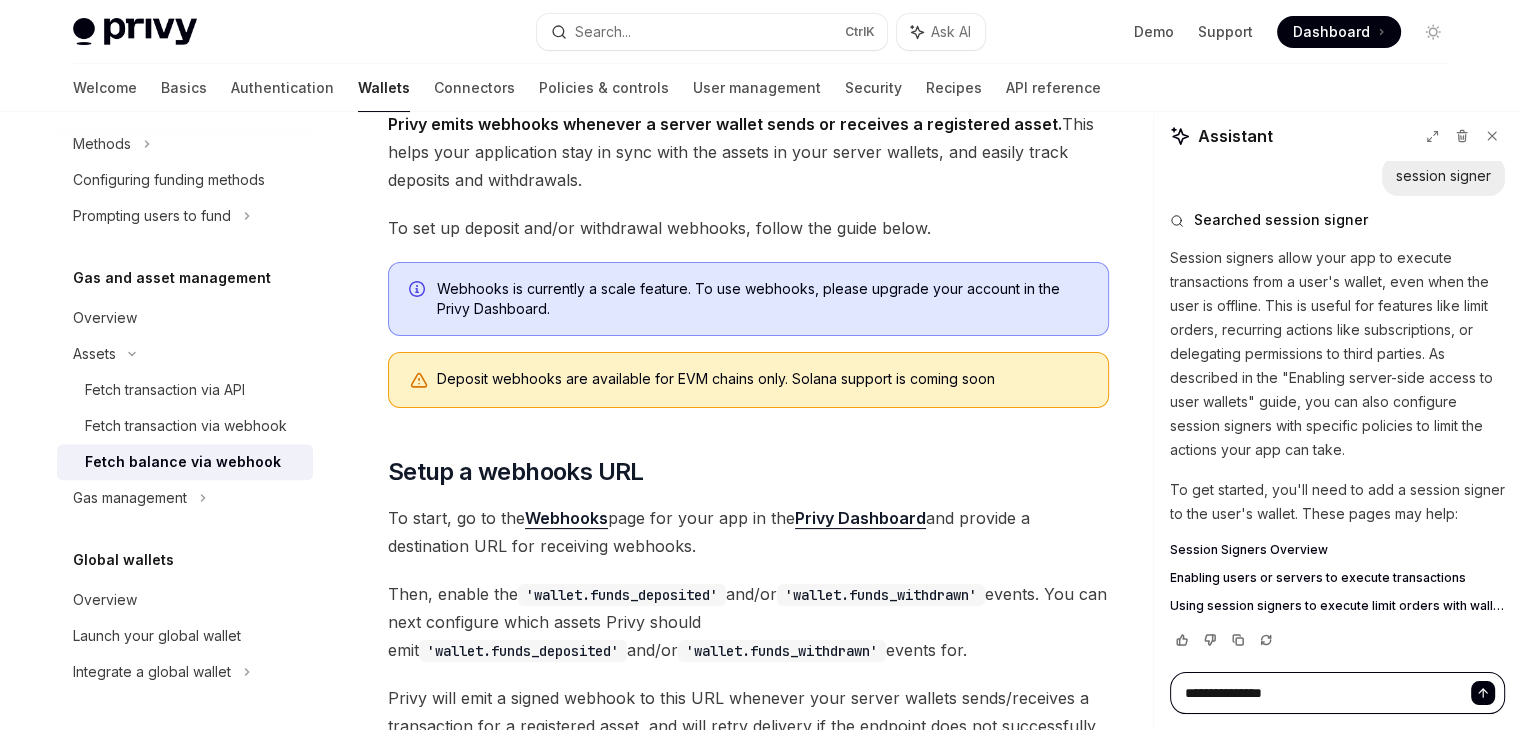 type on "*" 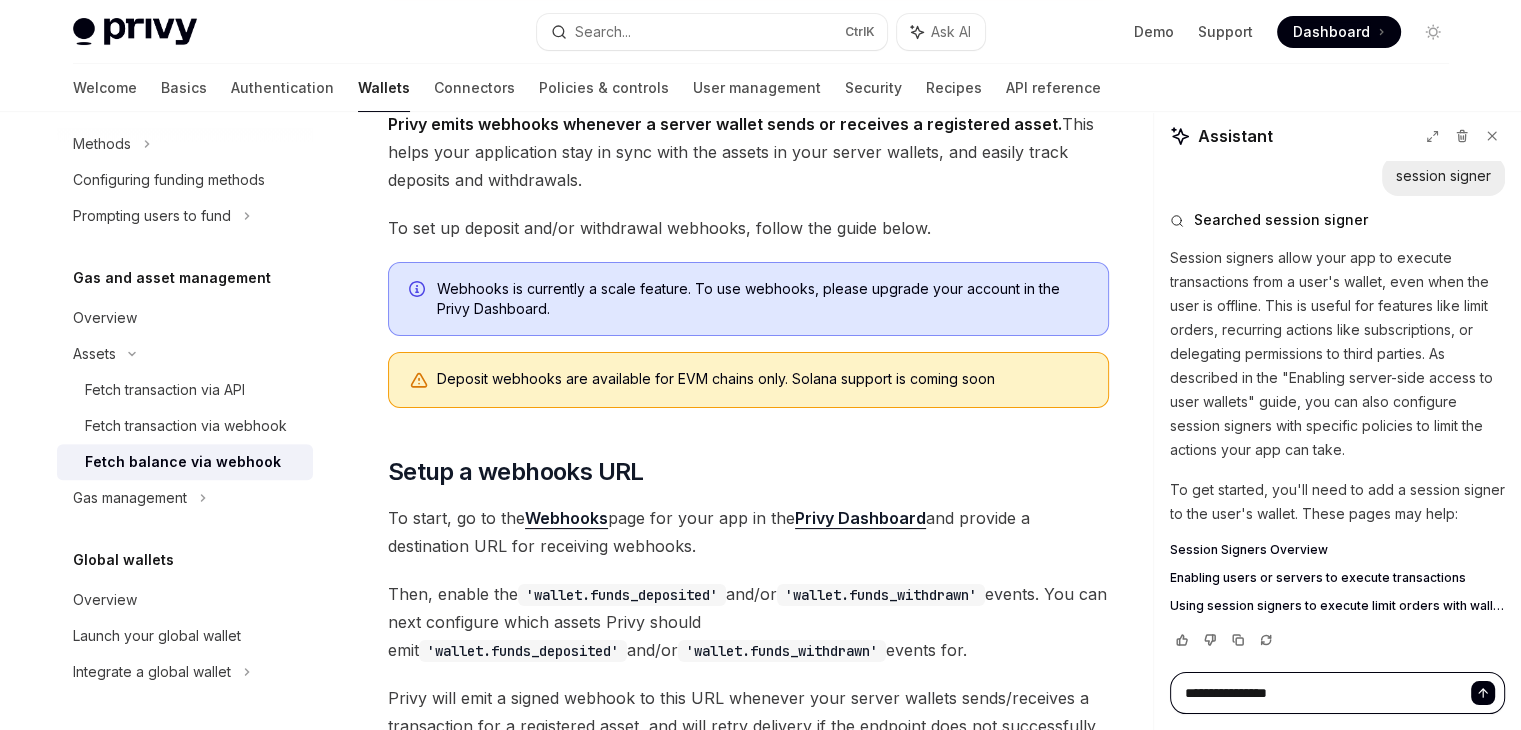 type on "*" 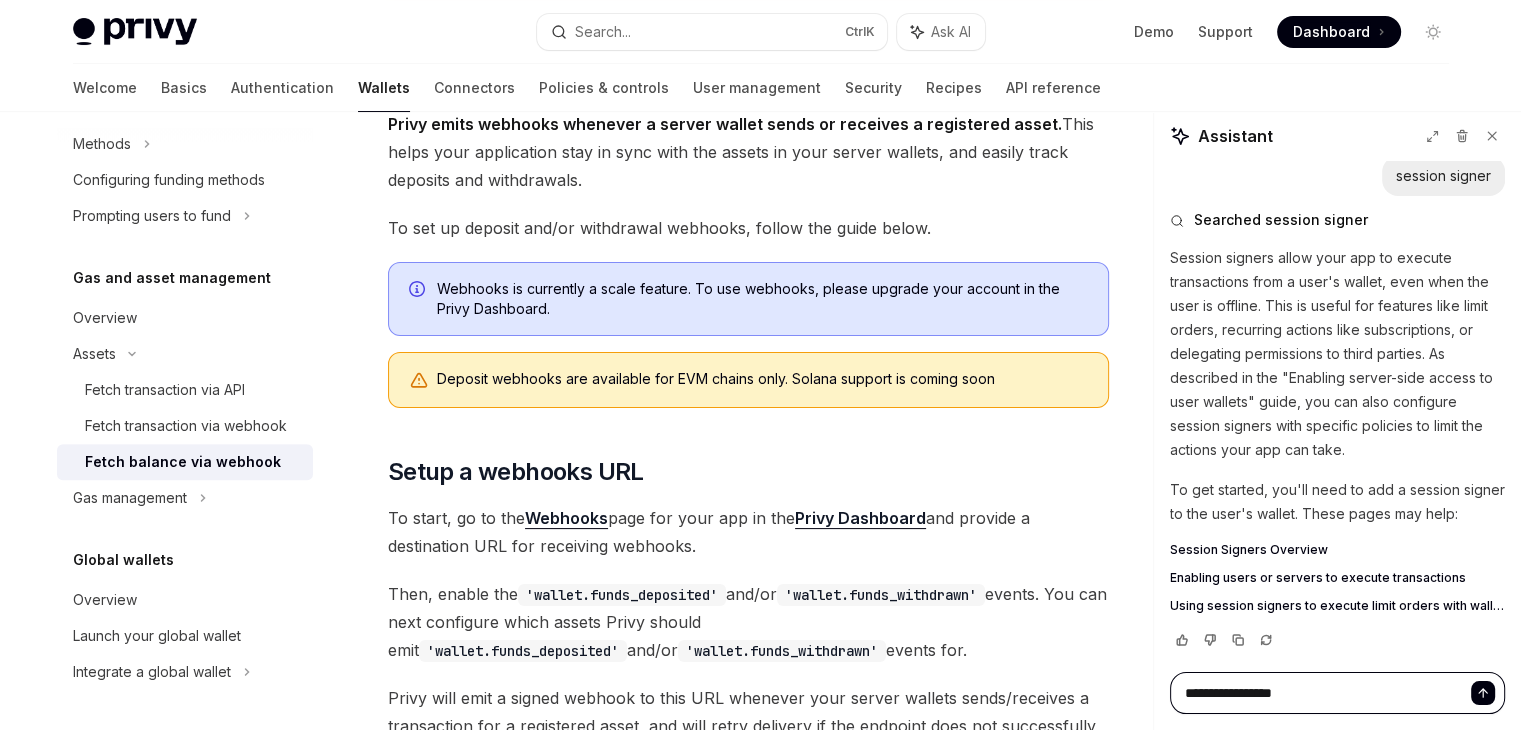 type on "*" 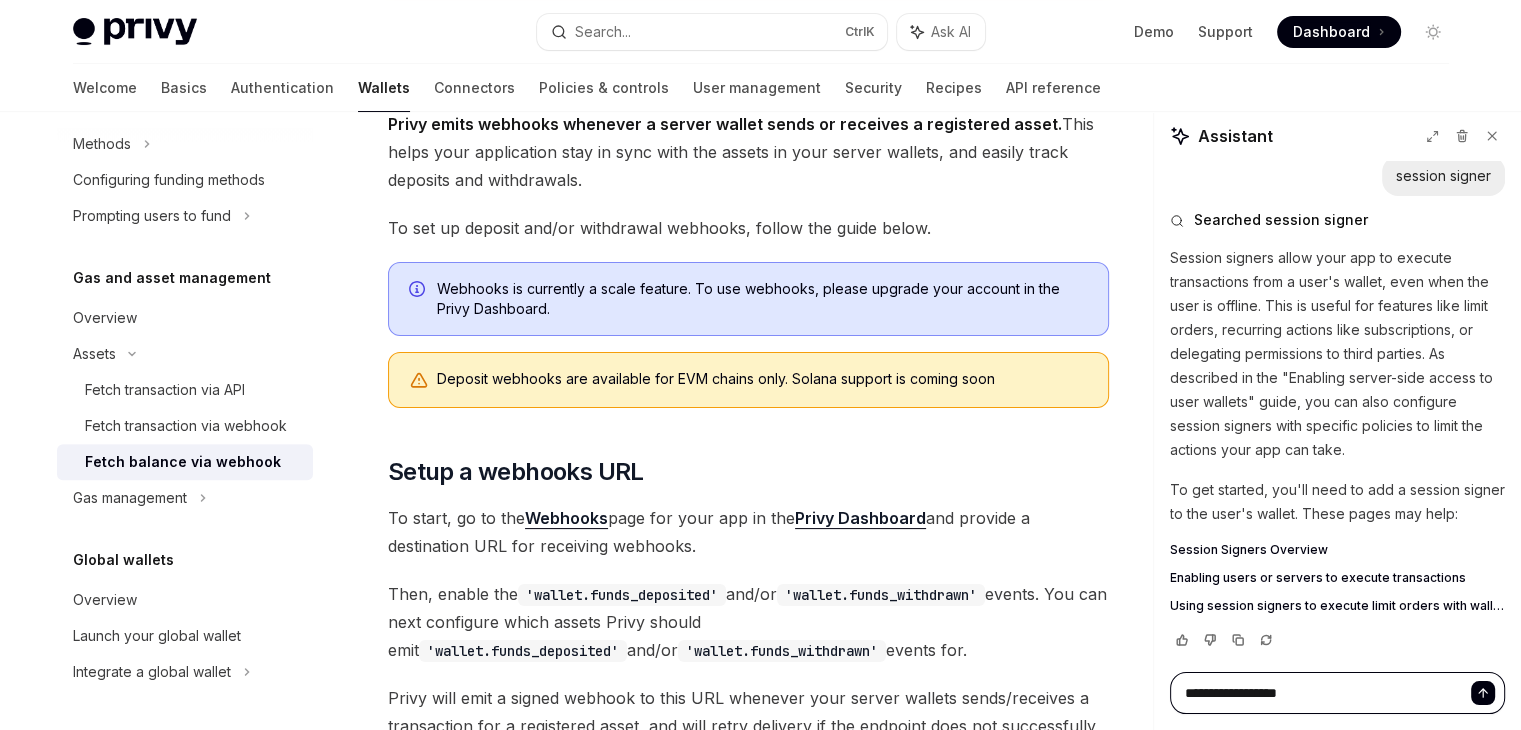 type on "*" 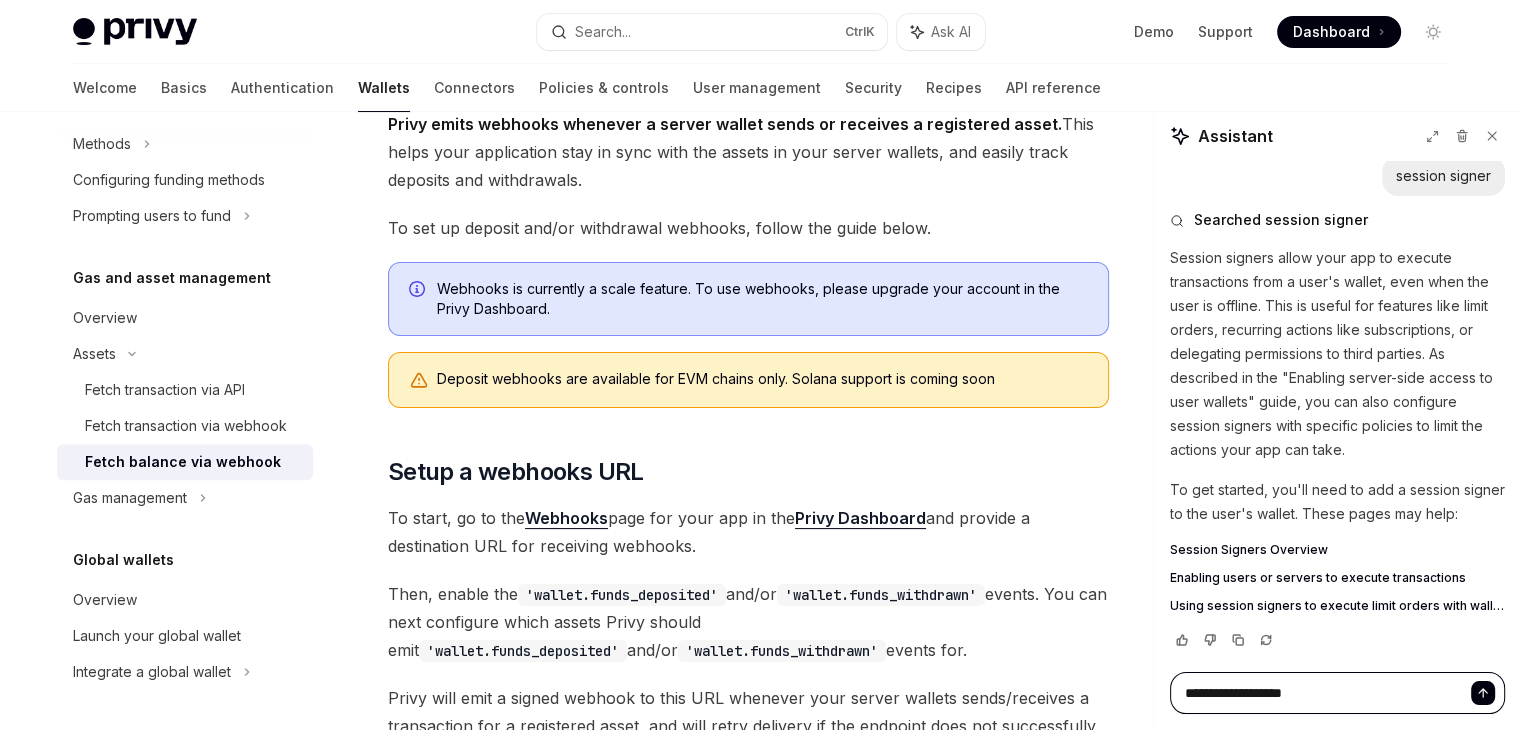 type on "*" 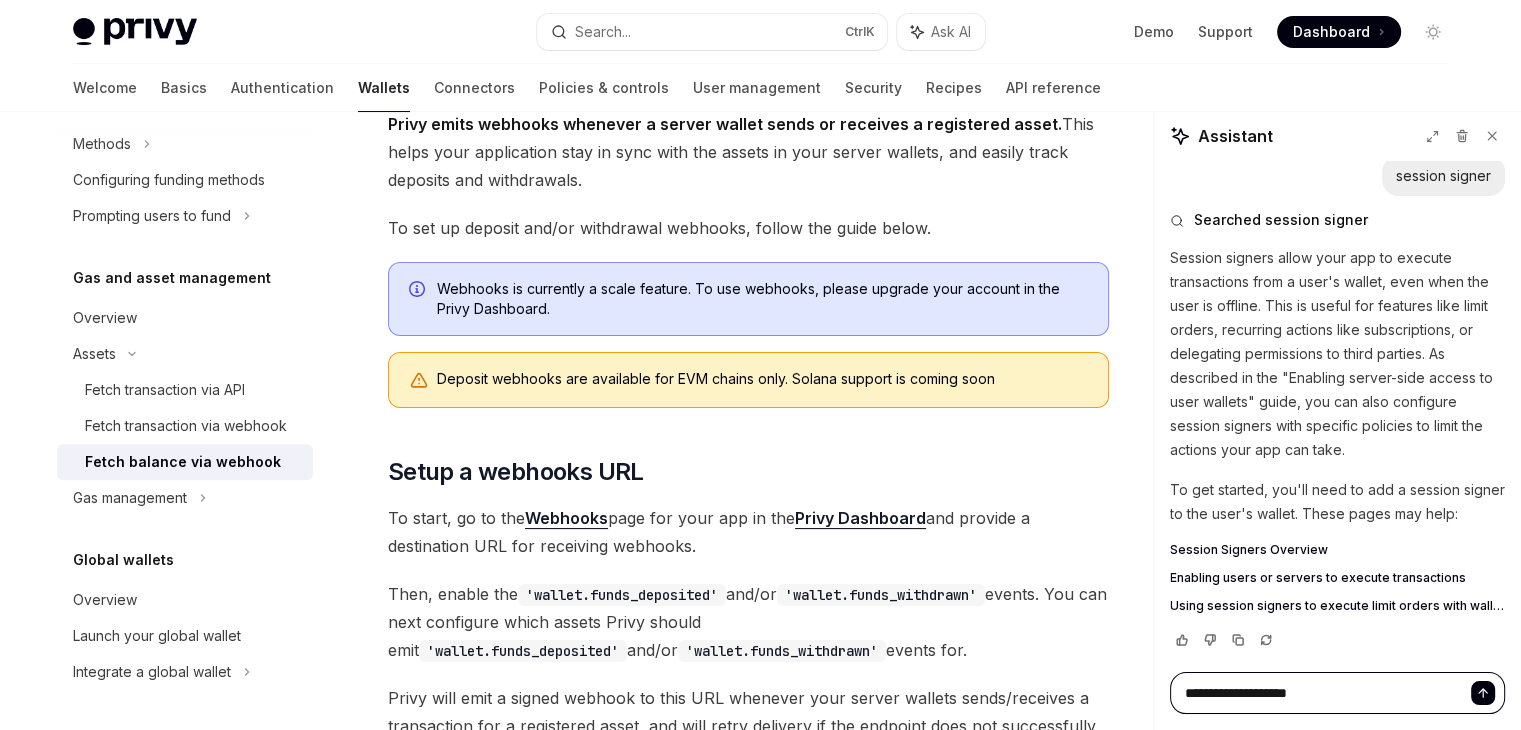 type on "*" 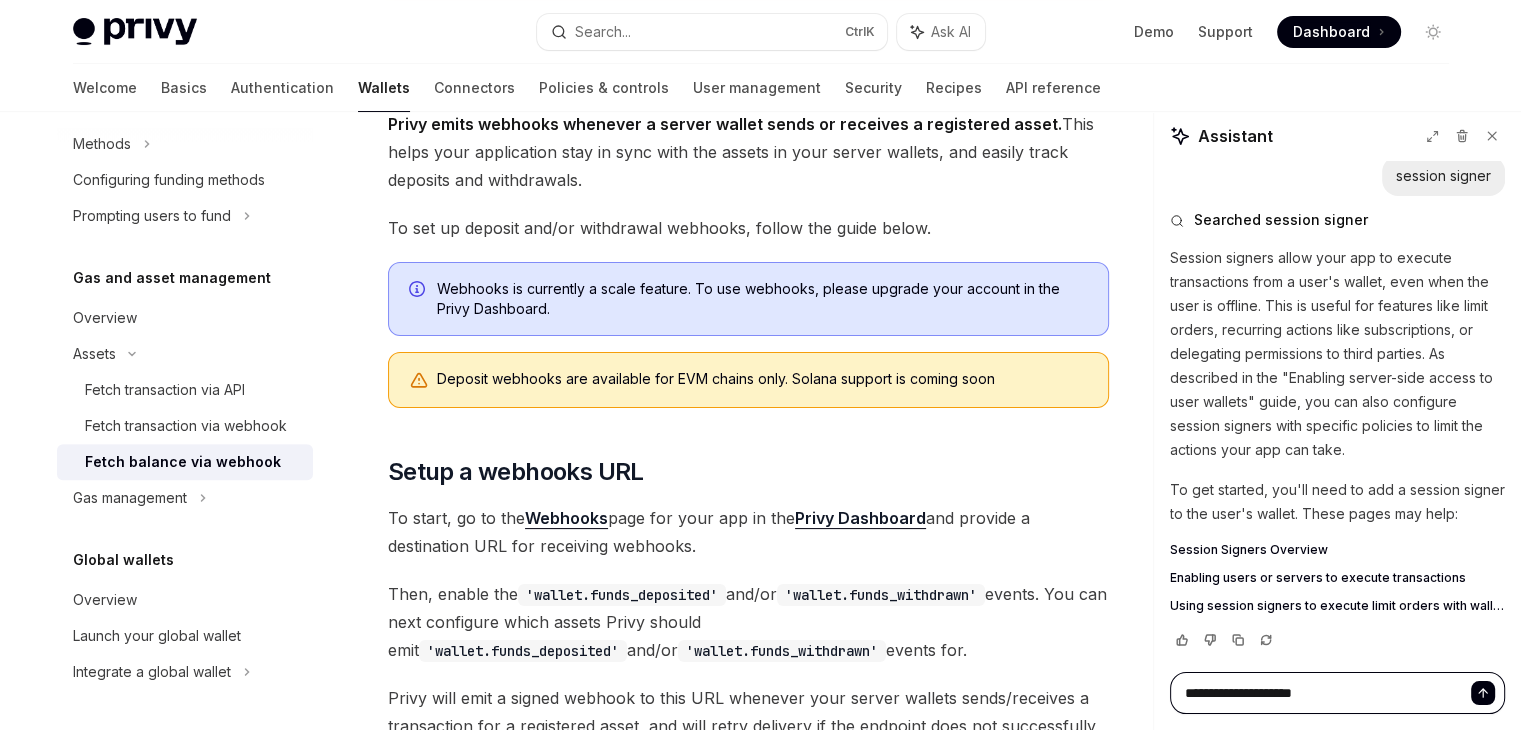 type on "*" 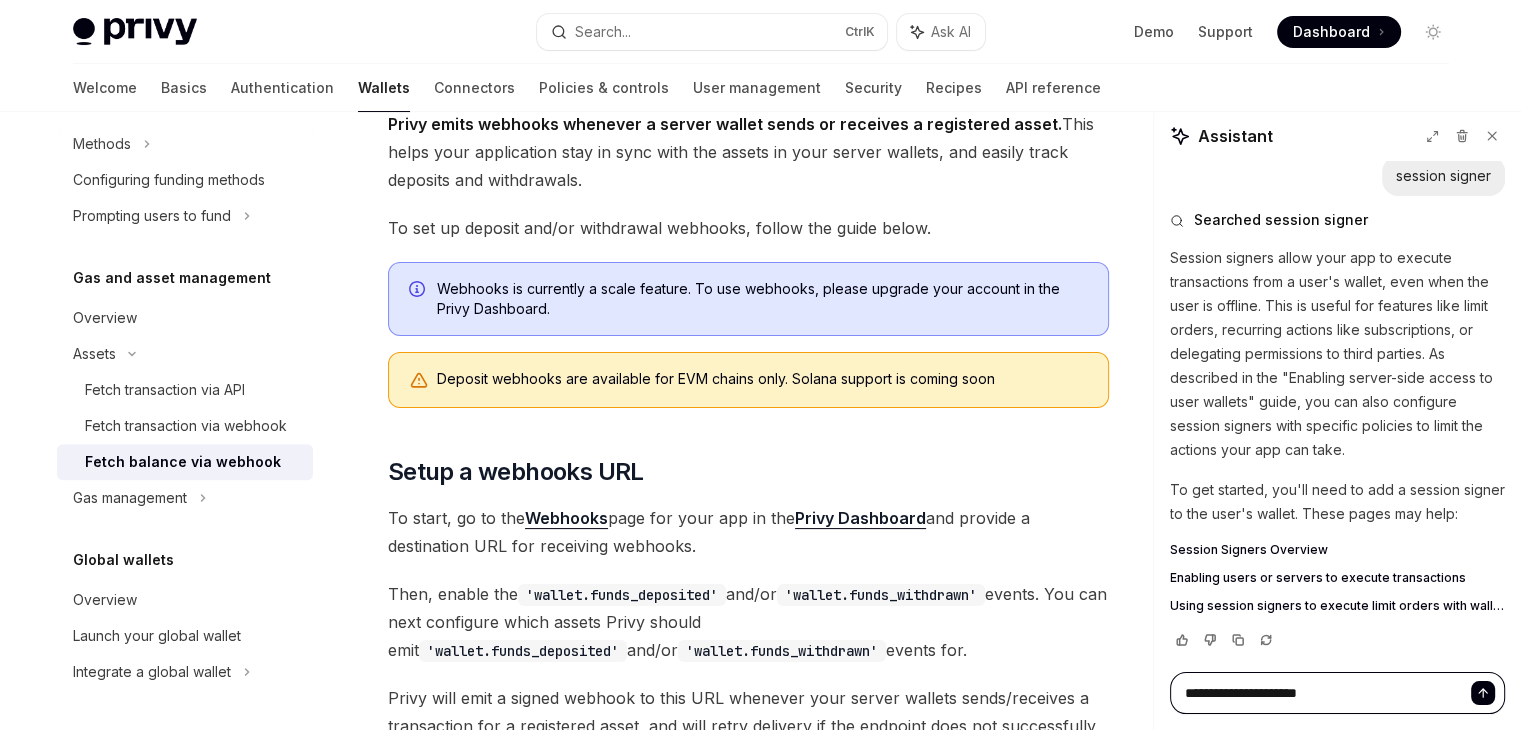 type on "*" 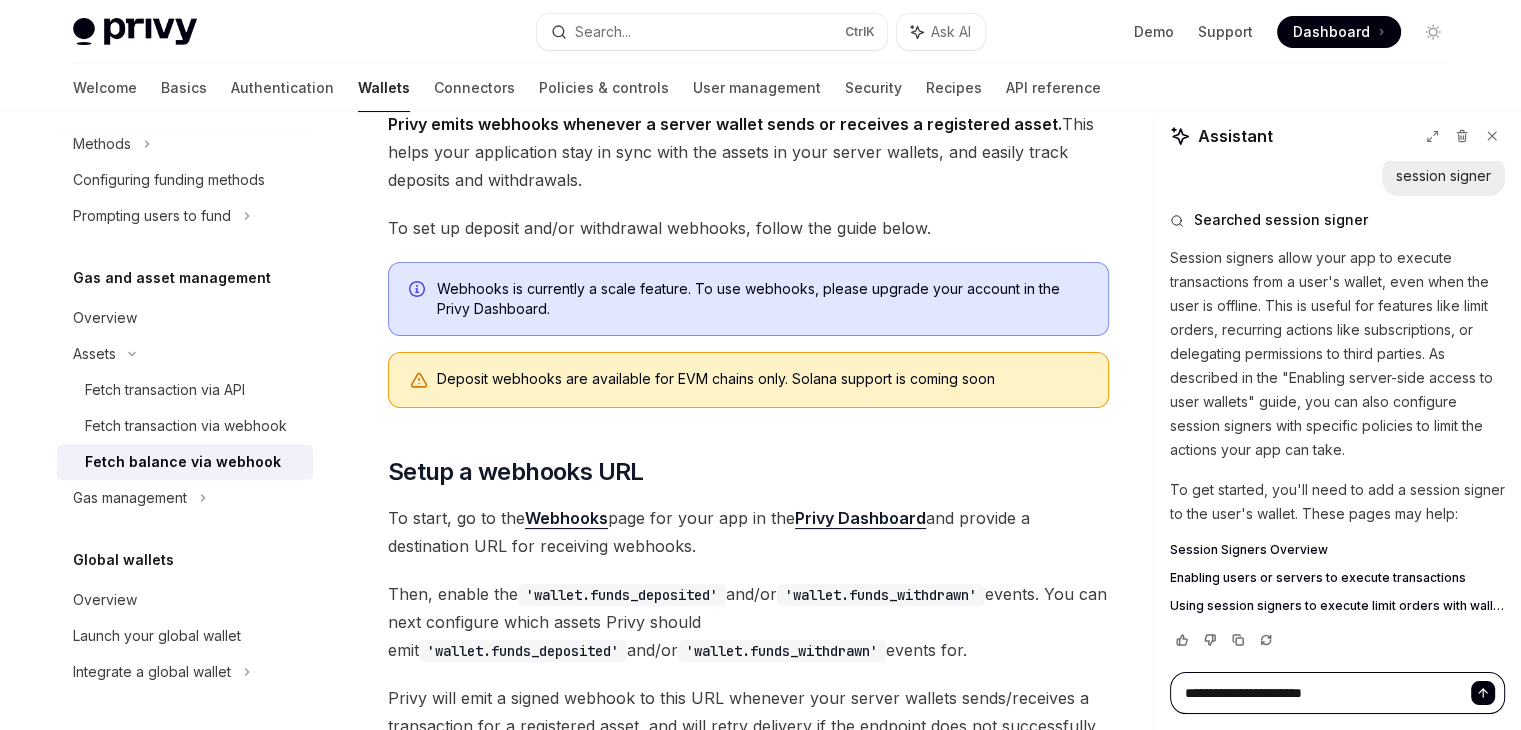 type on "*" 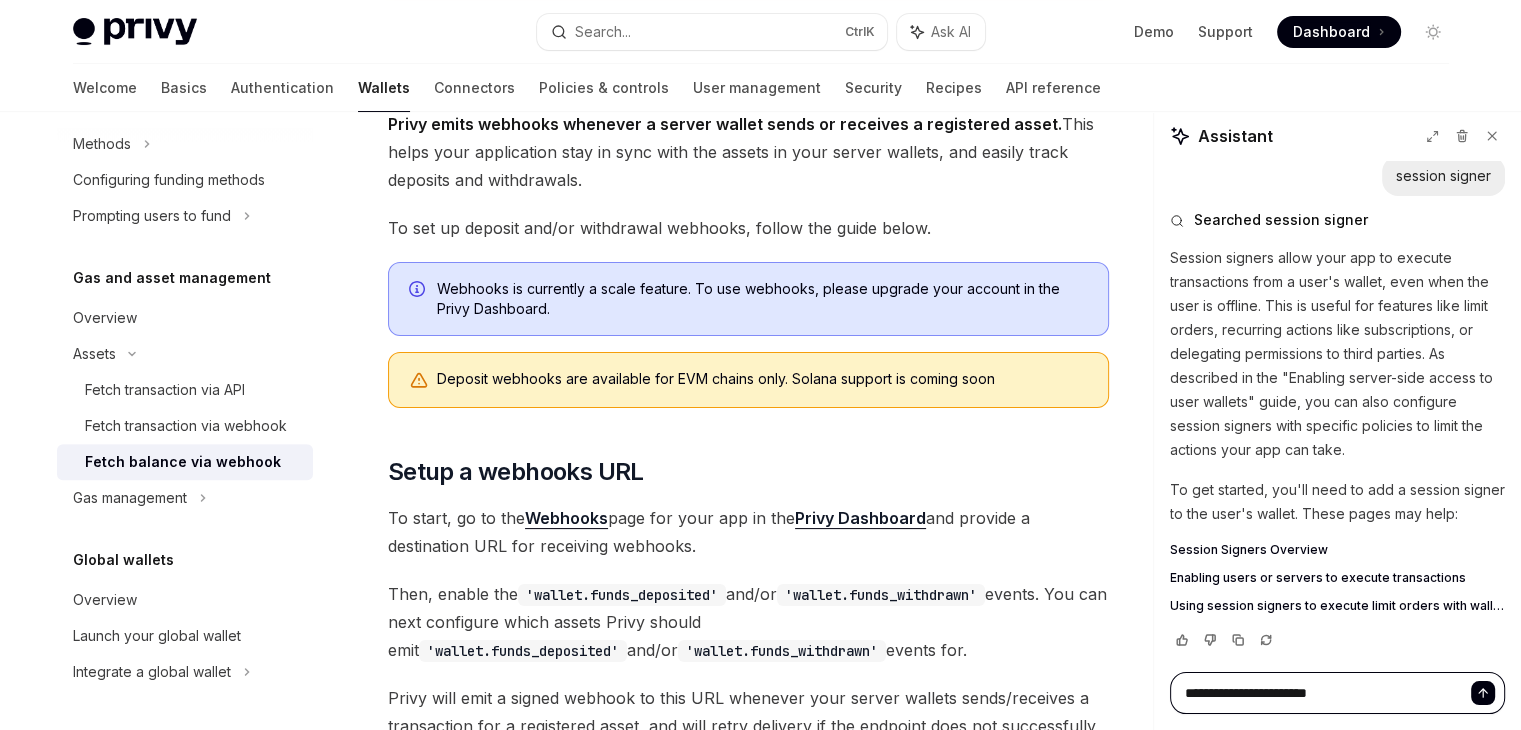 type on "*" 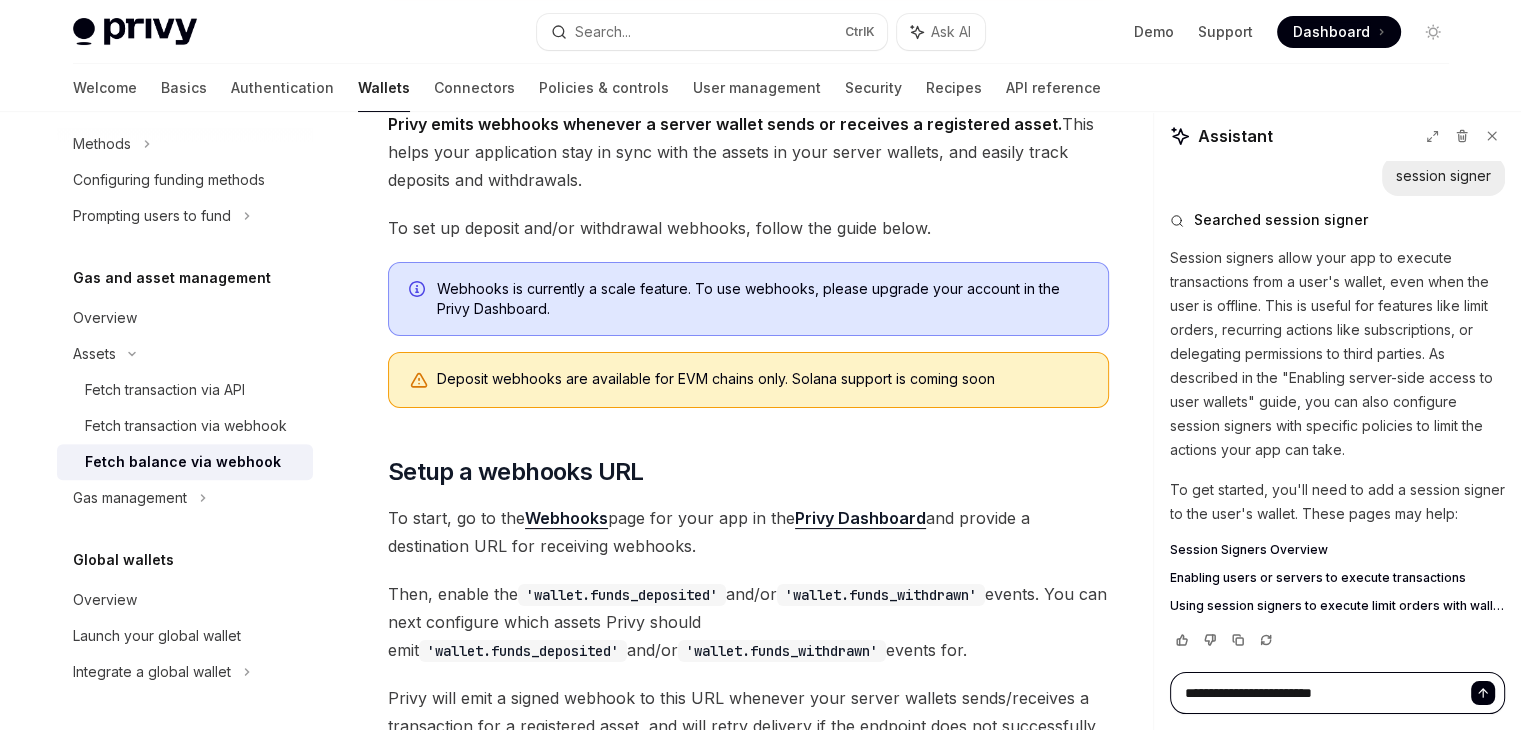 type on "*" 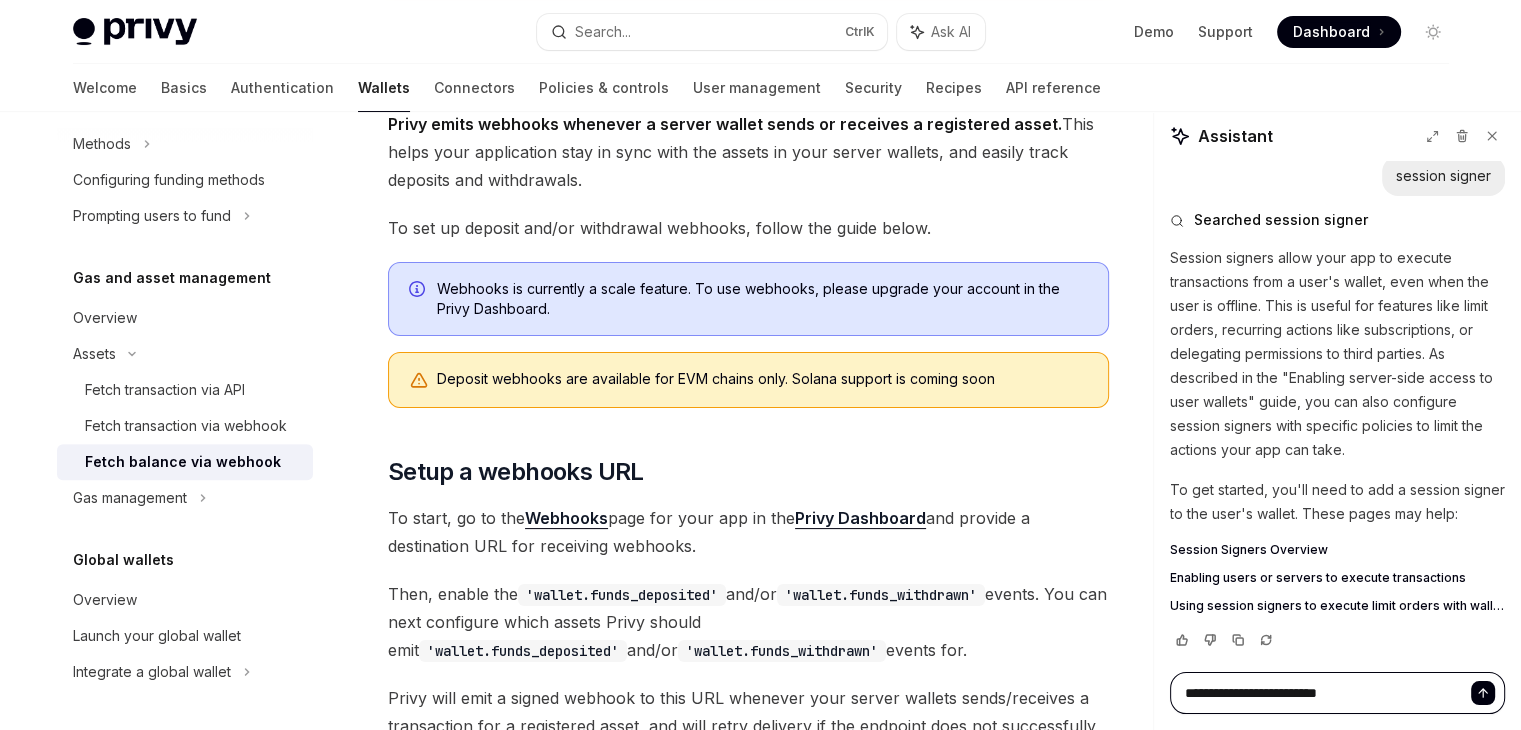 type on "*" 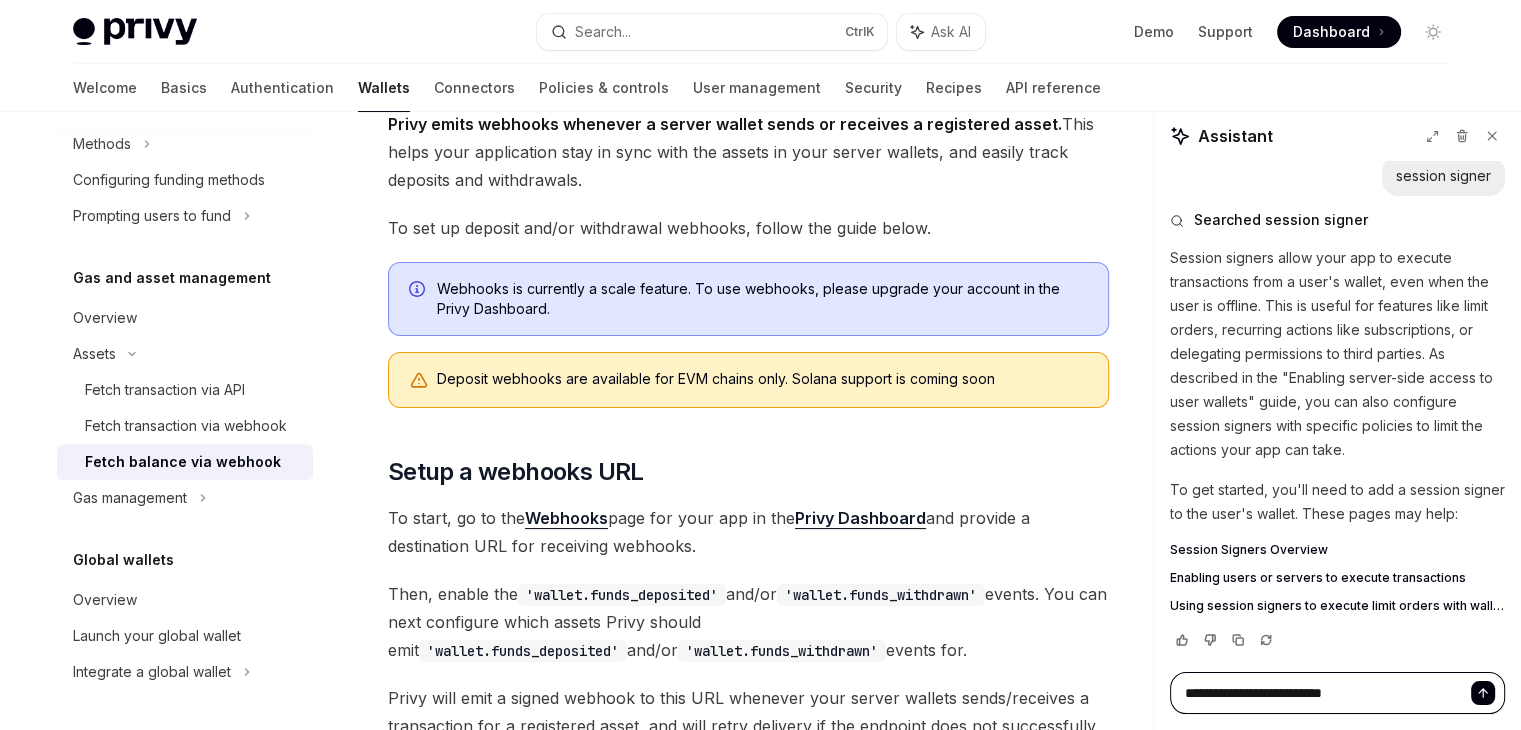 type on "*" 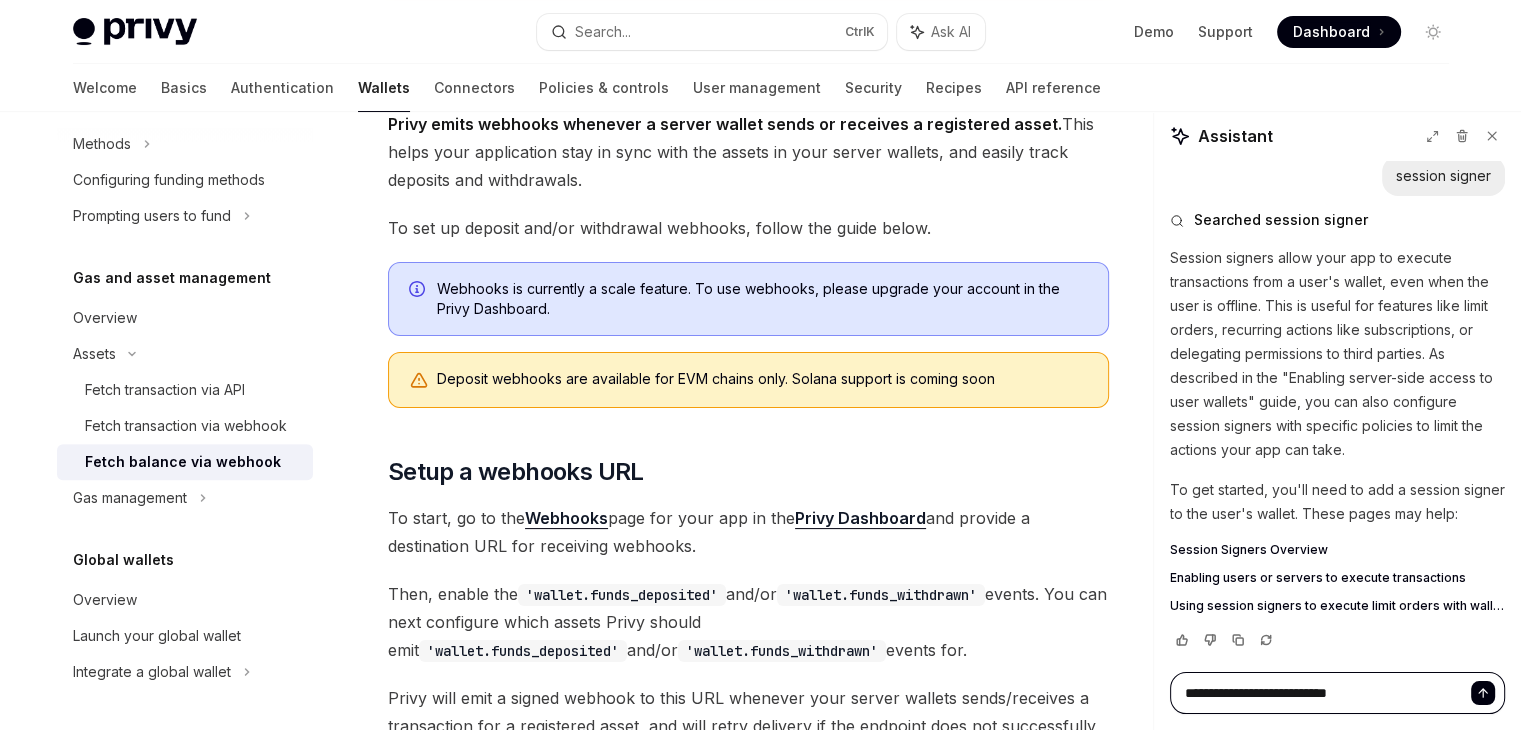 type on "*" 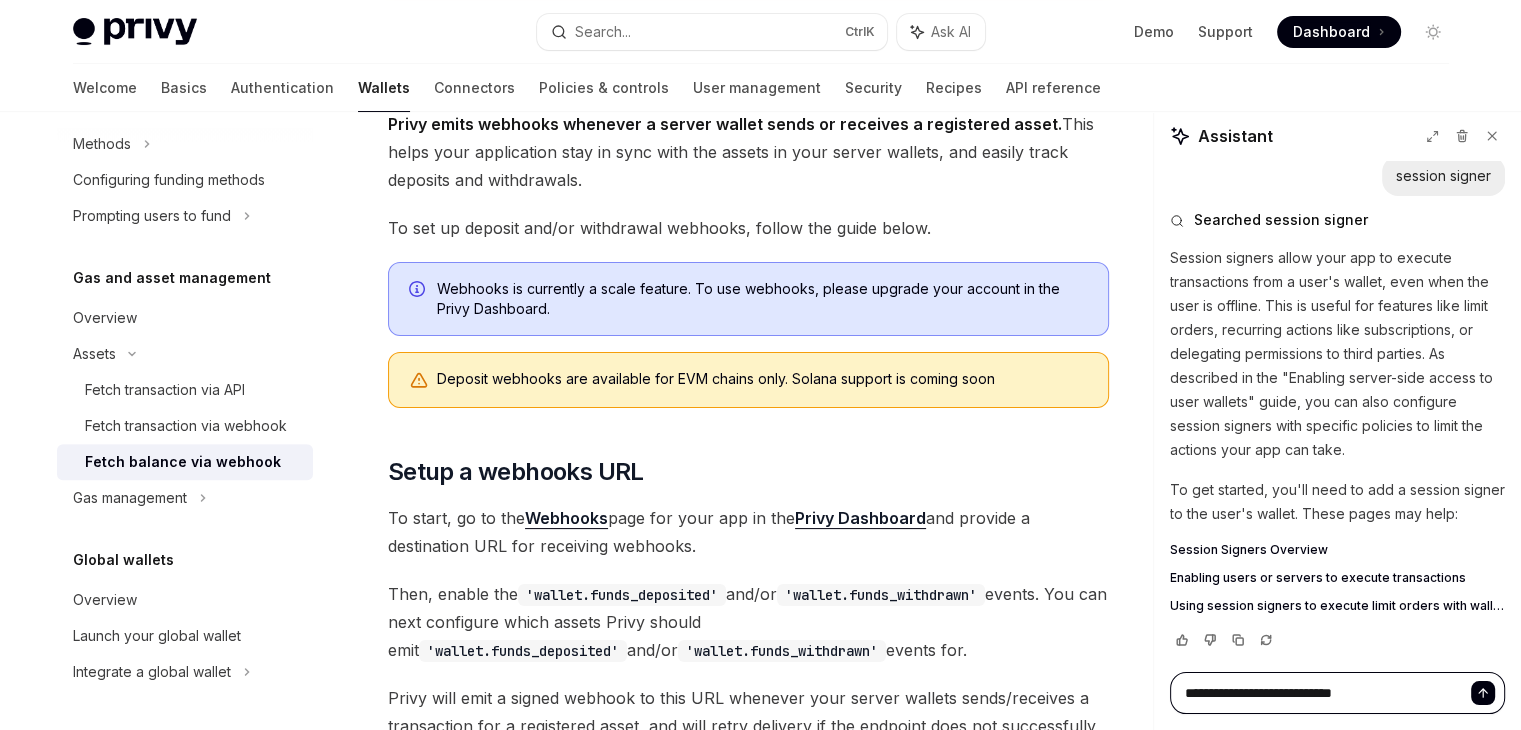 type on "*" 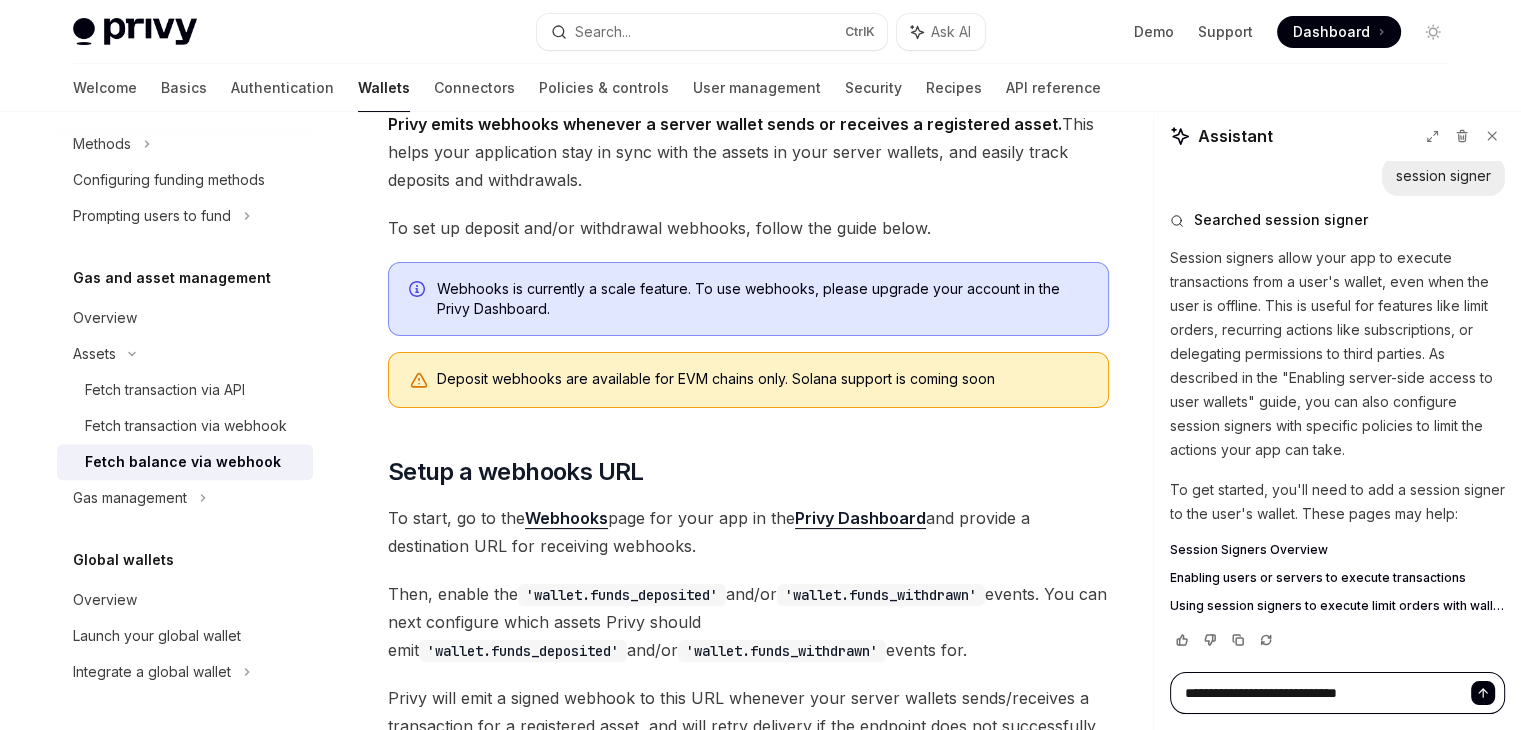 type on "*" 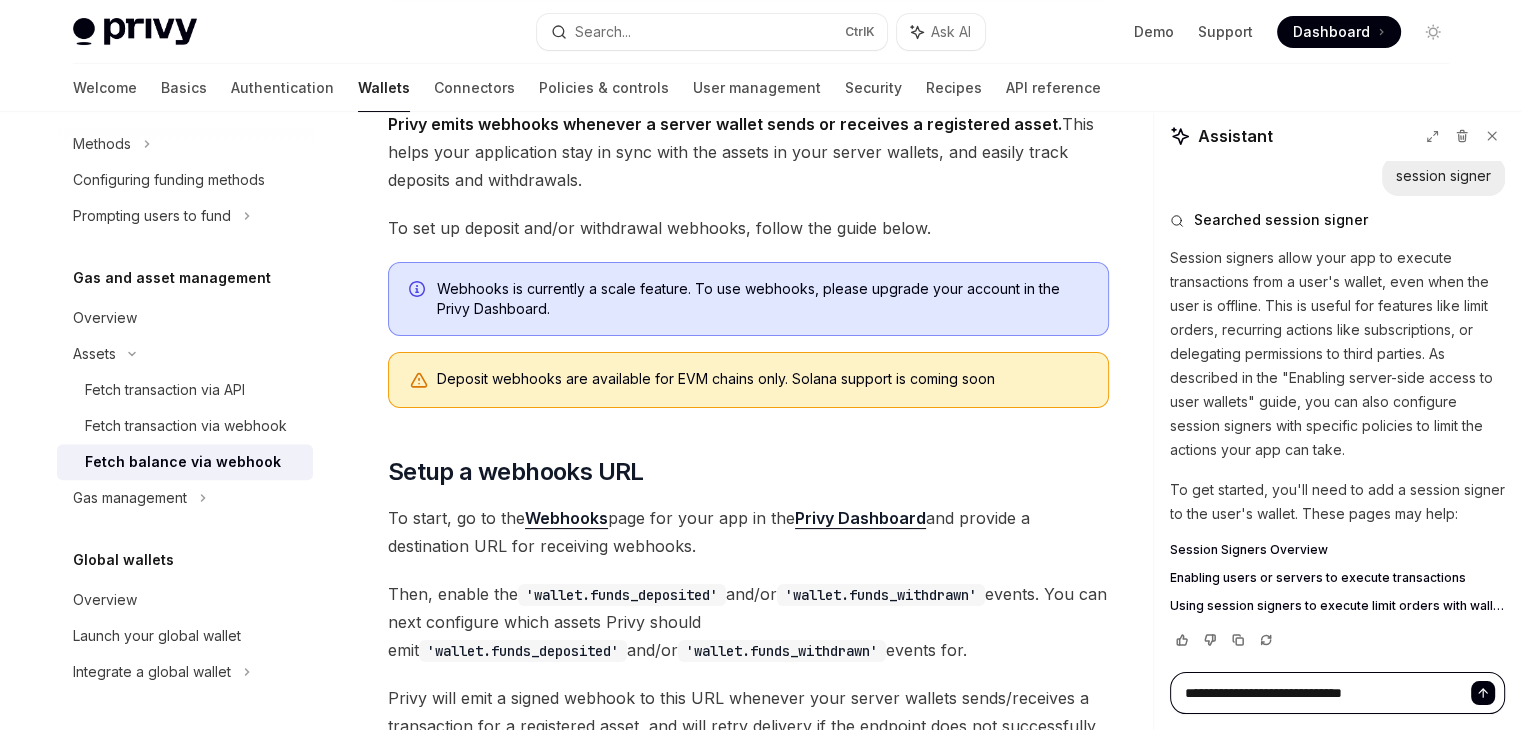 type on "*" 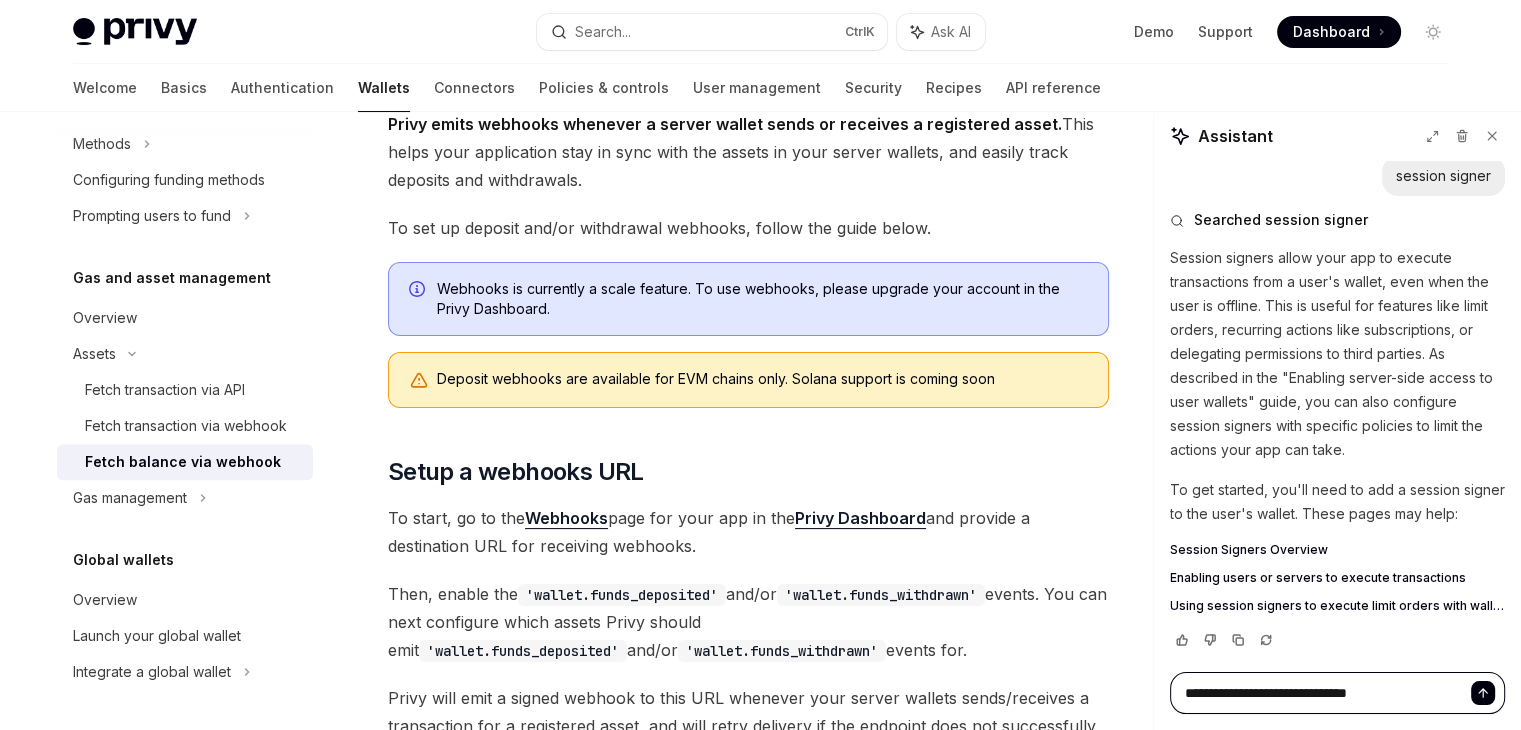type on "*" 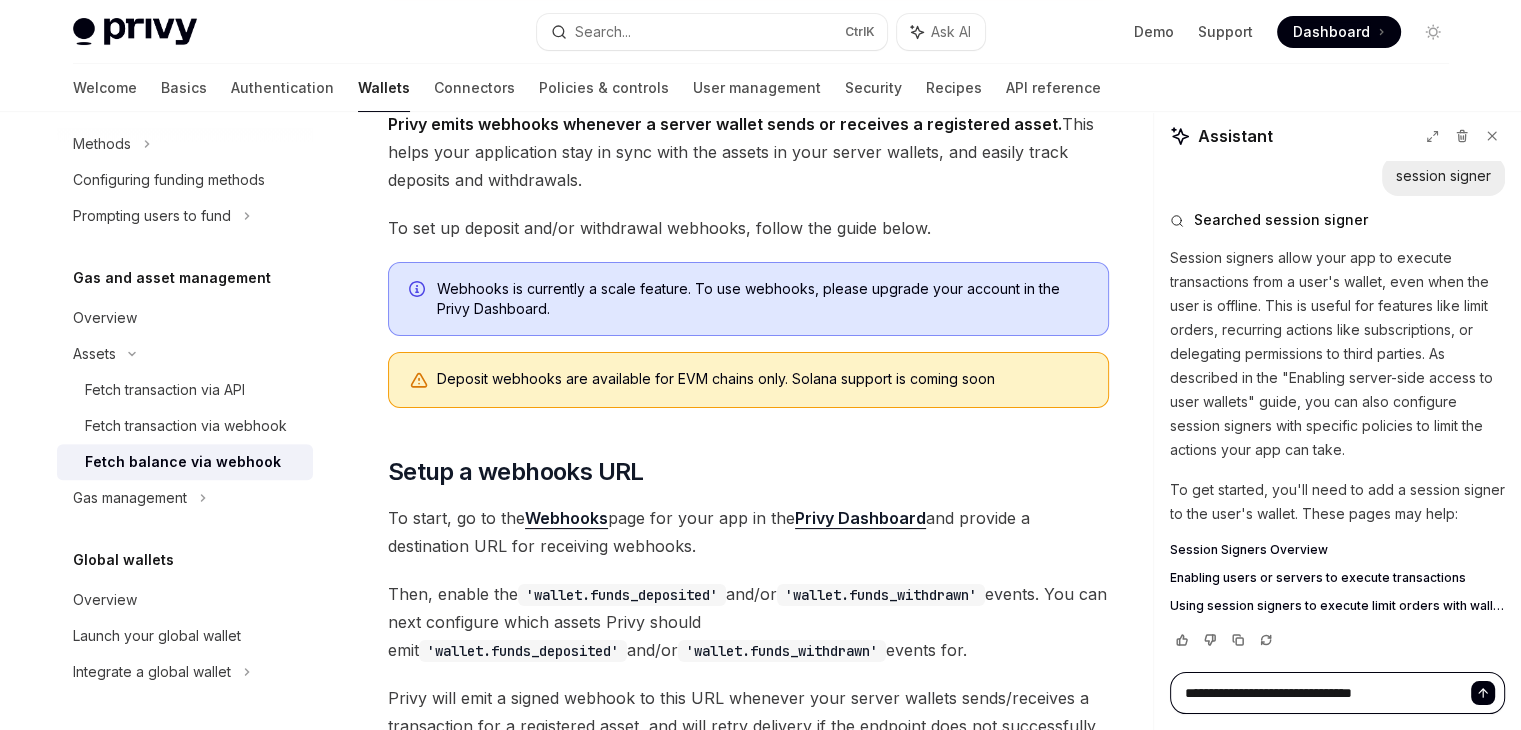 type on "*" 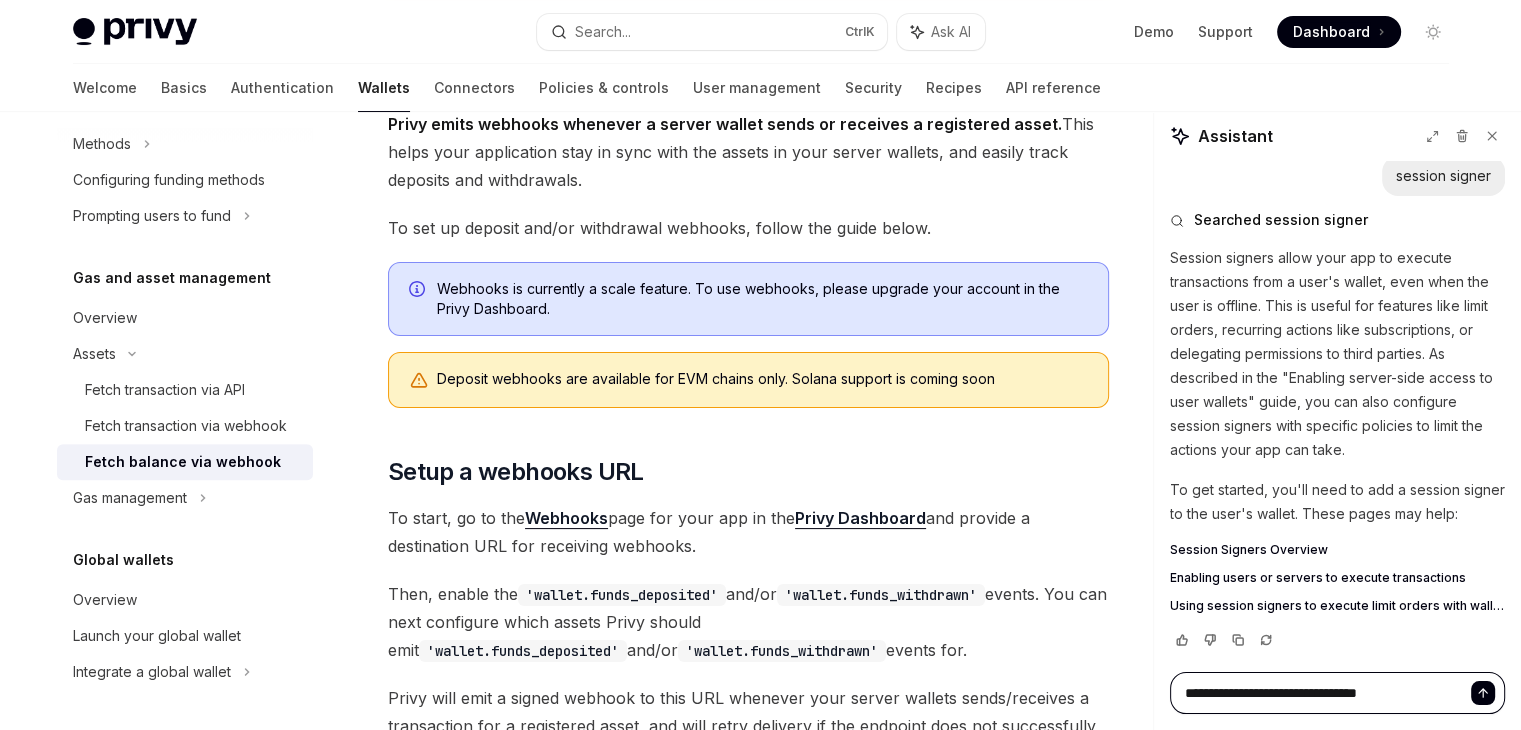 type on "*" 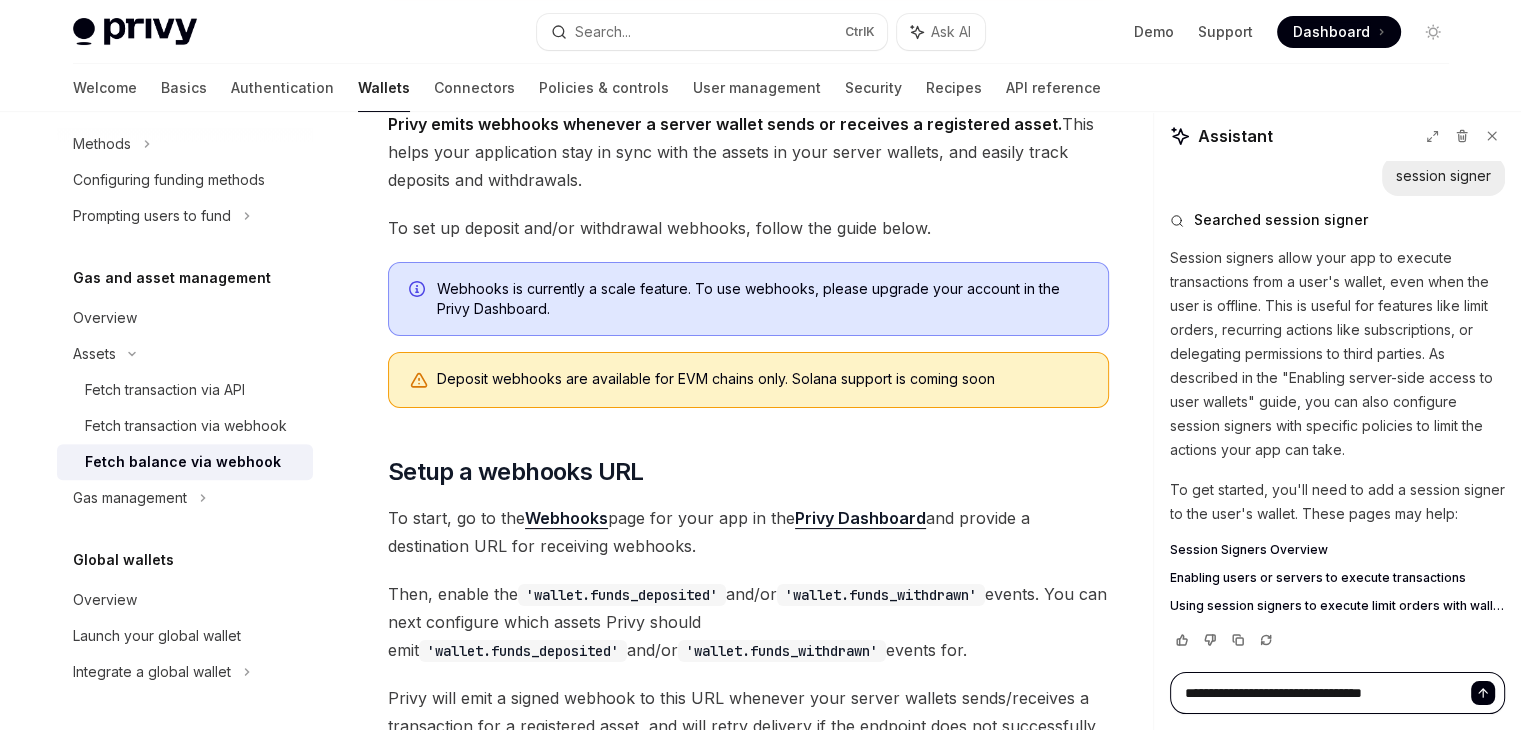 type on "*" 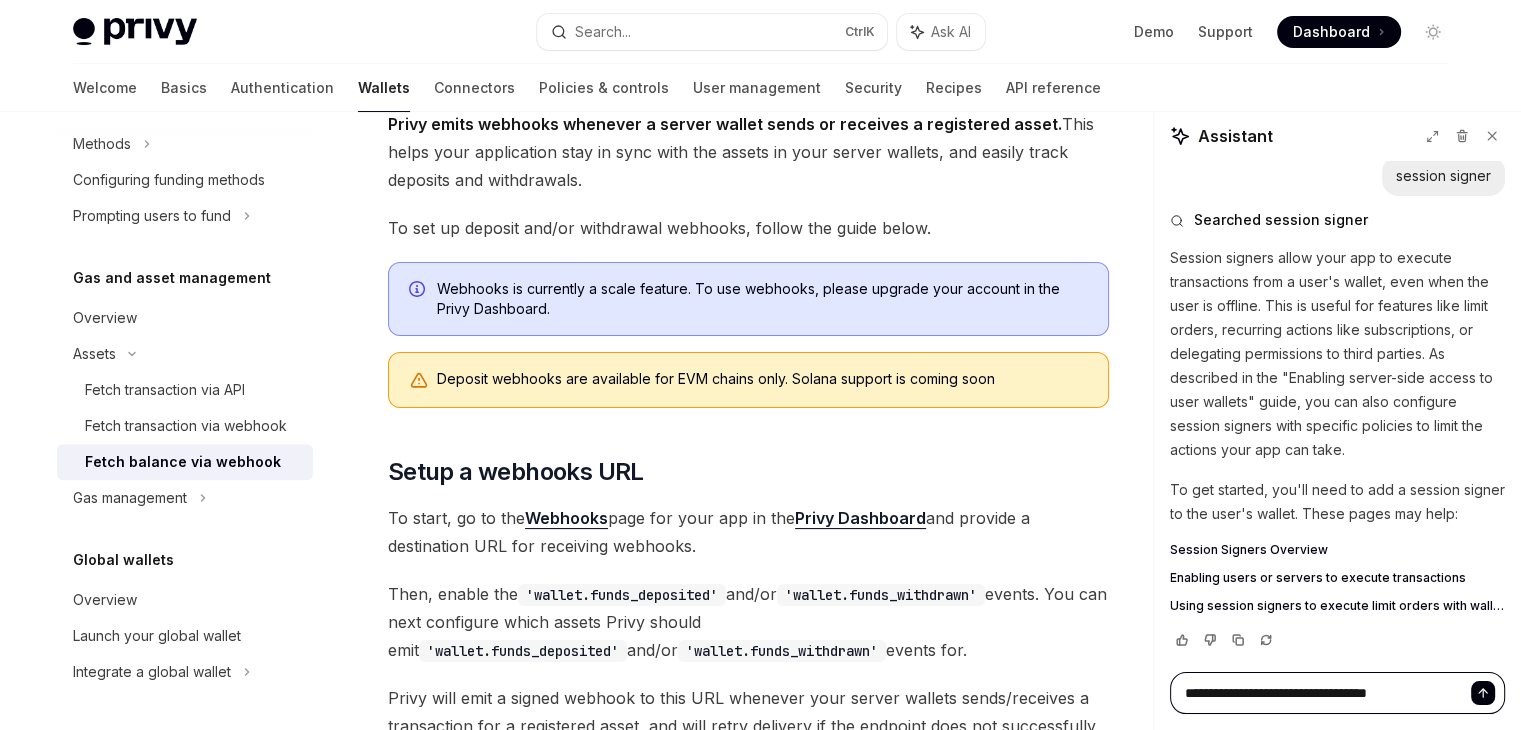 type on "*" 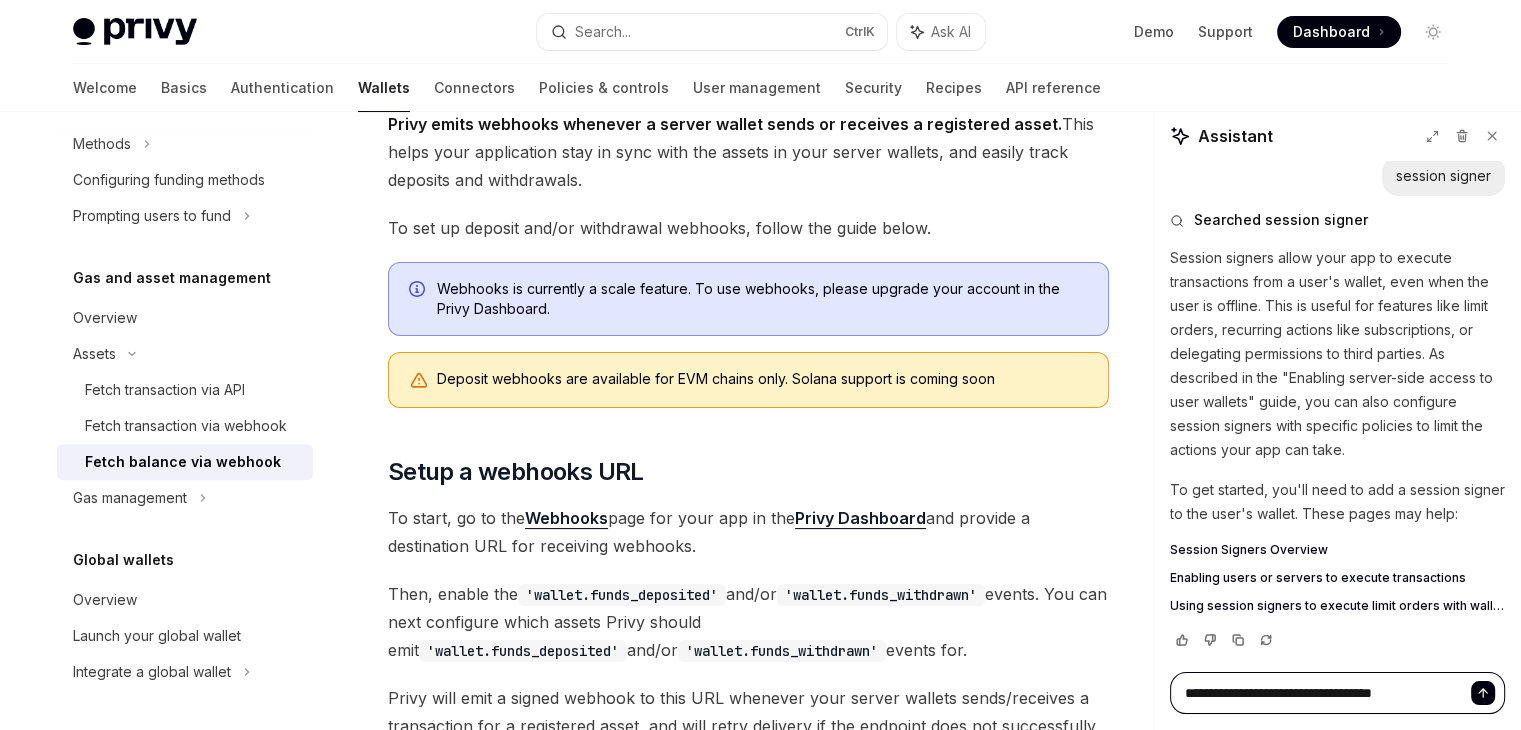 type on "*" 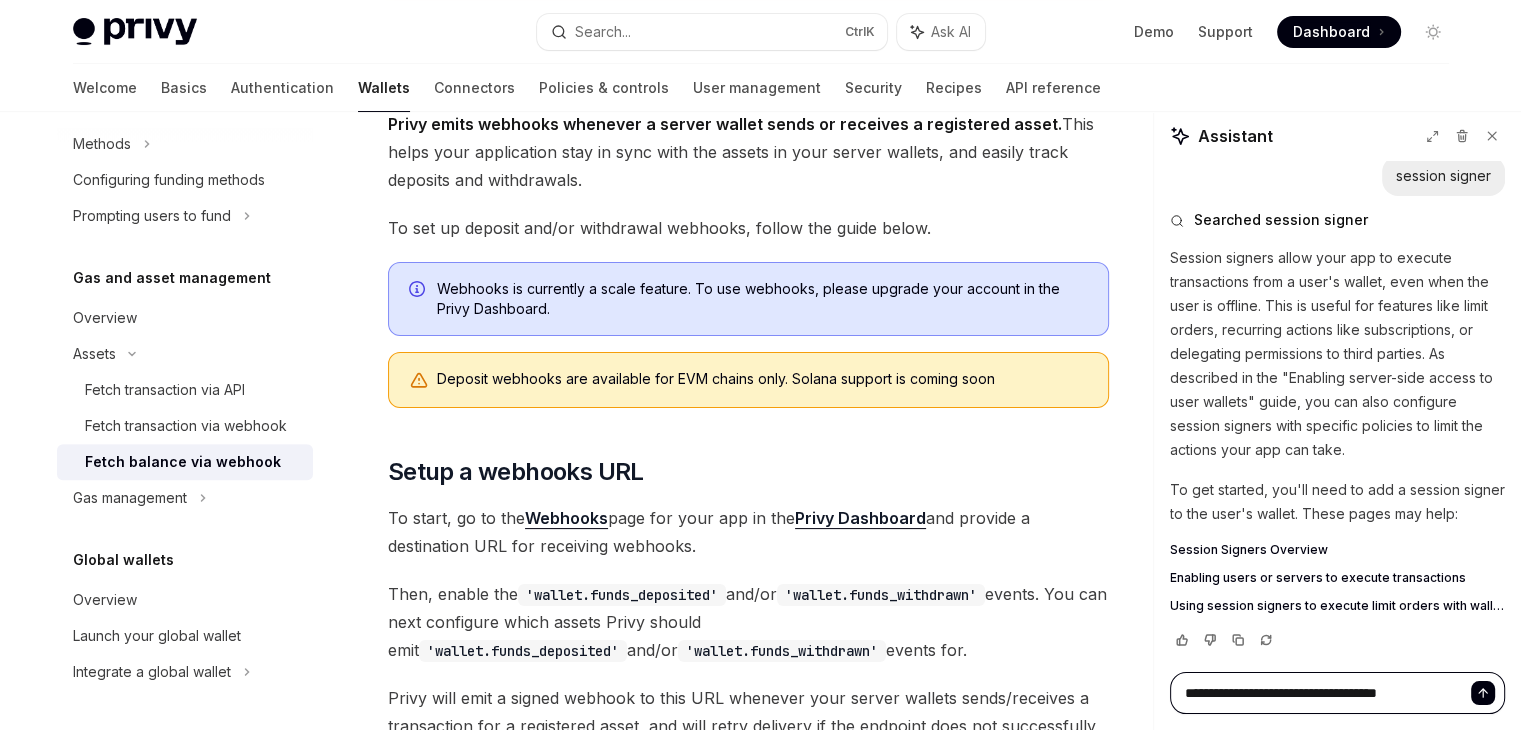 type on "*" 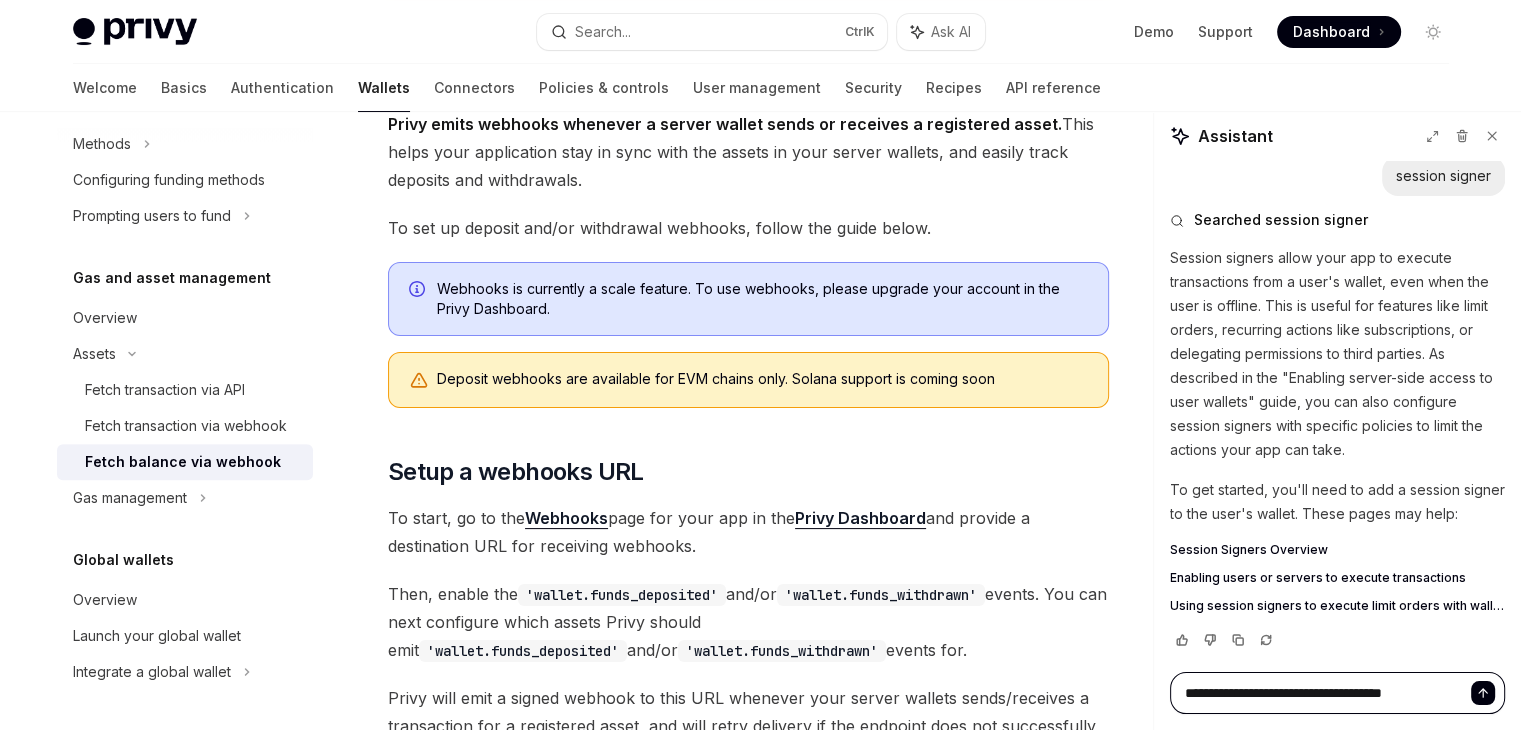 type on "*" 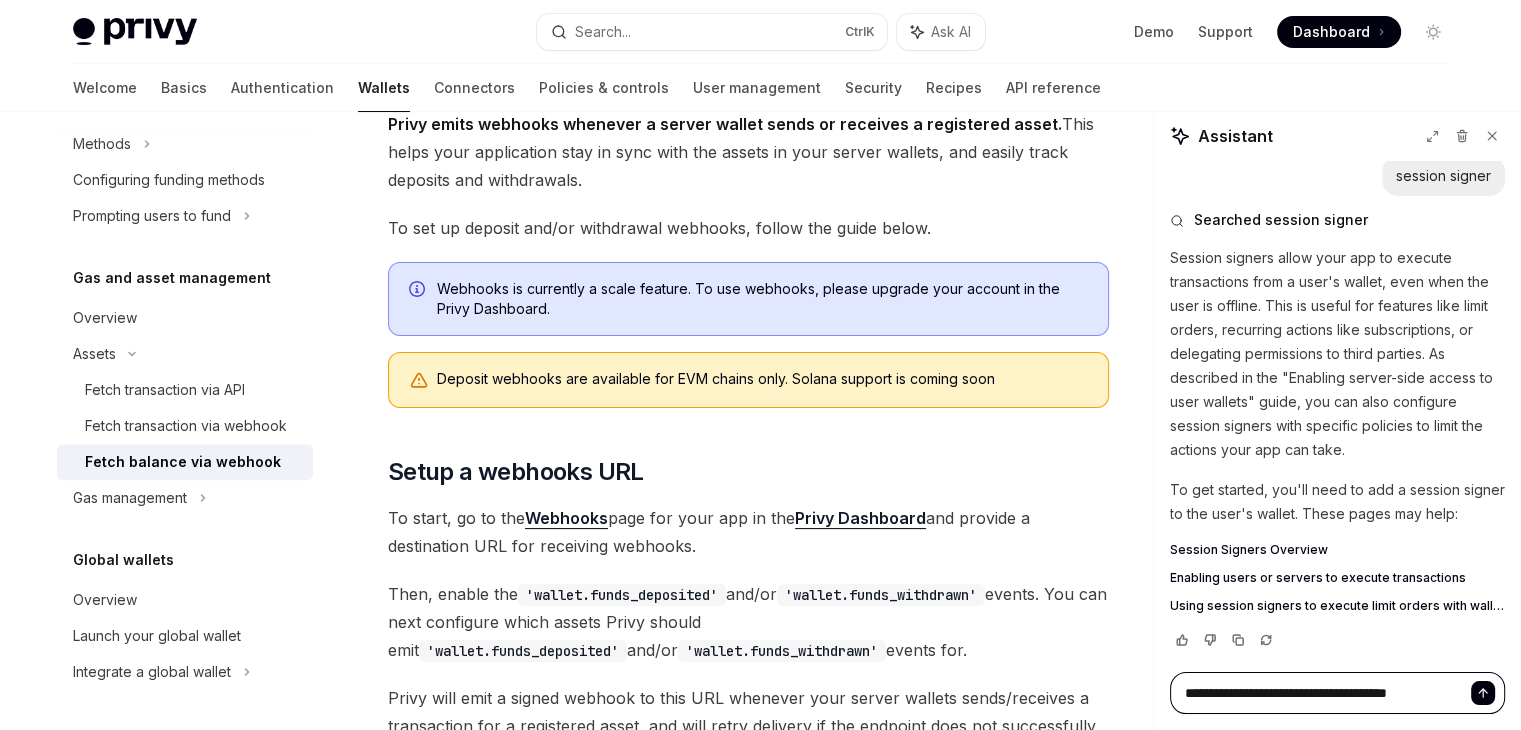 type on "*" 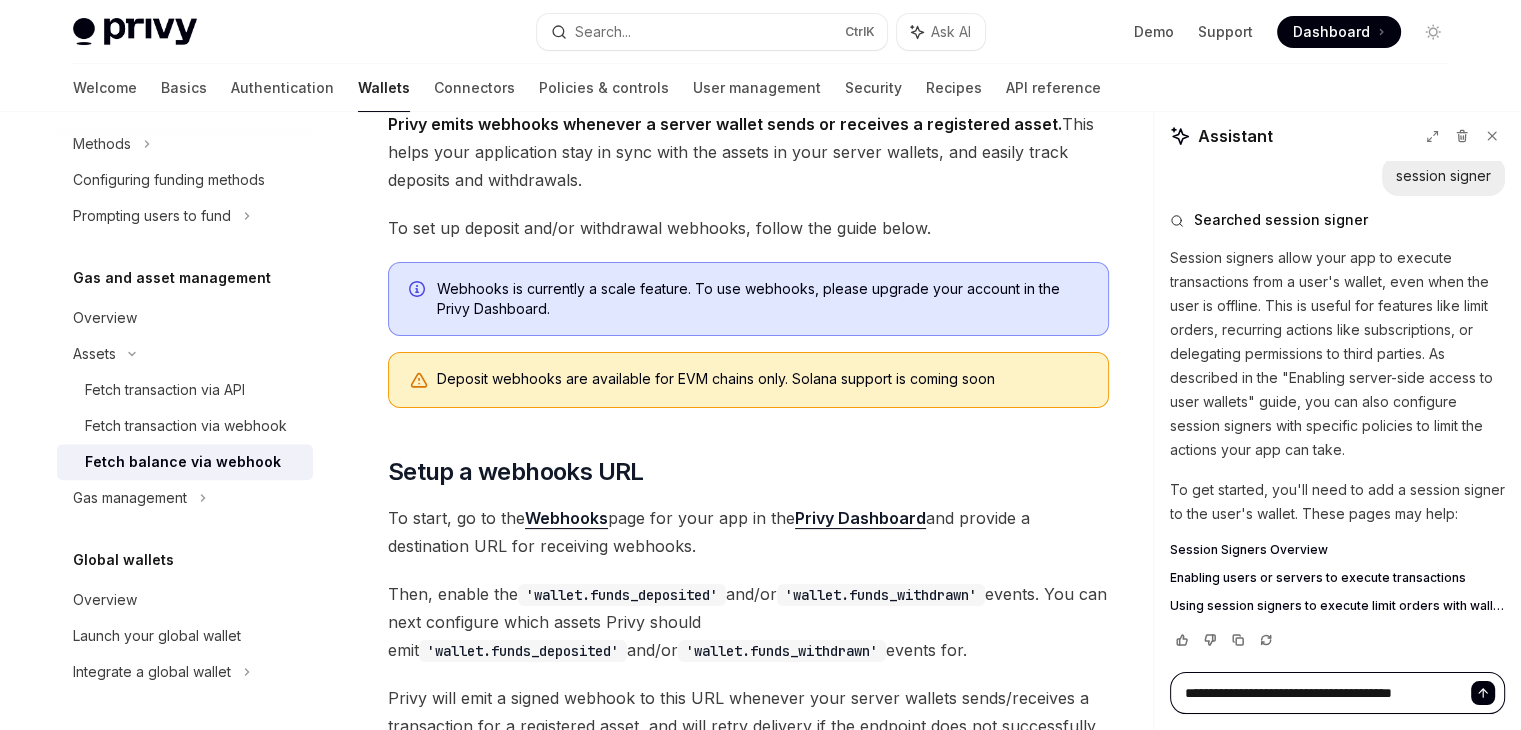 type on "*" 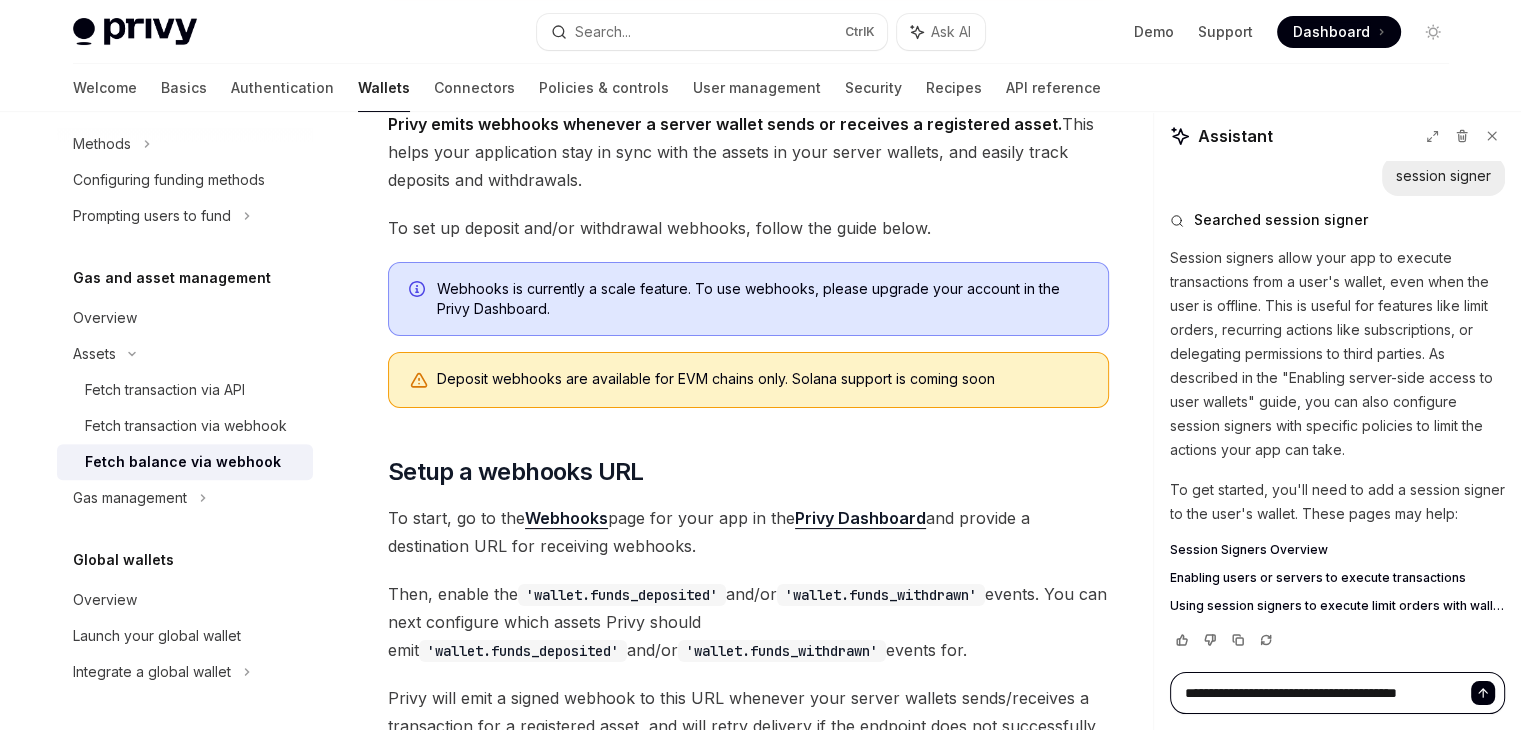 type on "*" 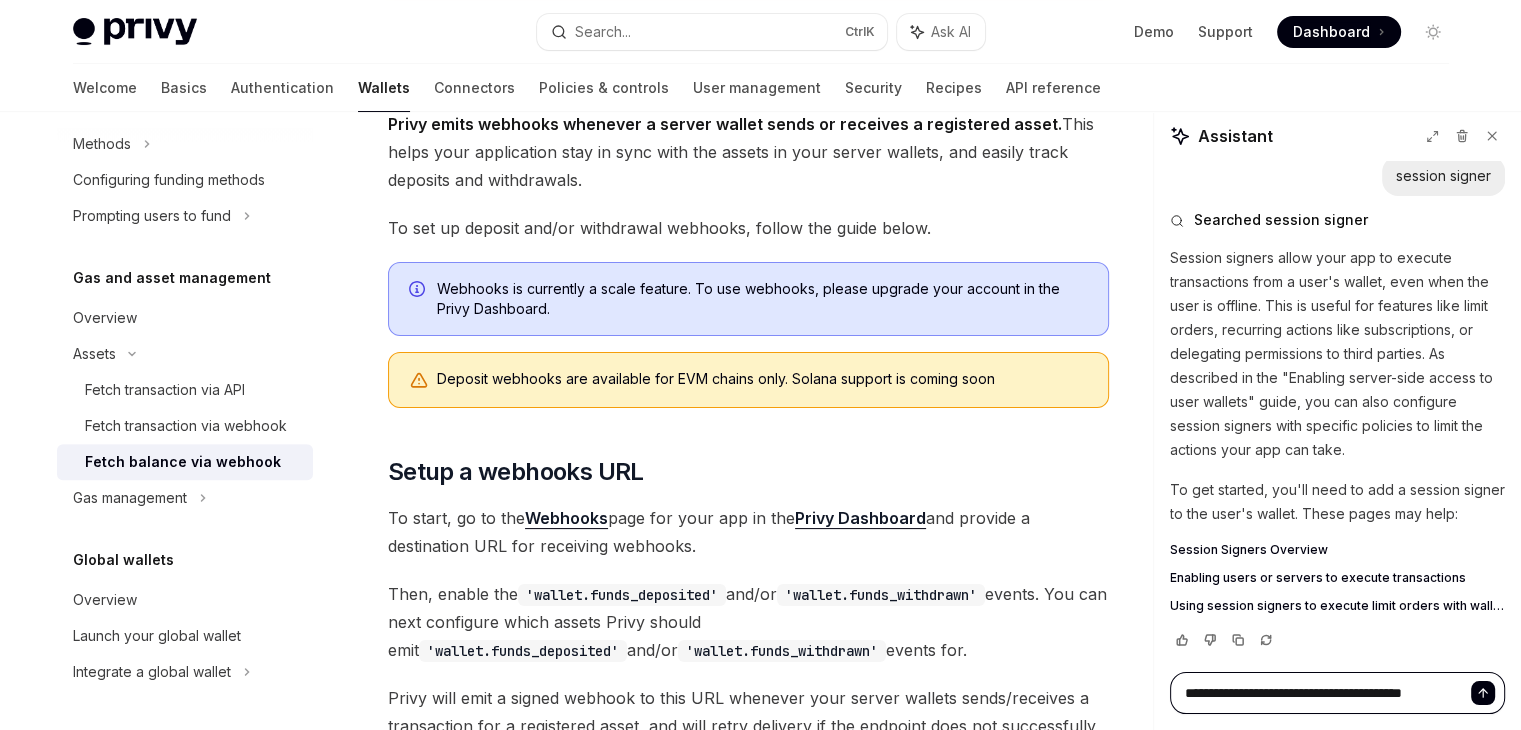 type on "*" 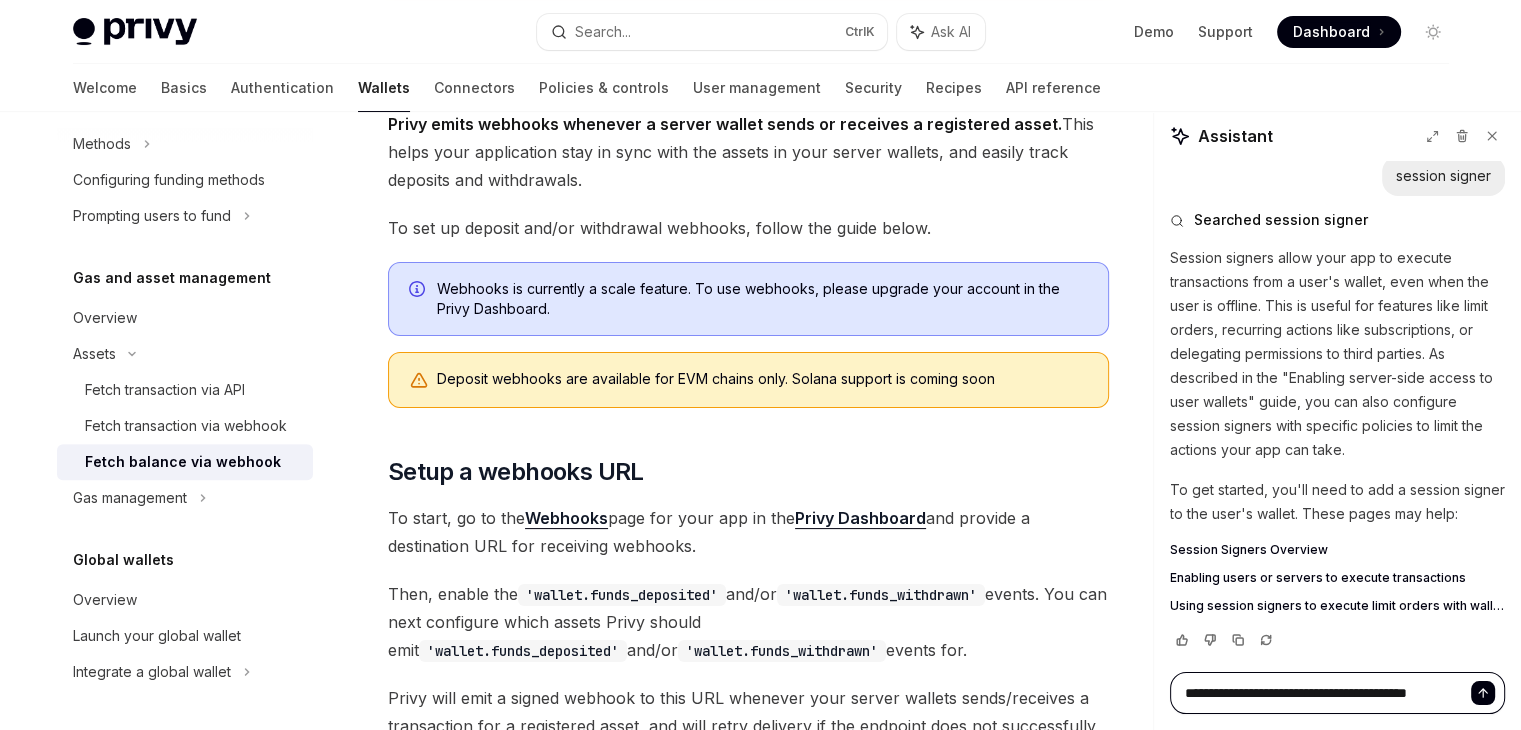 type on "*" 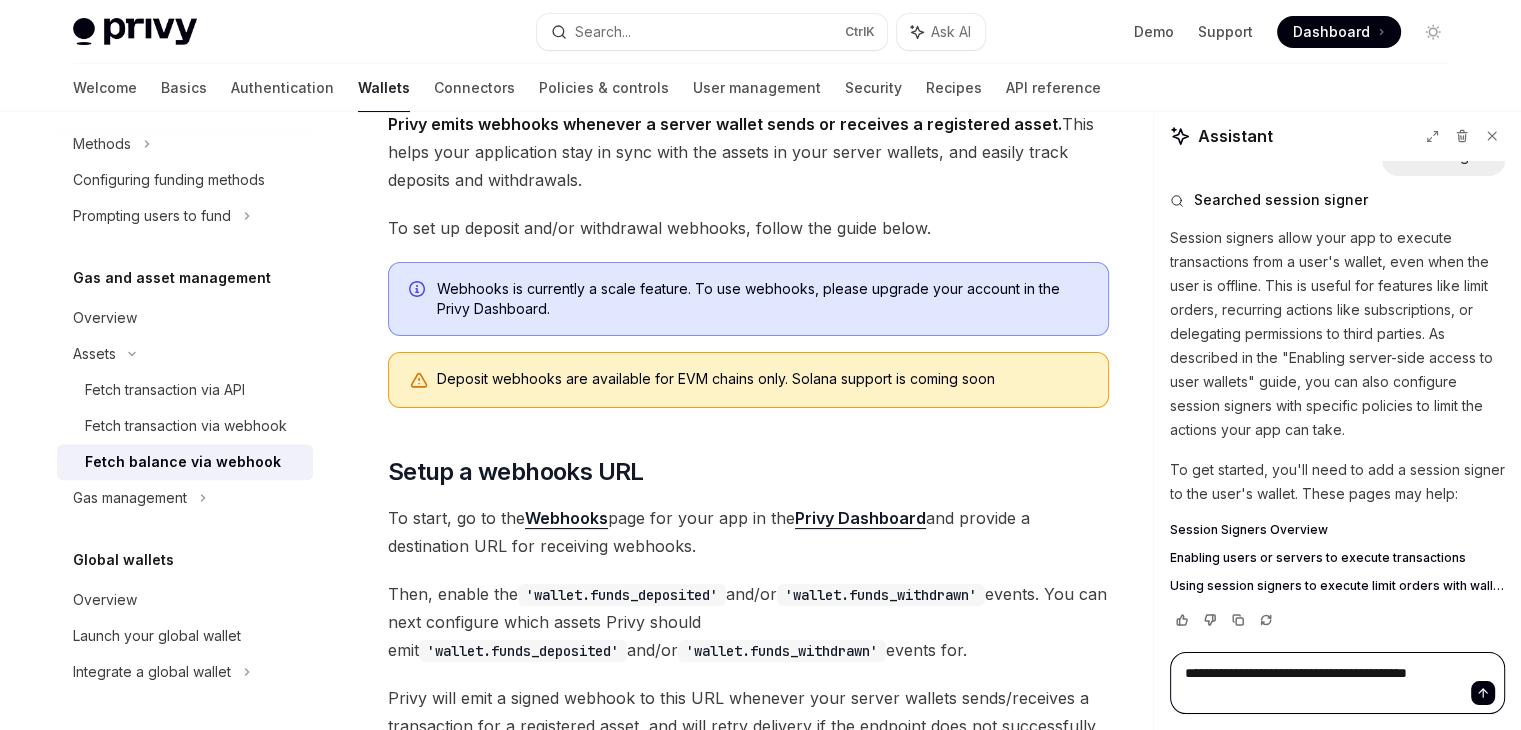type on "**********" 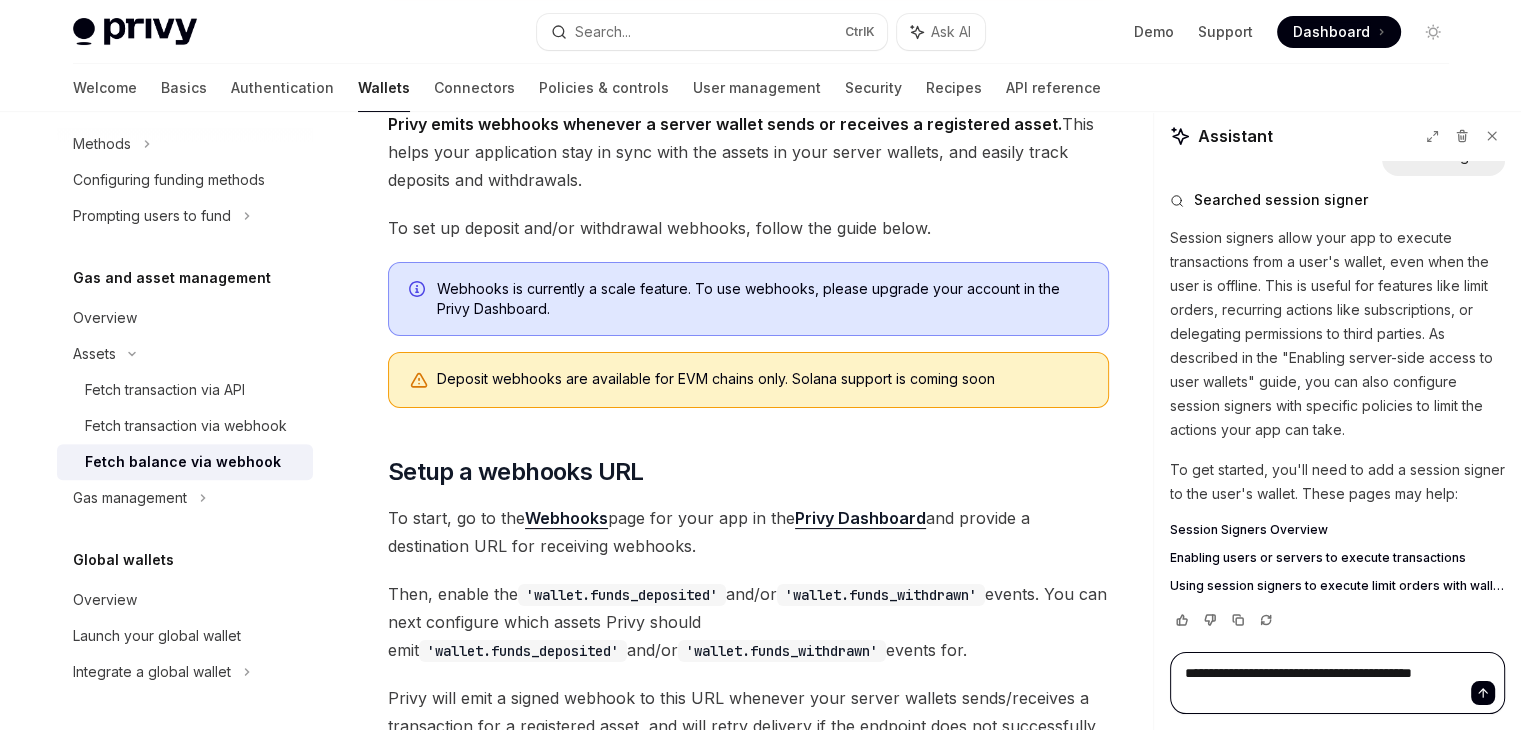 type on "*" 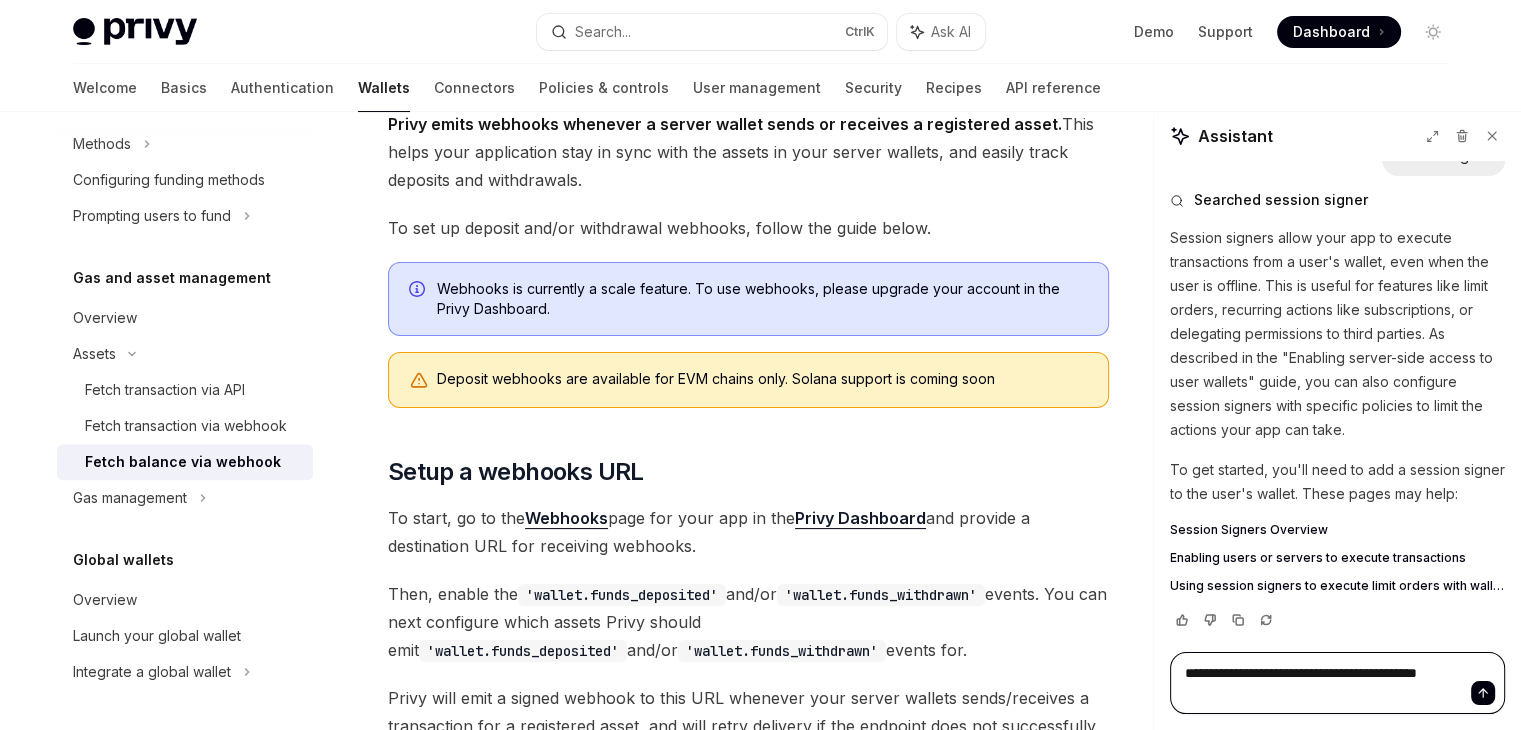 type on "*" 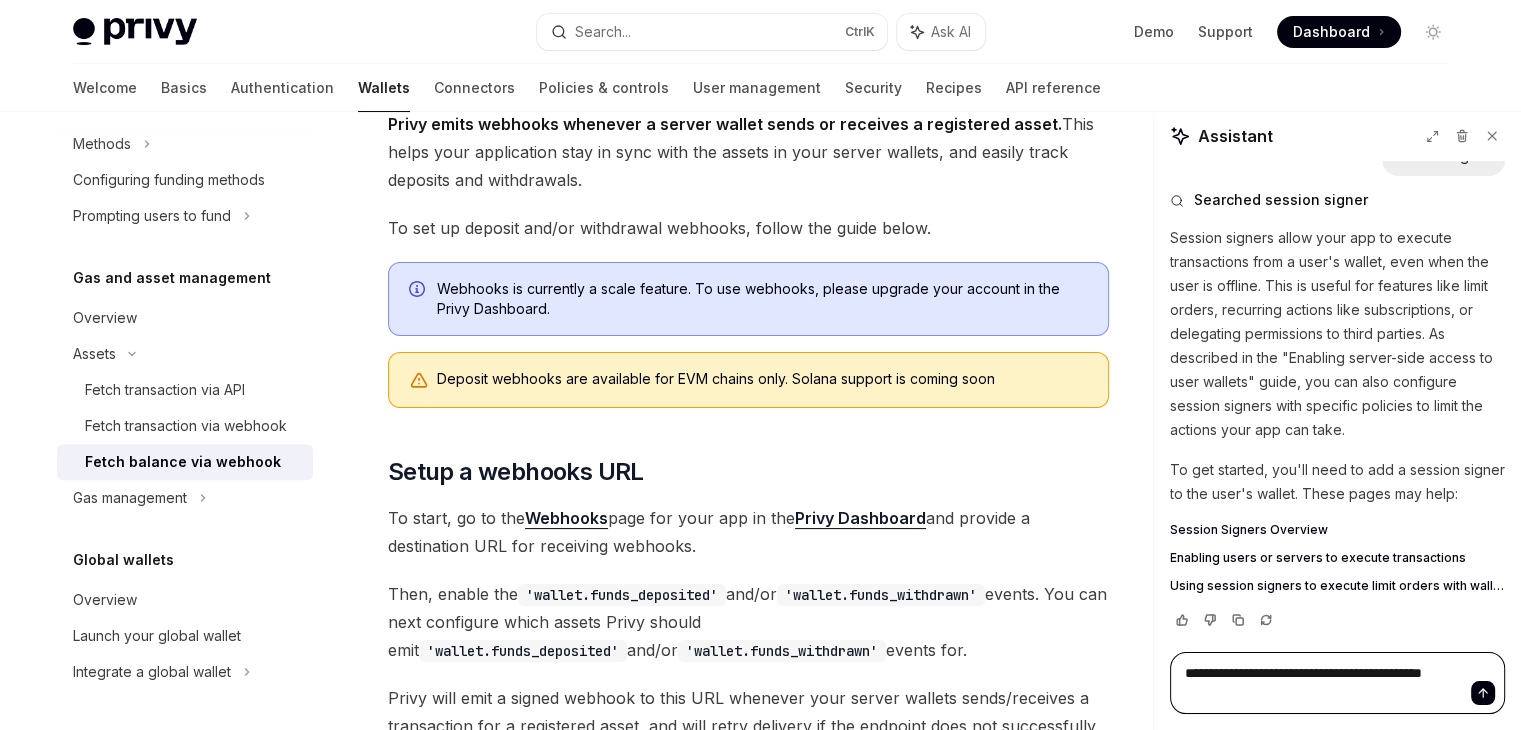 type on "*" 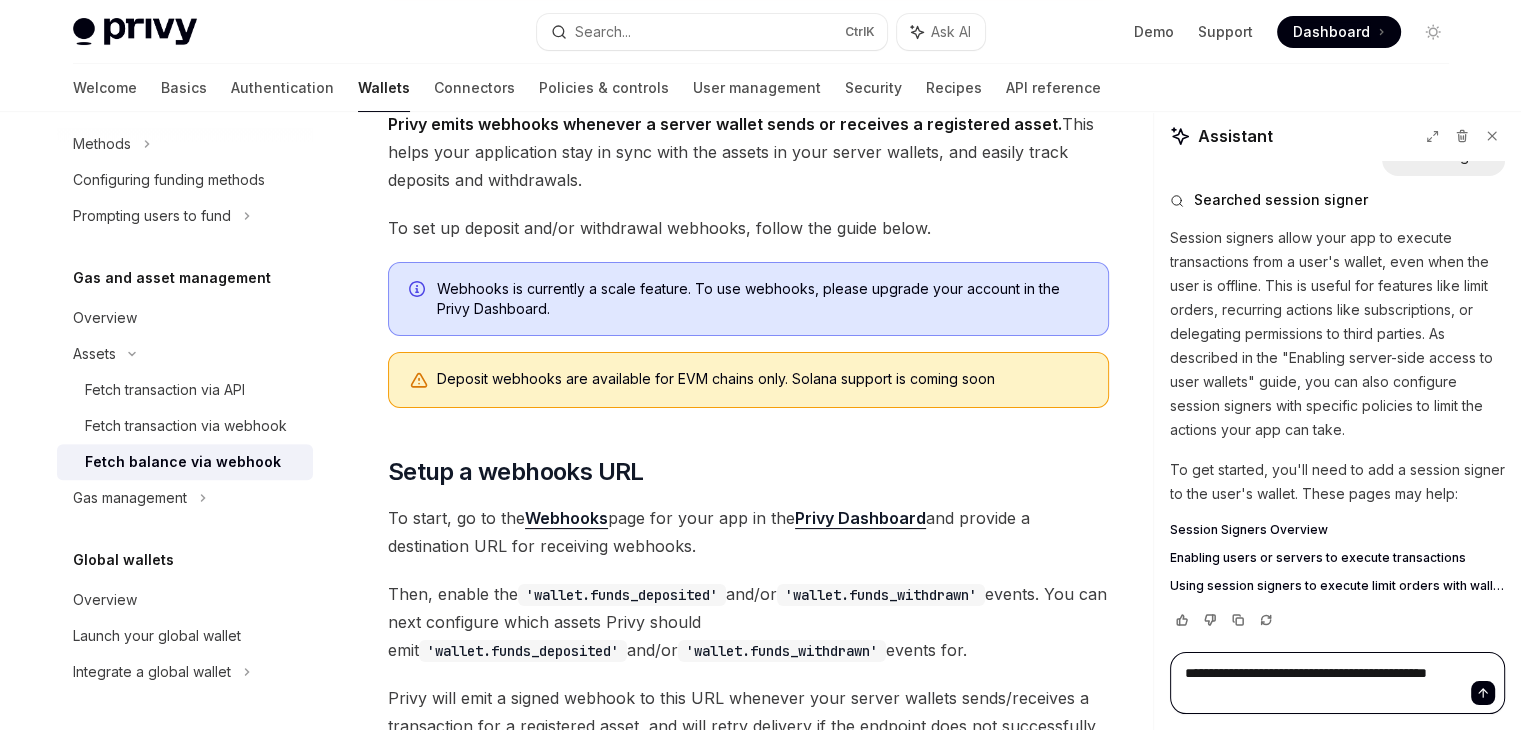 type on "*" 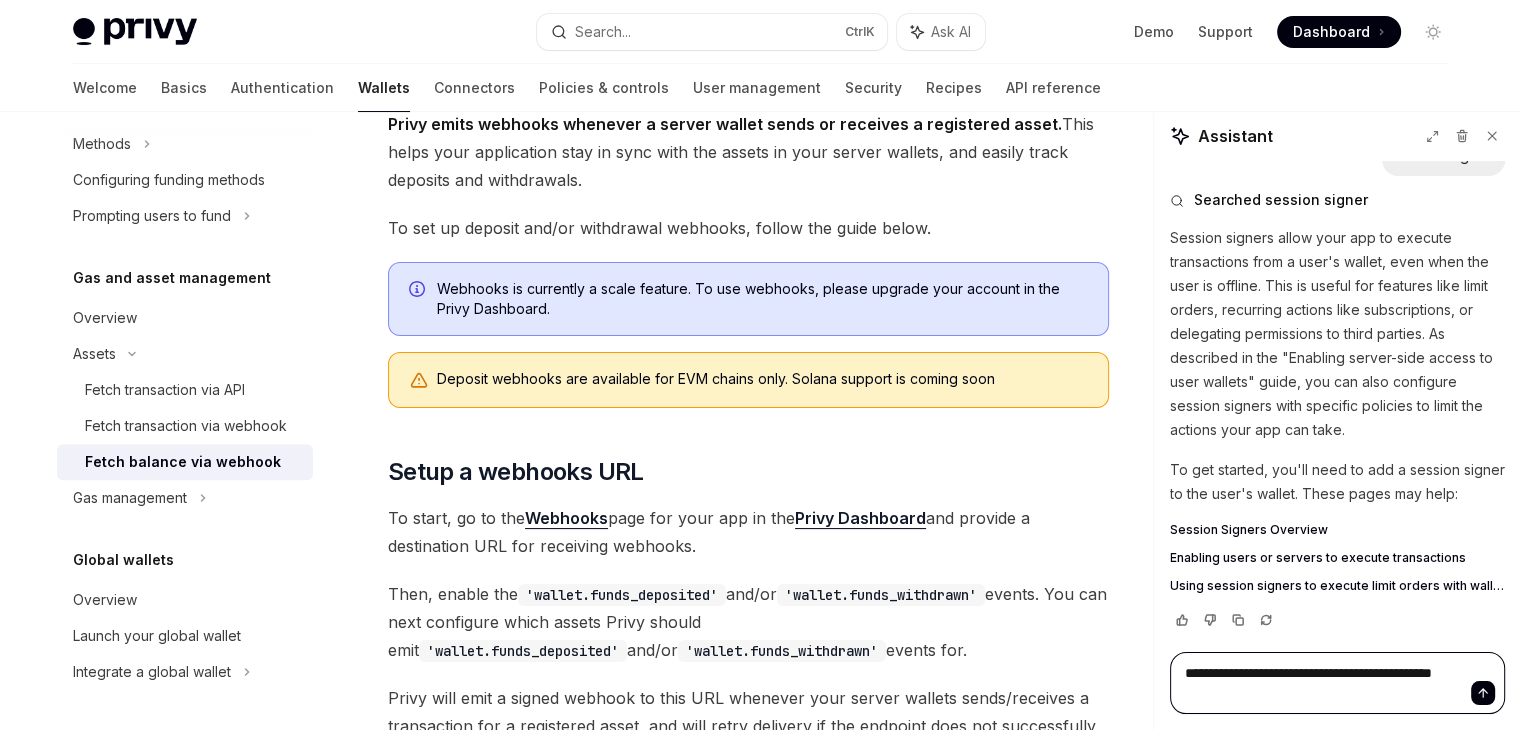 type on "*" 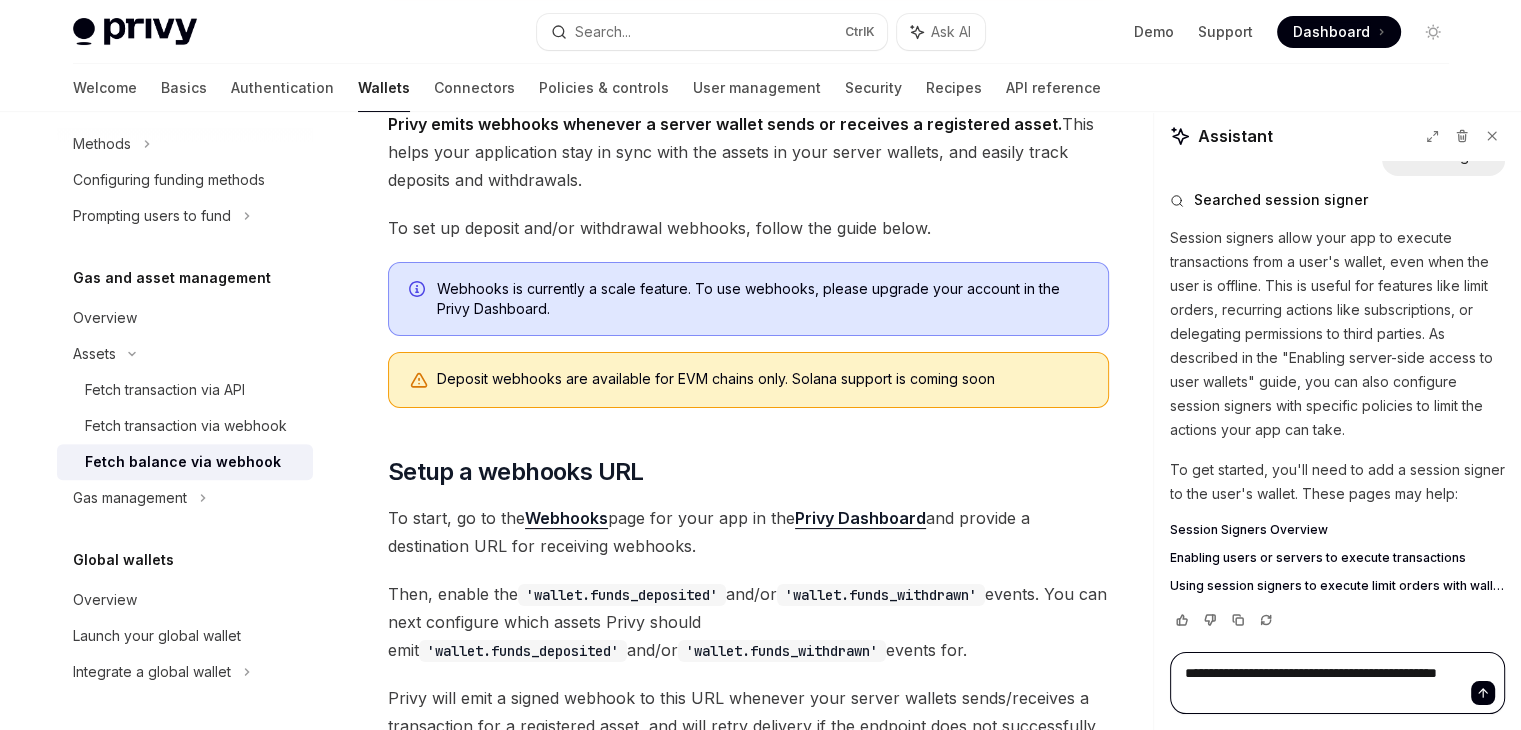 type on "*" 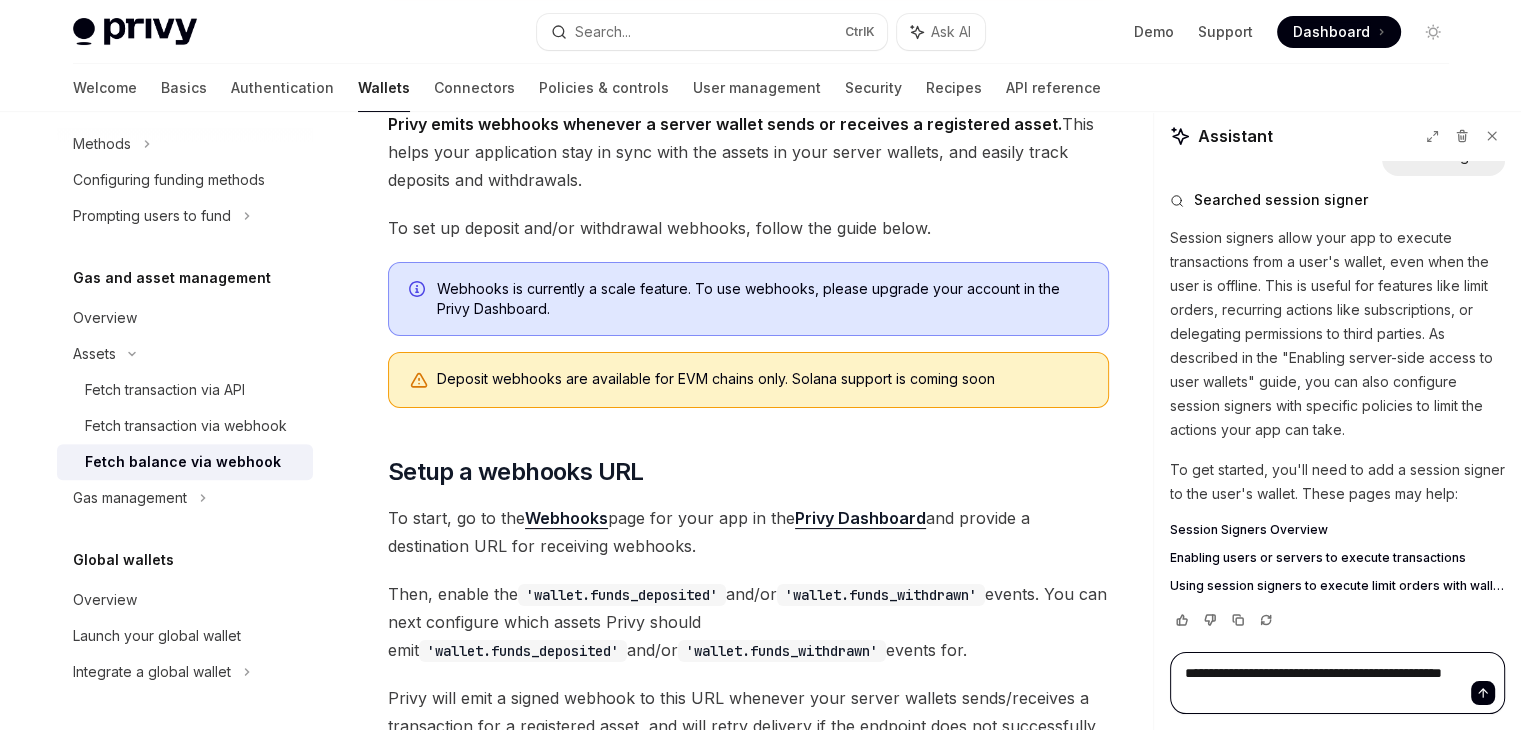 type on "*" 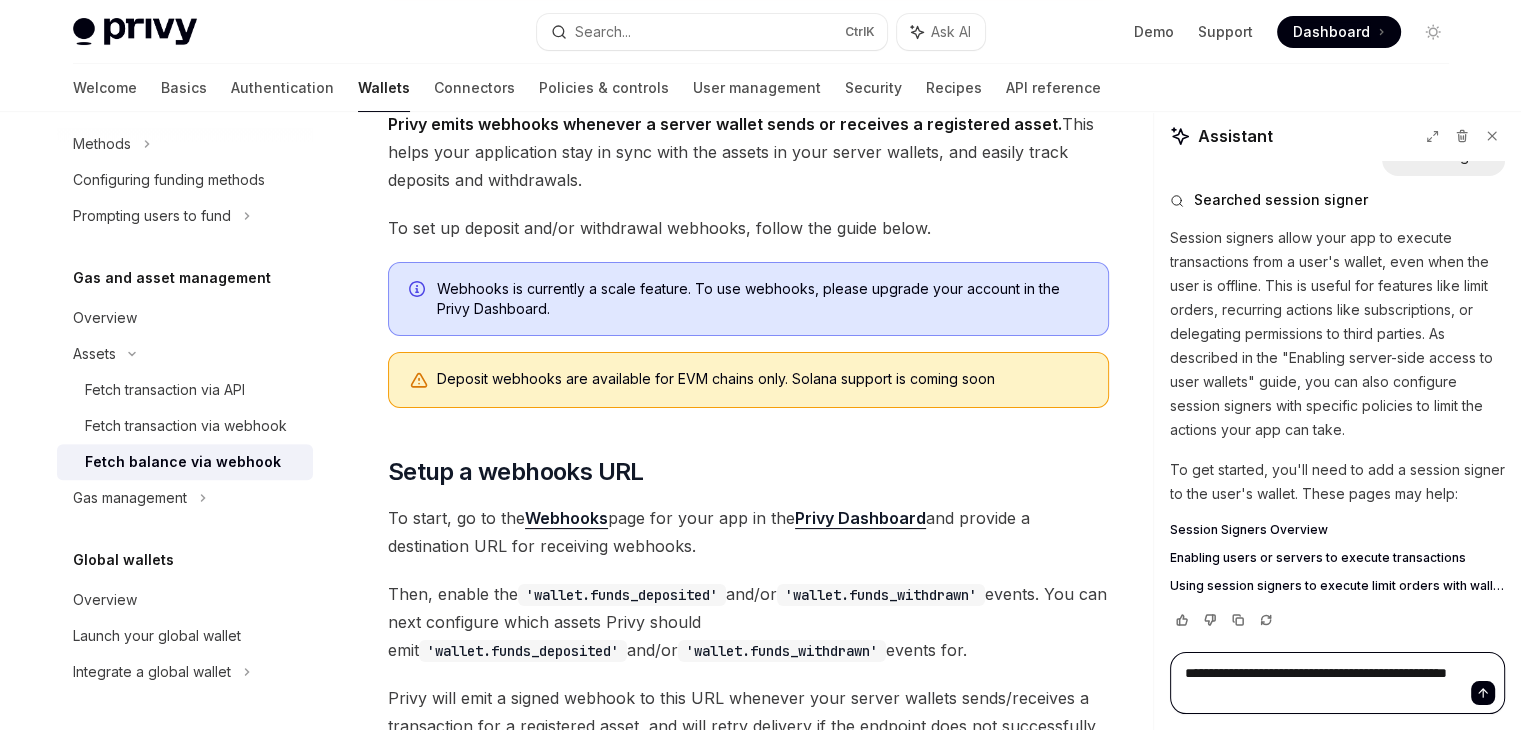 type on "*" 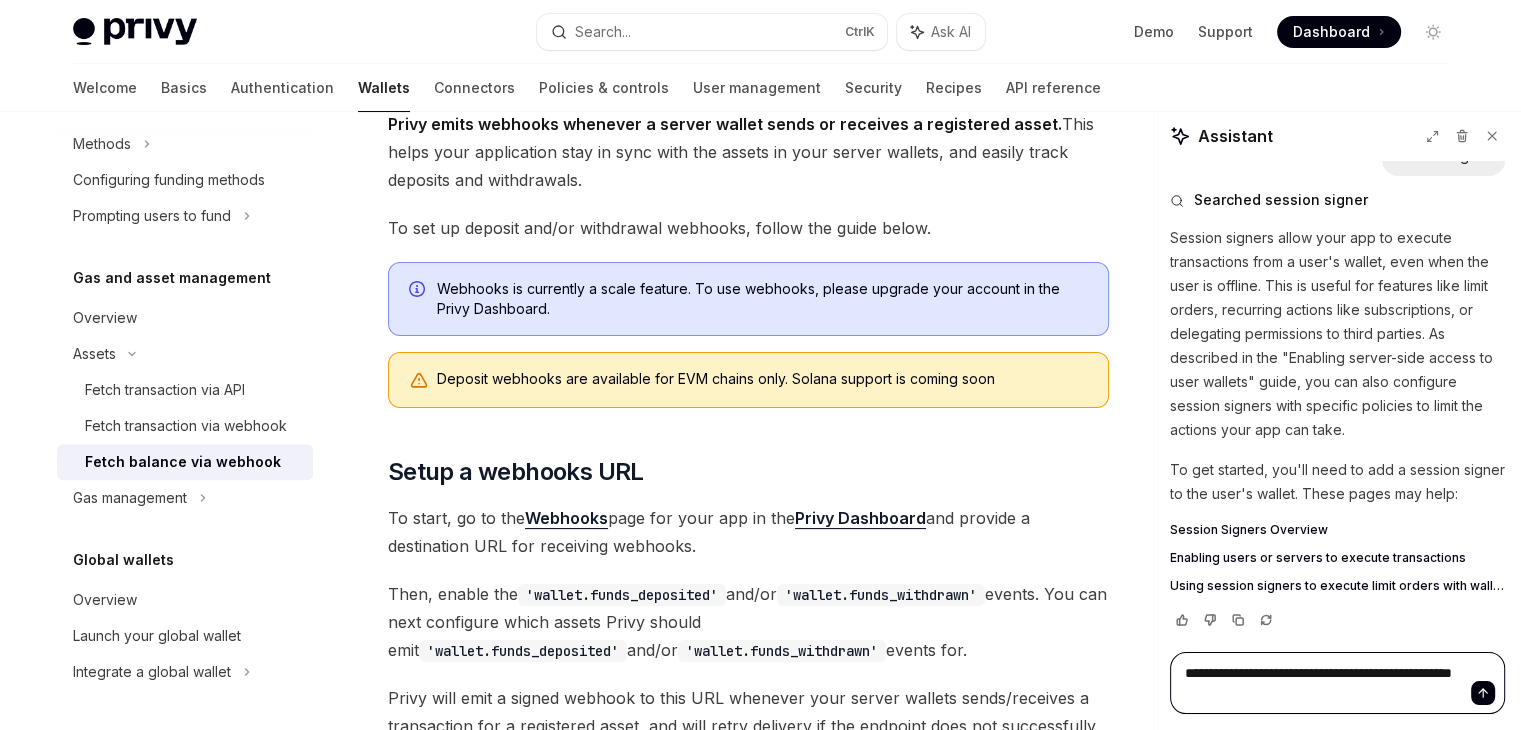 type on "*" 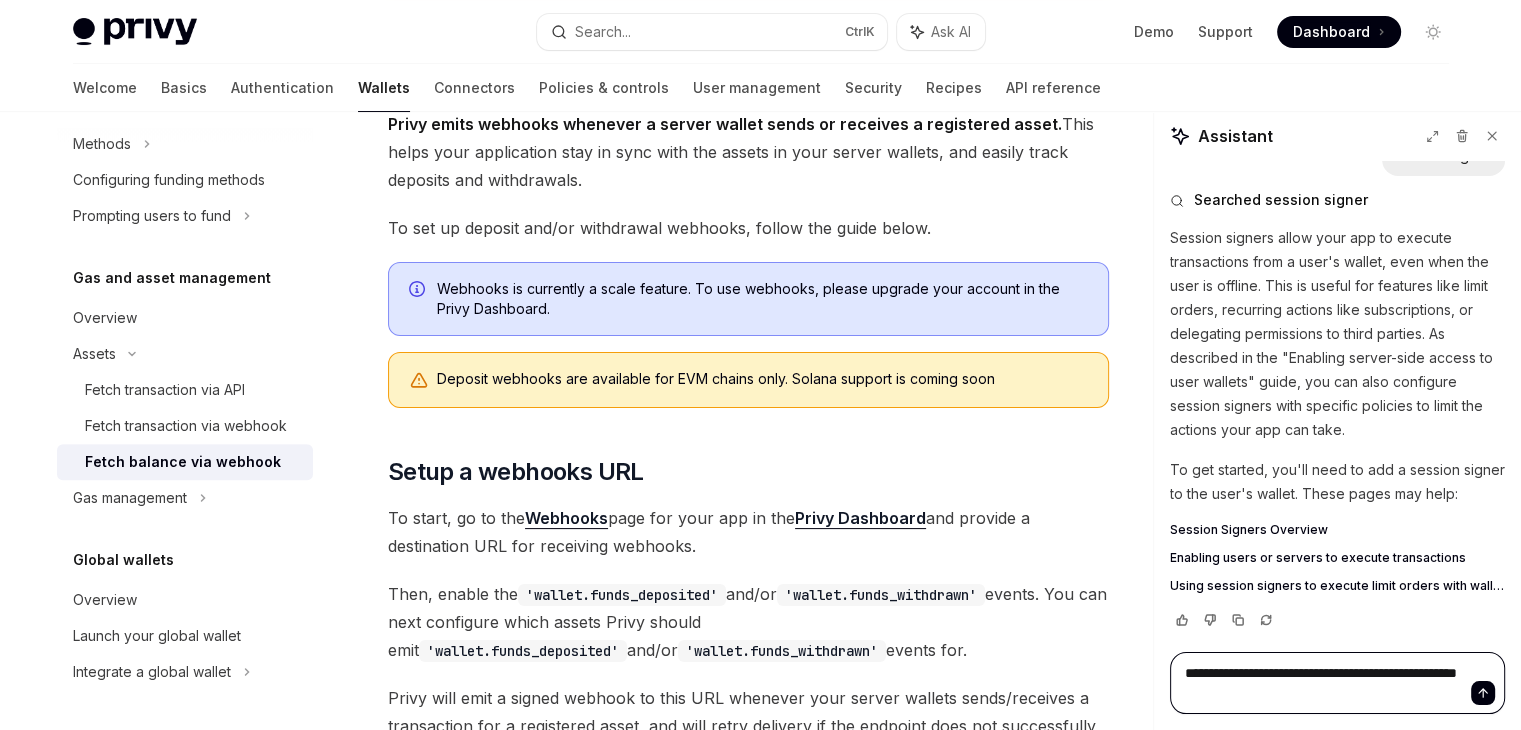 type on "*" 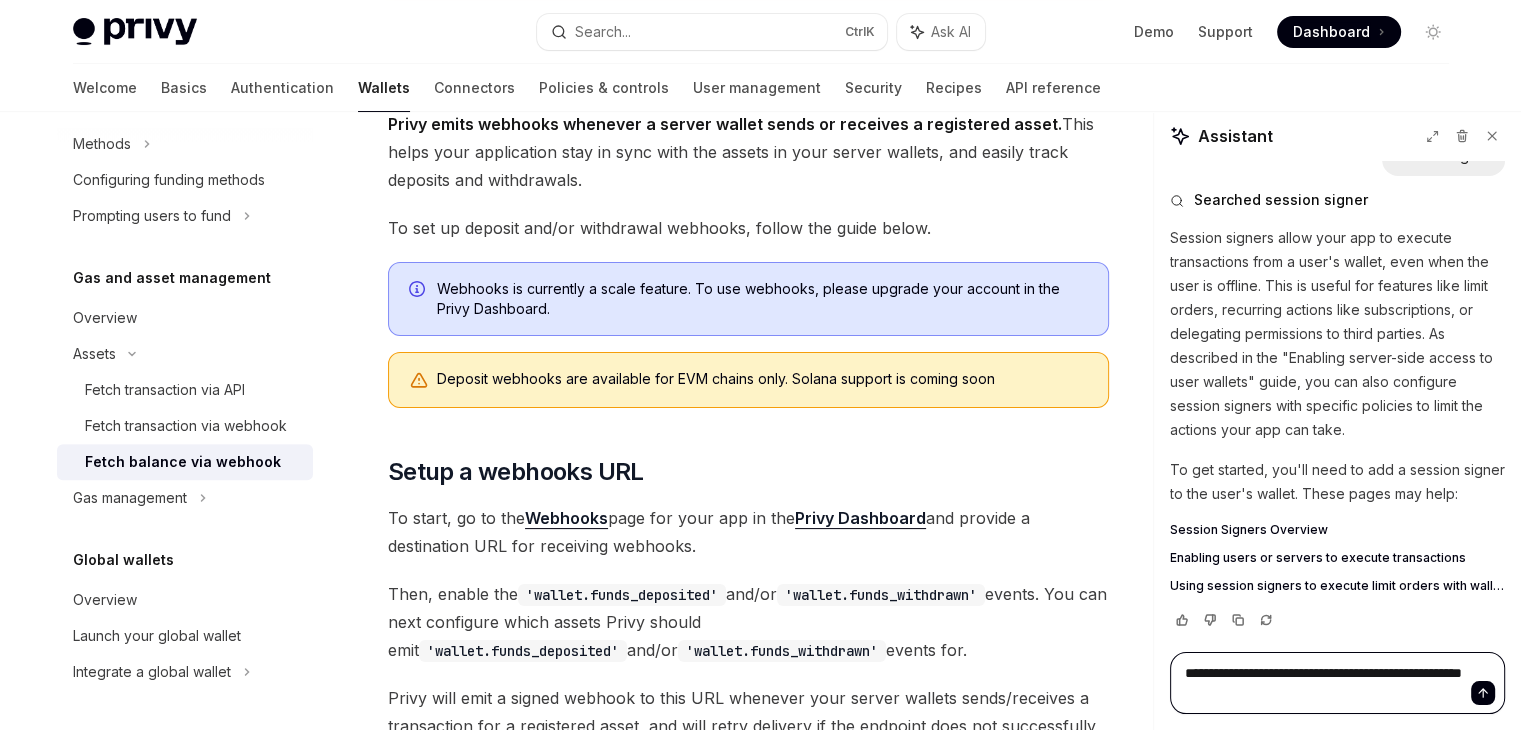 type on "*" 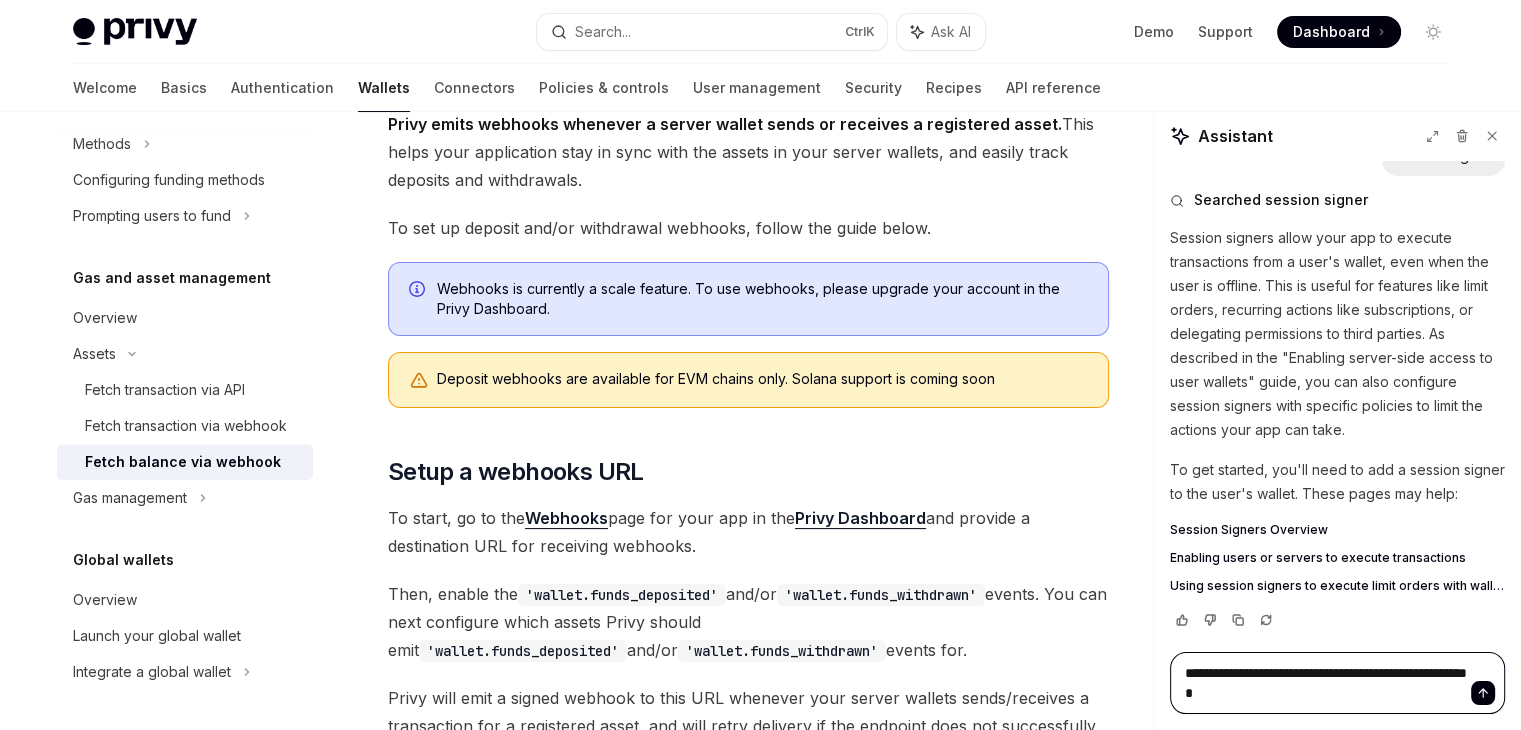 type on "*" 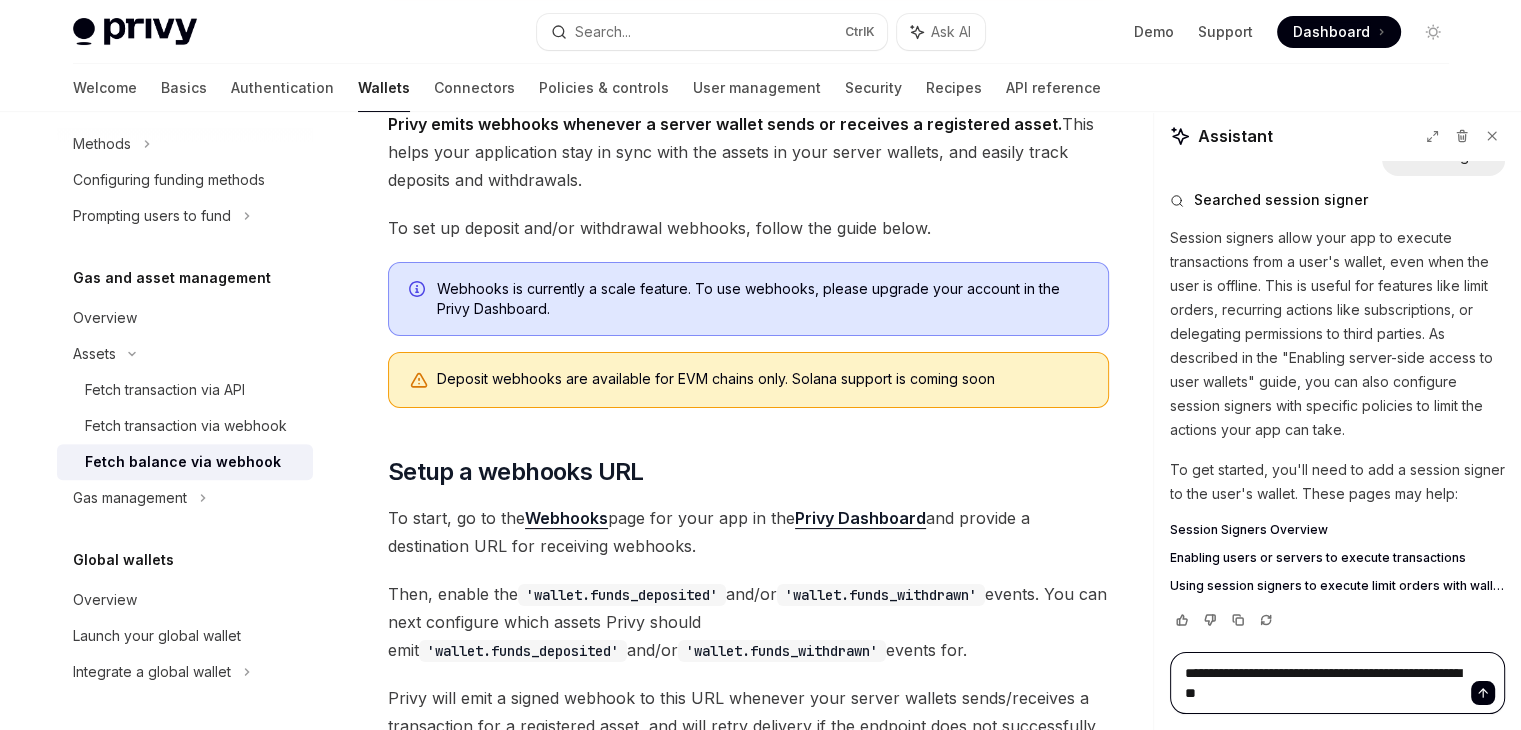 type on "*" 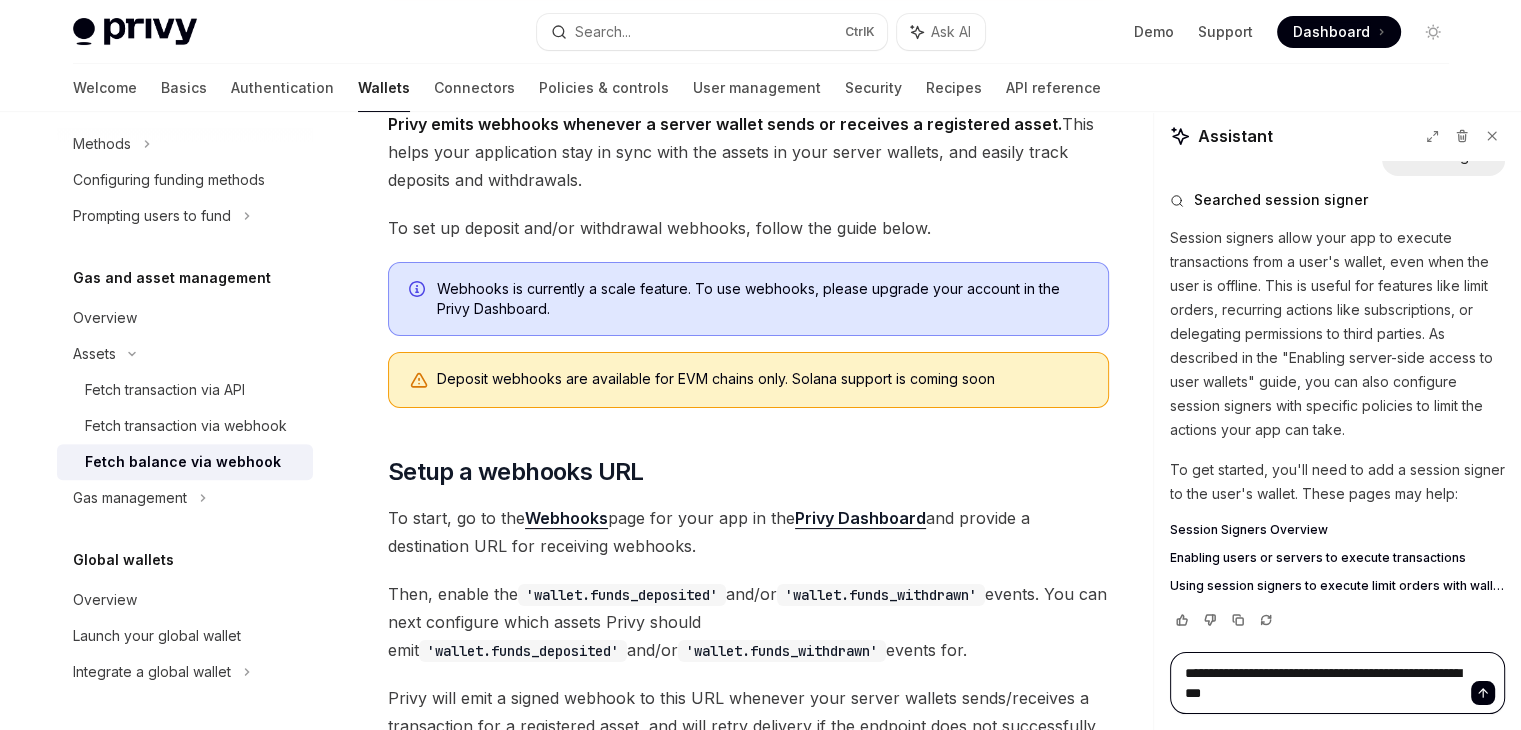 type on "*" 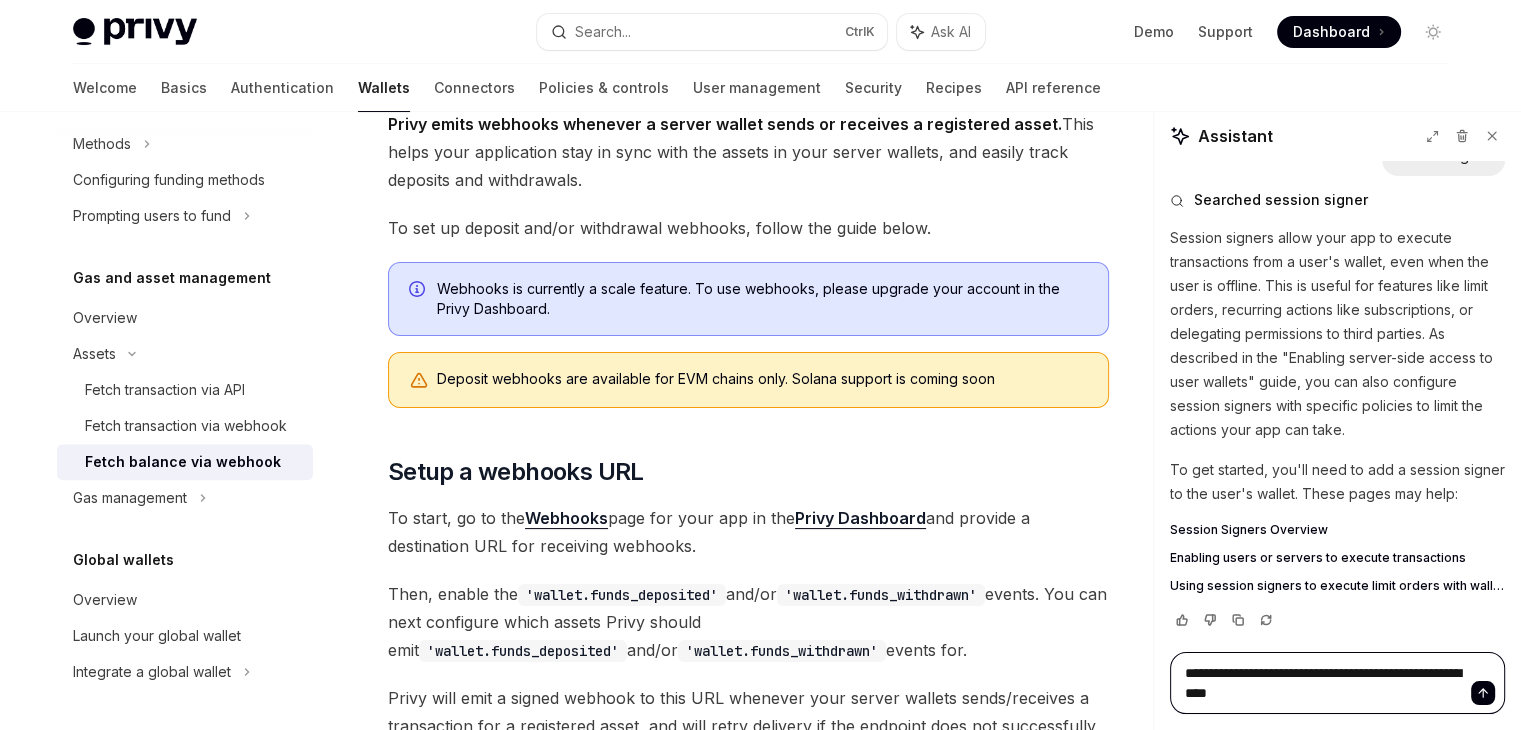 type on "*" 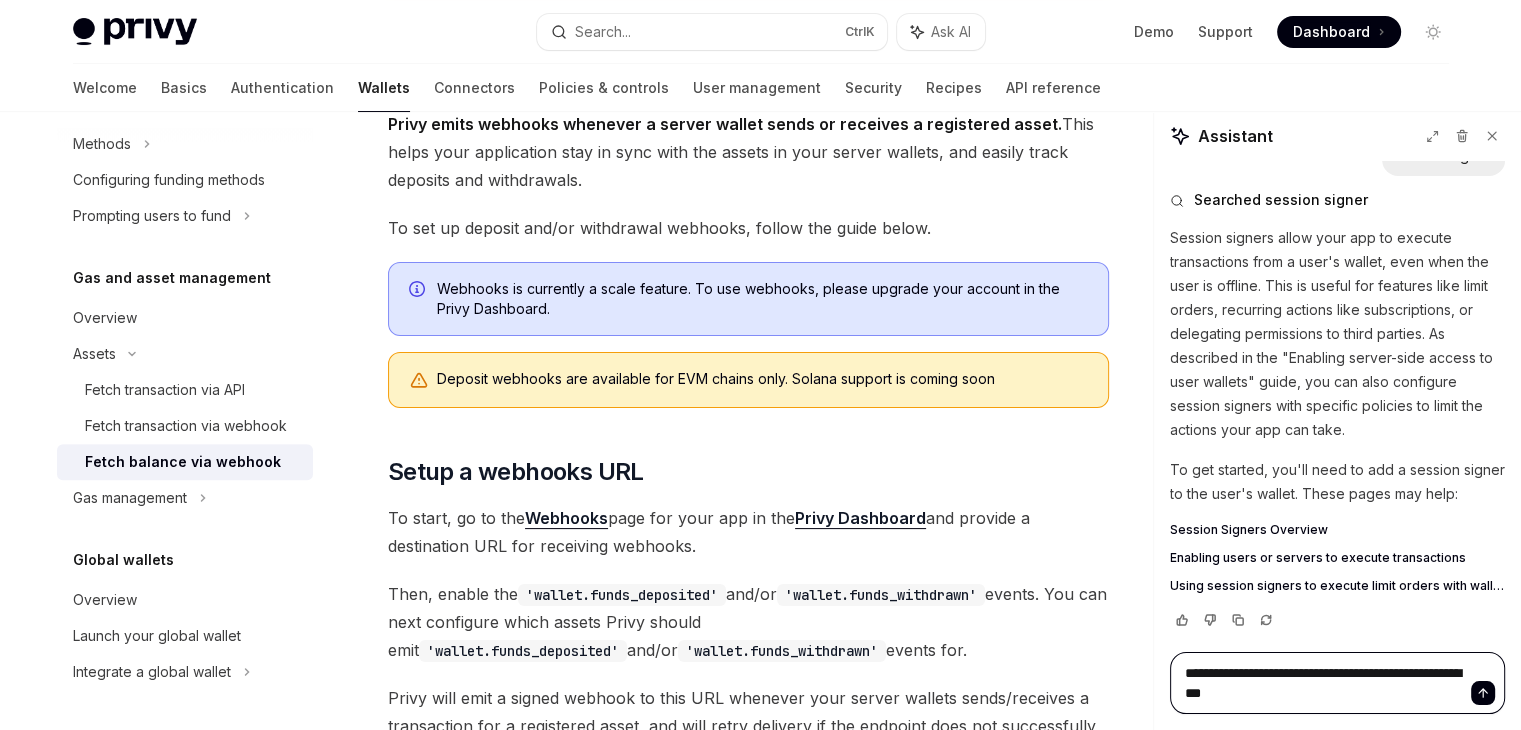 type on "*" 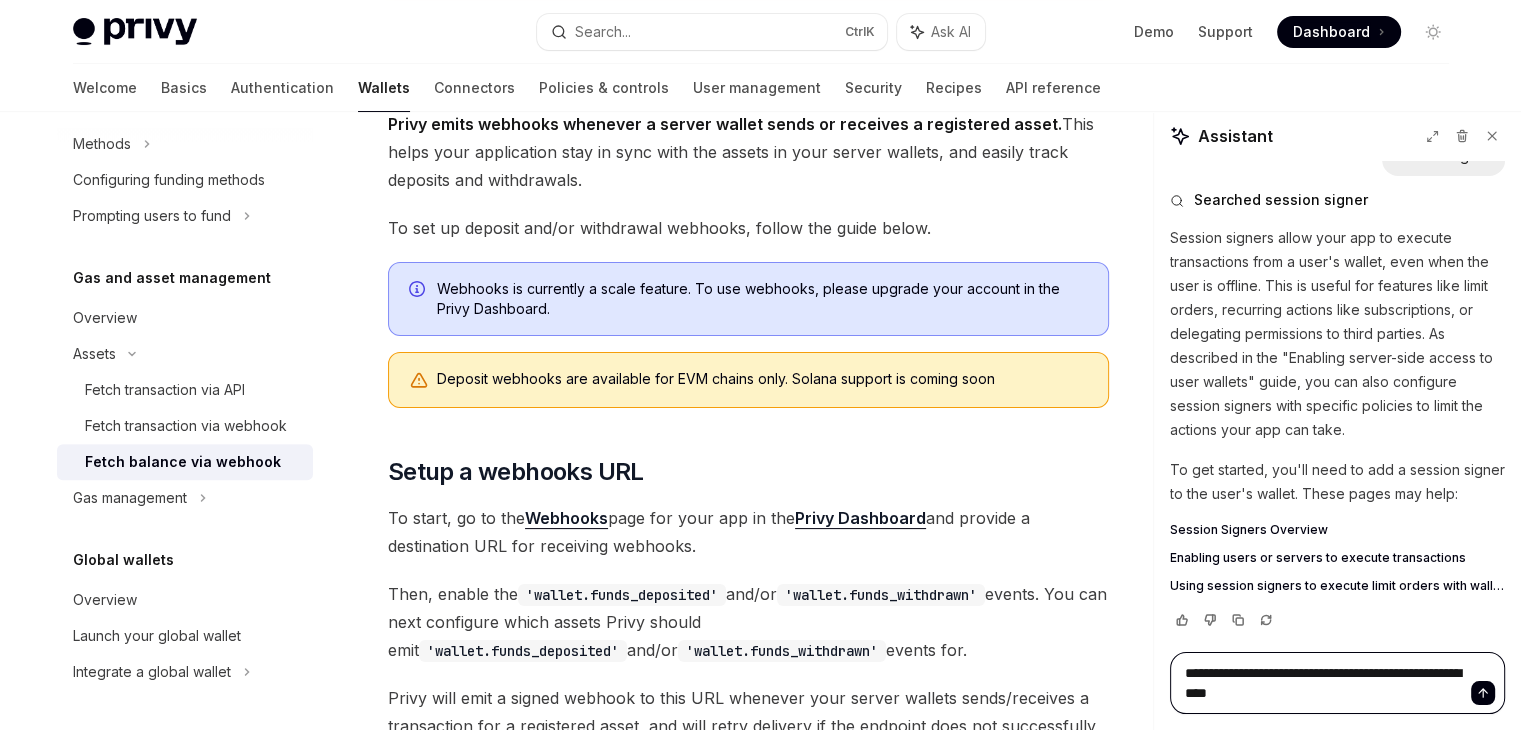 type on "*" 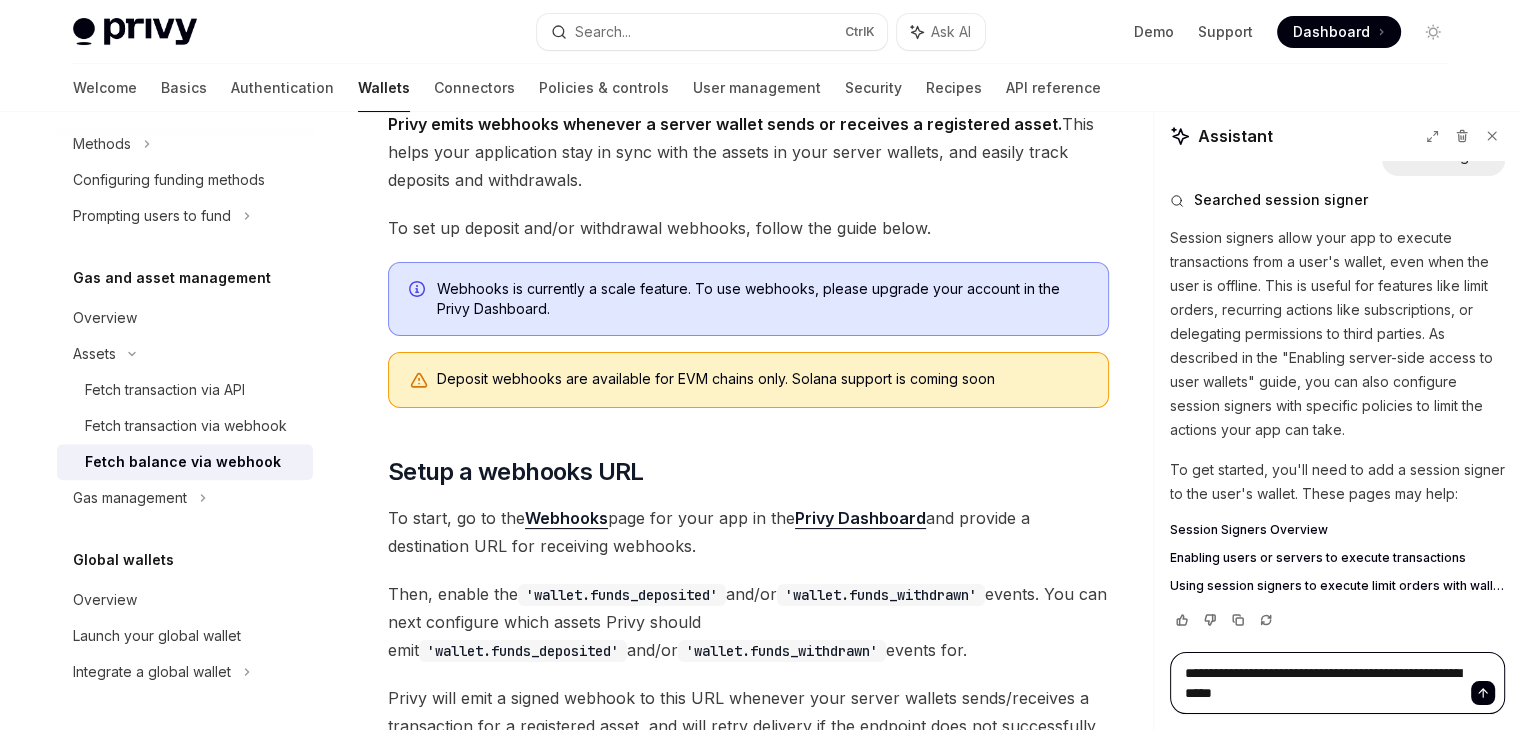 type on "*" 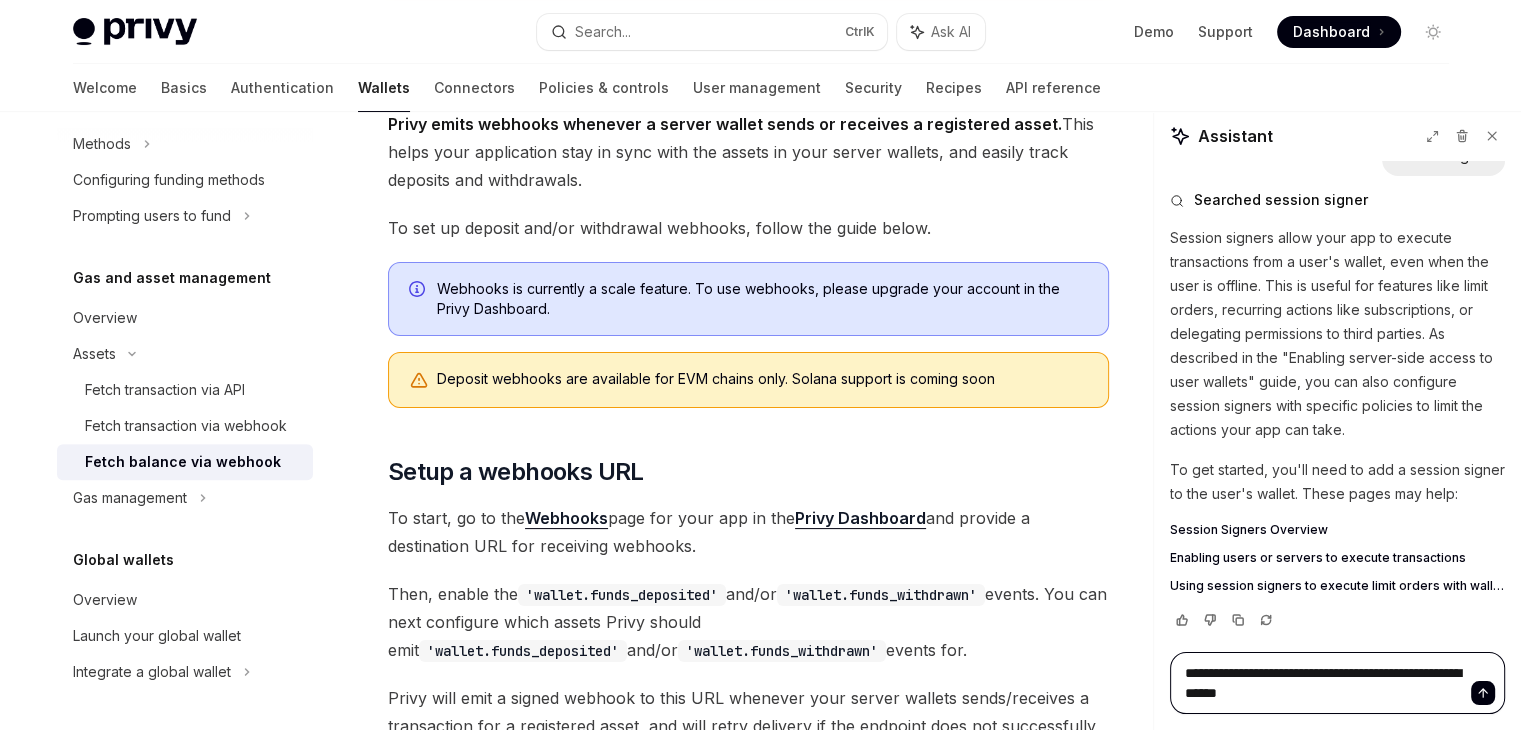 type on "*" 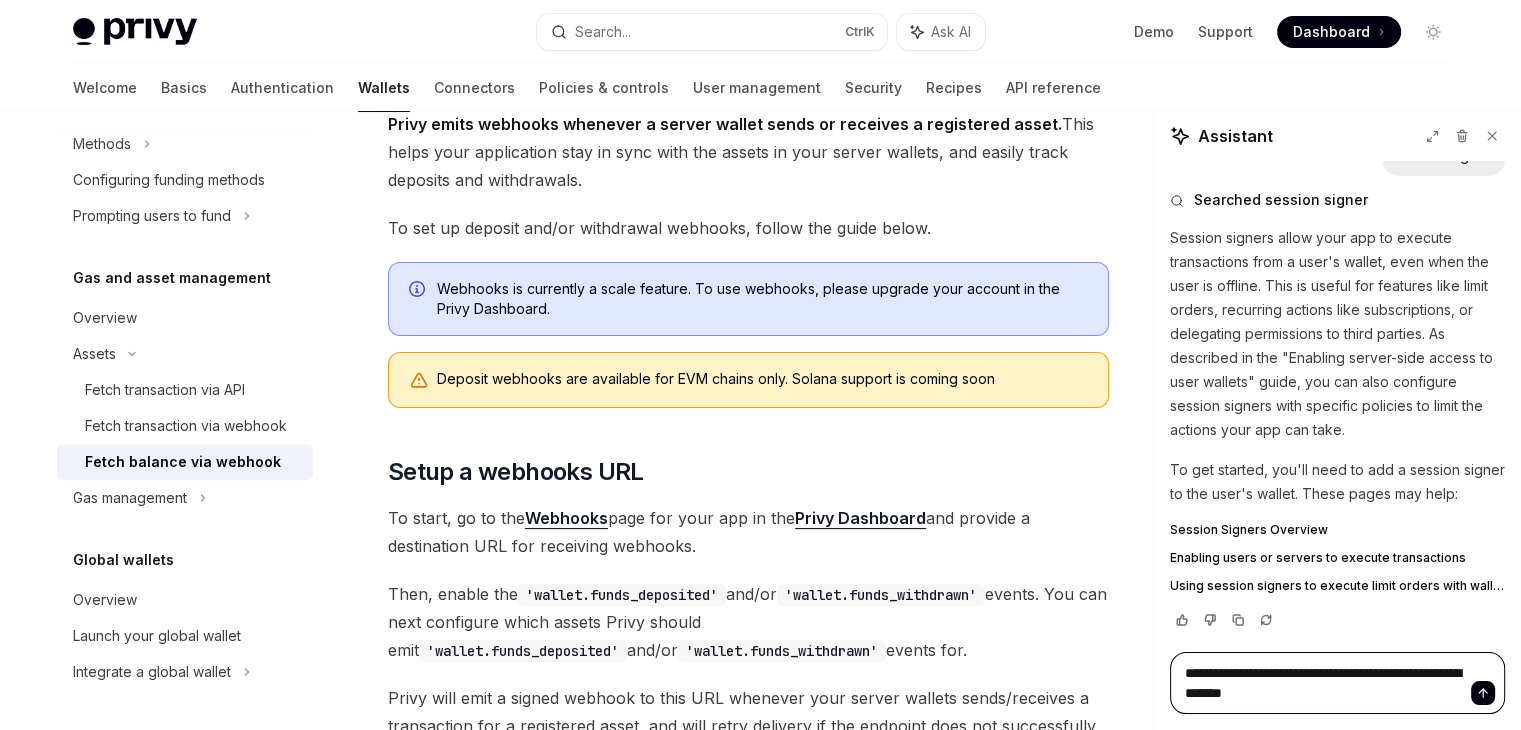 type on "*" 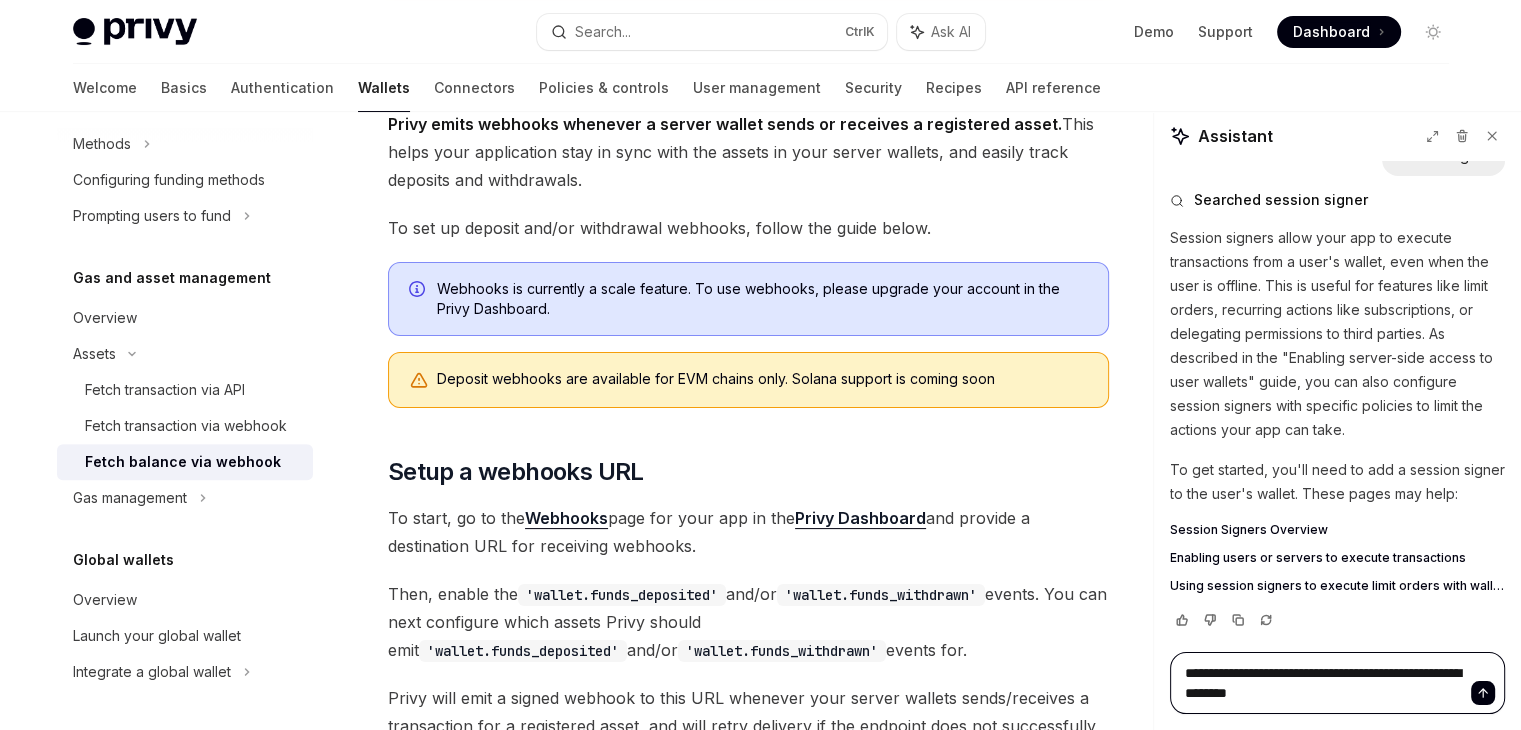 type on "*" 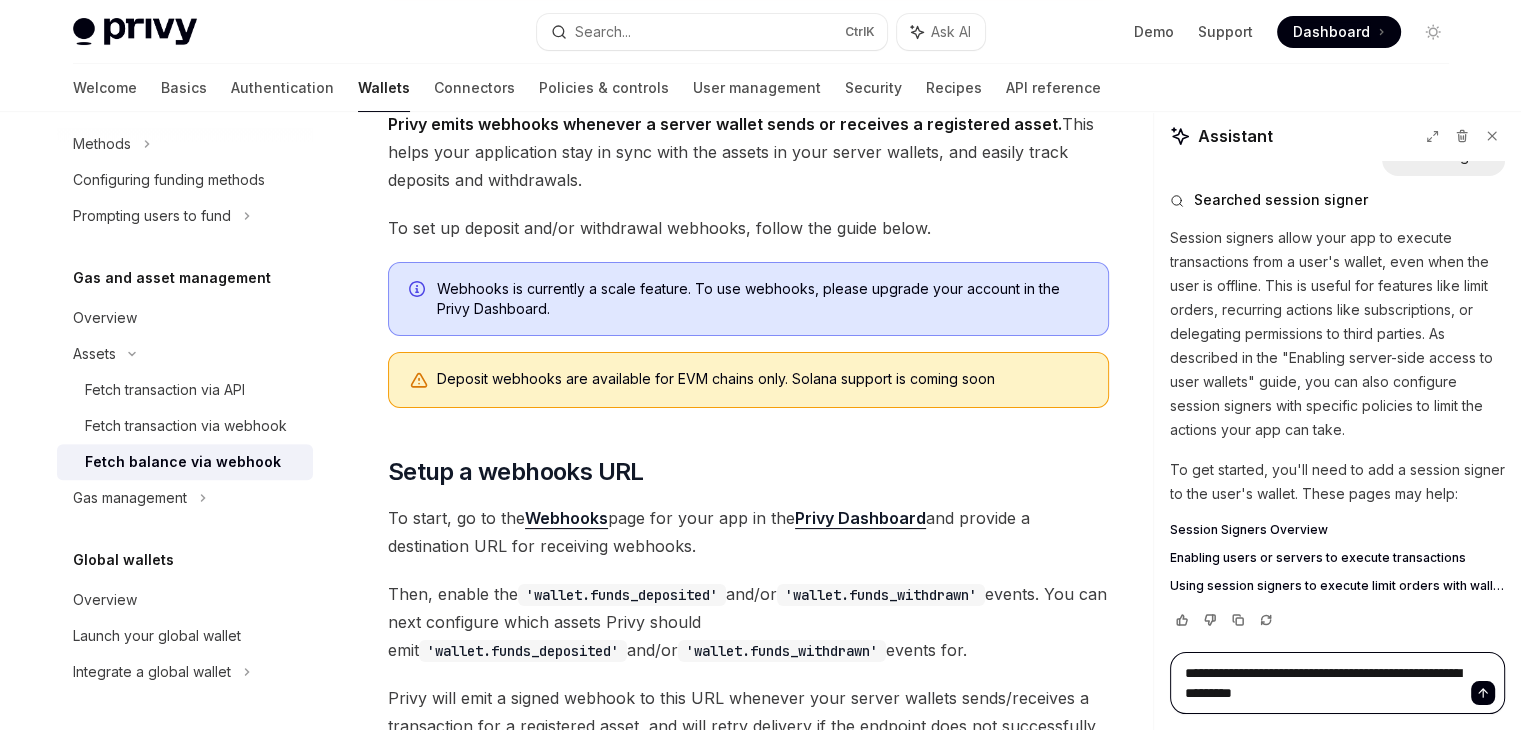 type on "*" 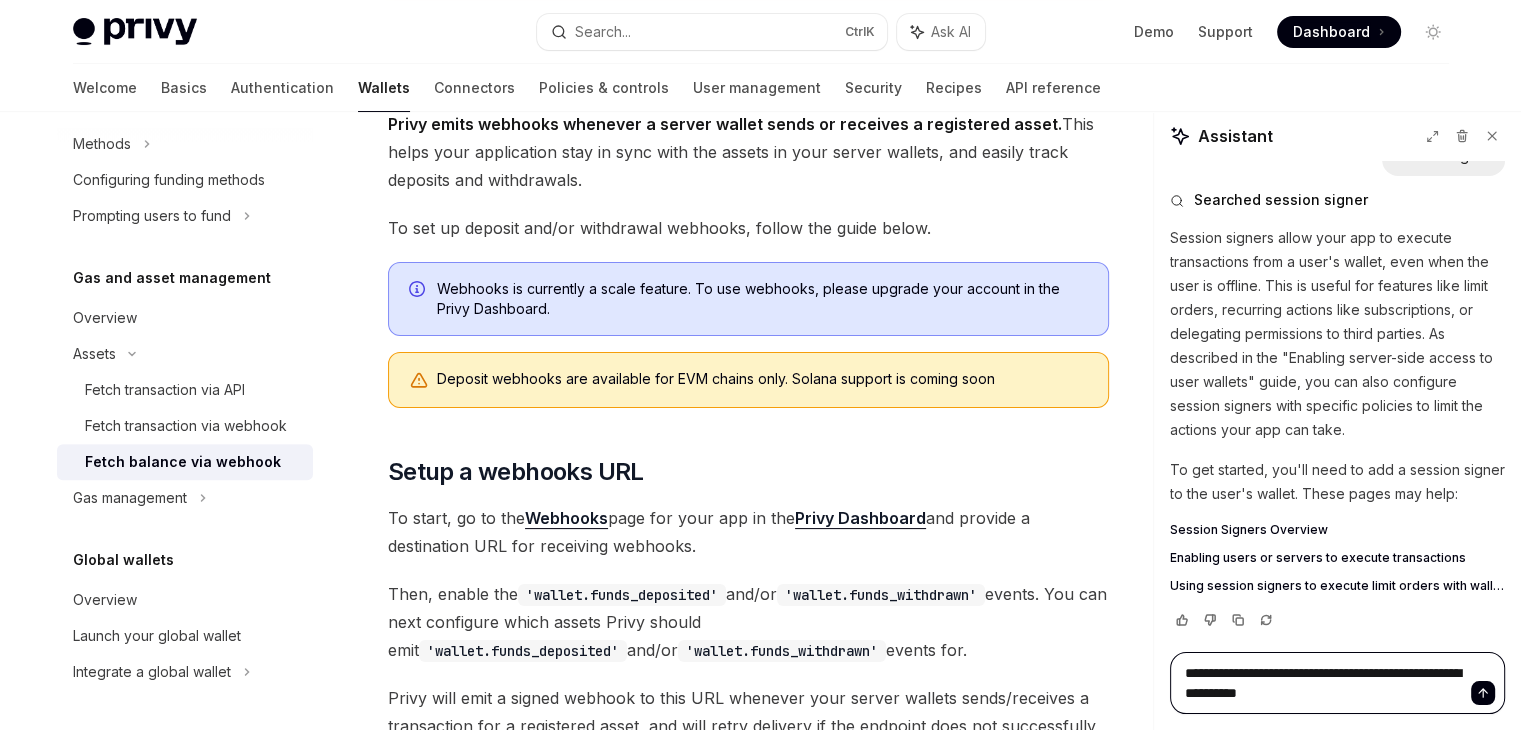 type on "*" 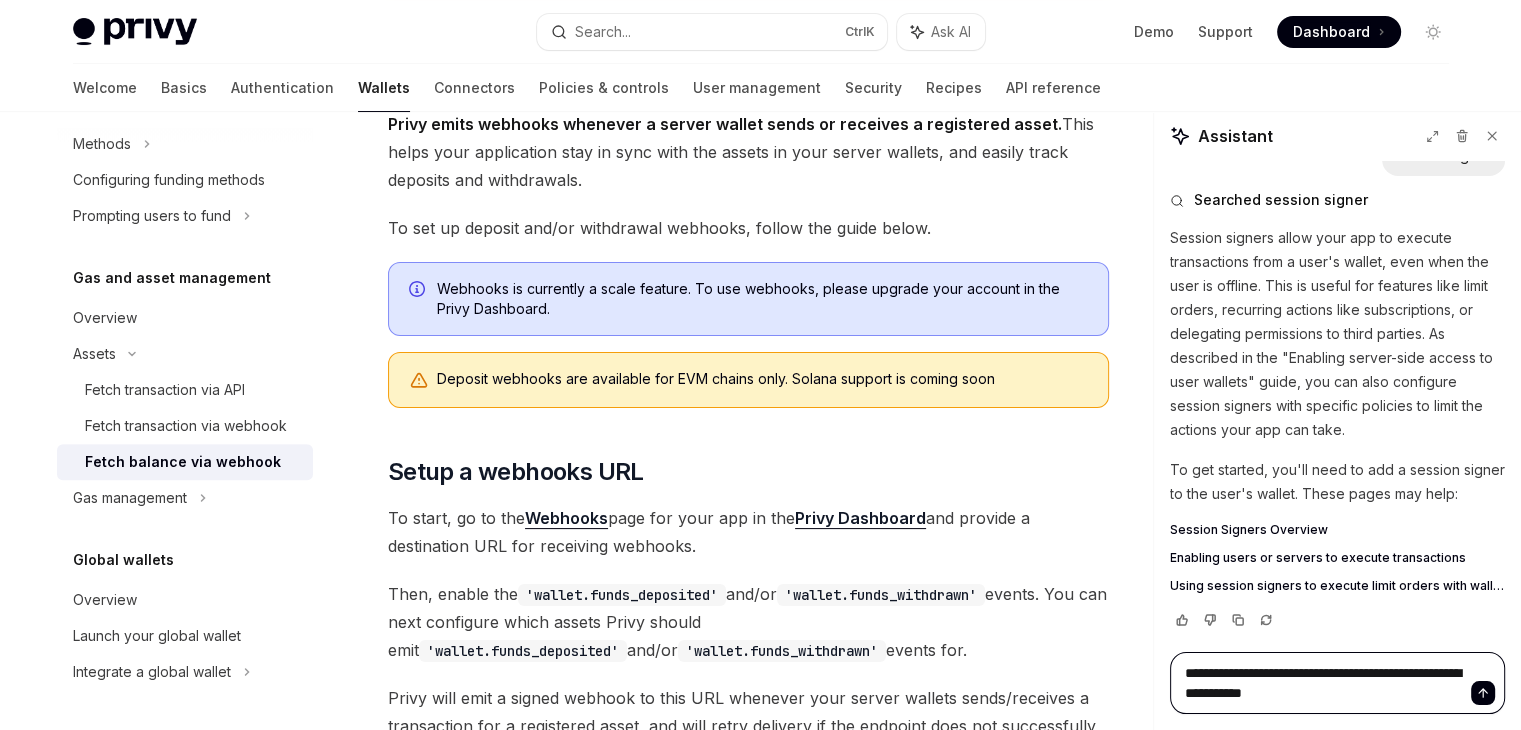 type on "*" 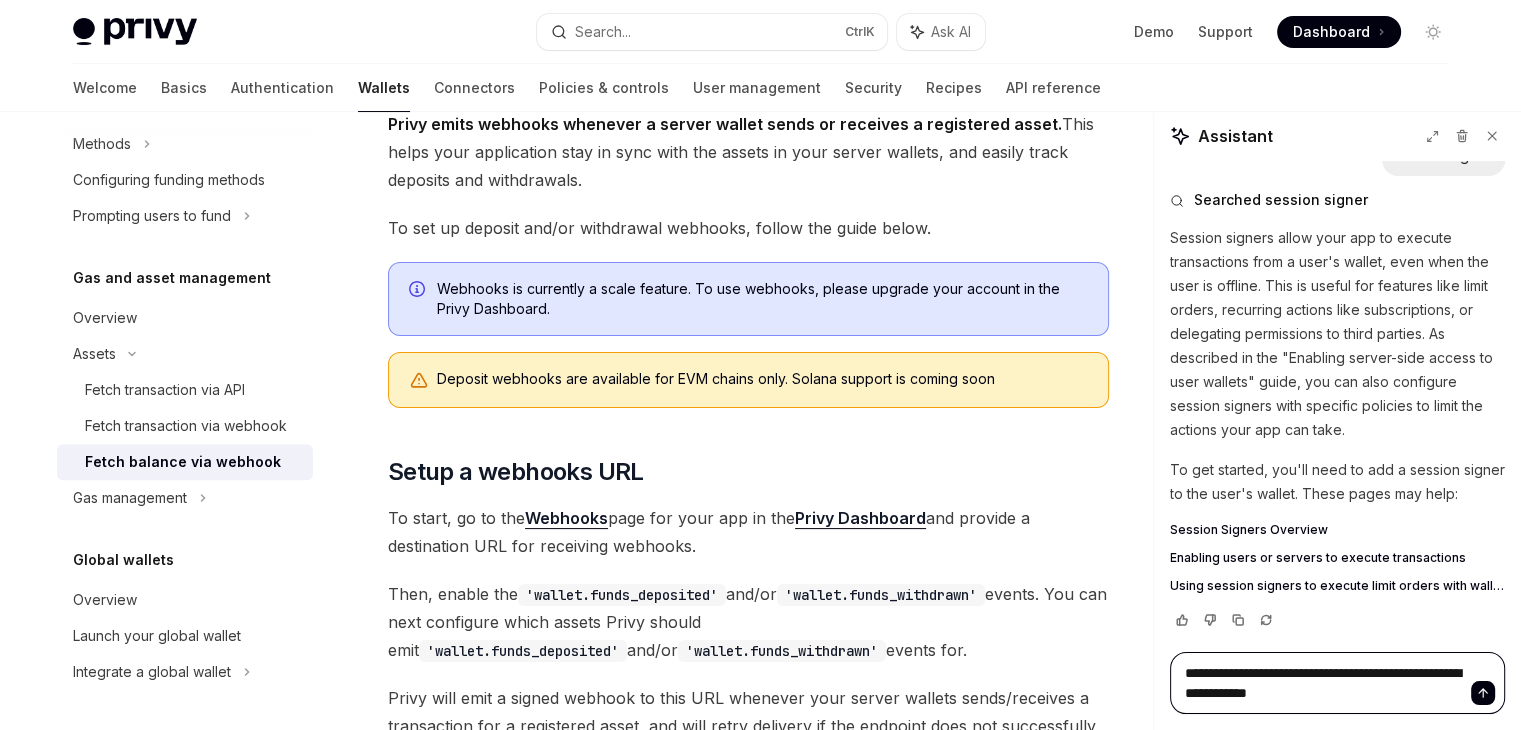 type on "*" 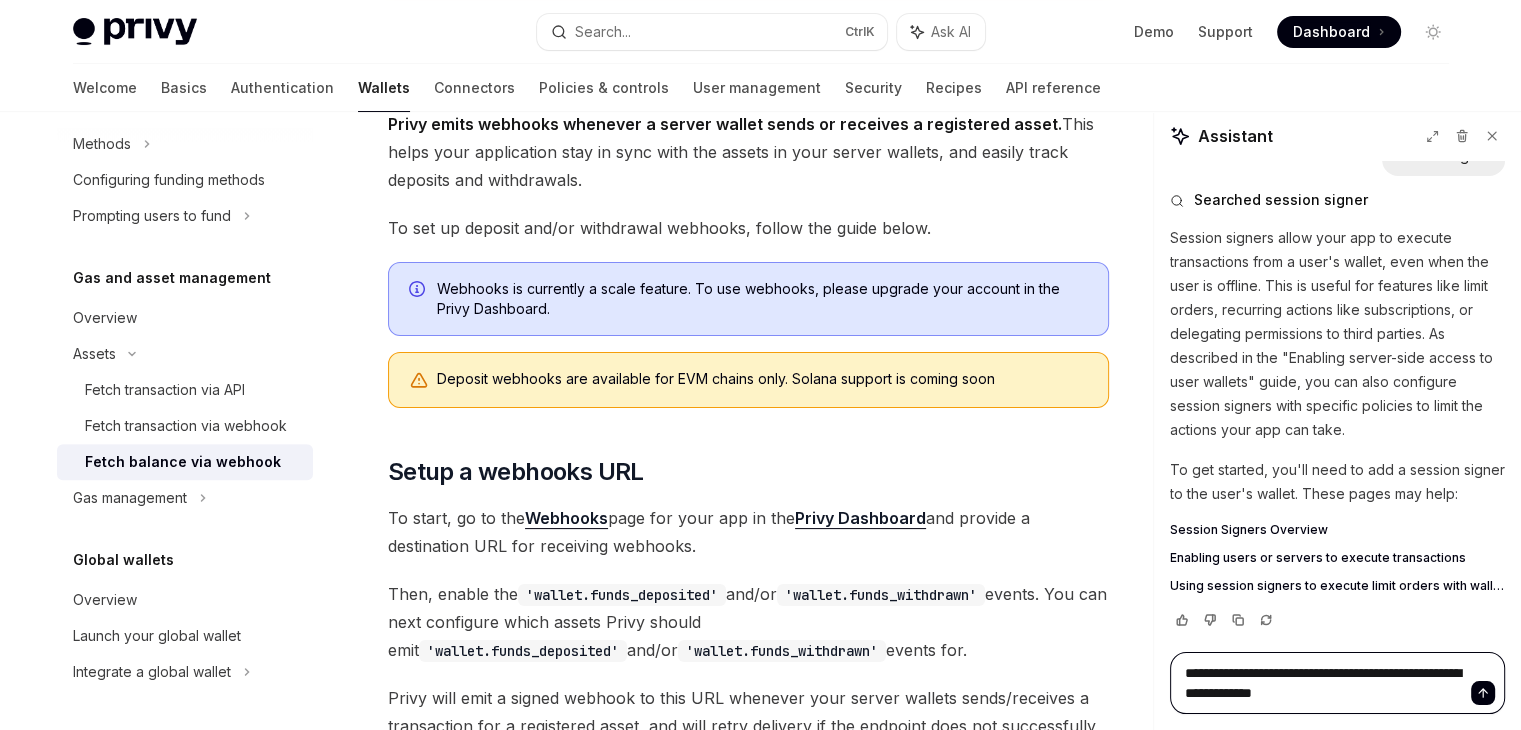 type on "*" 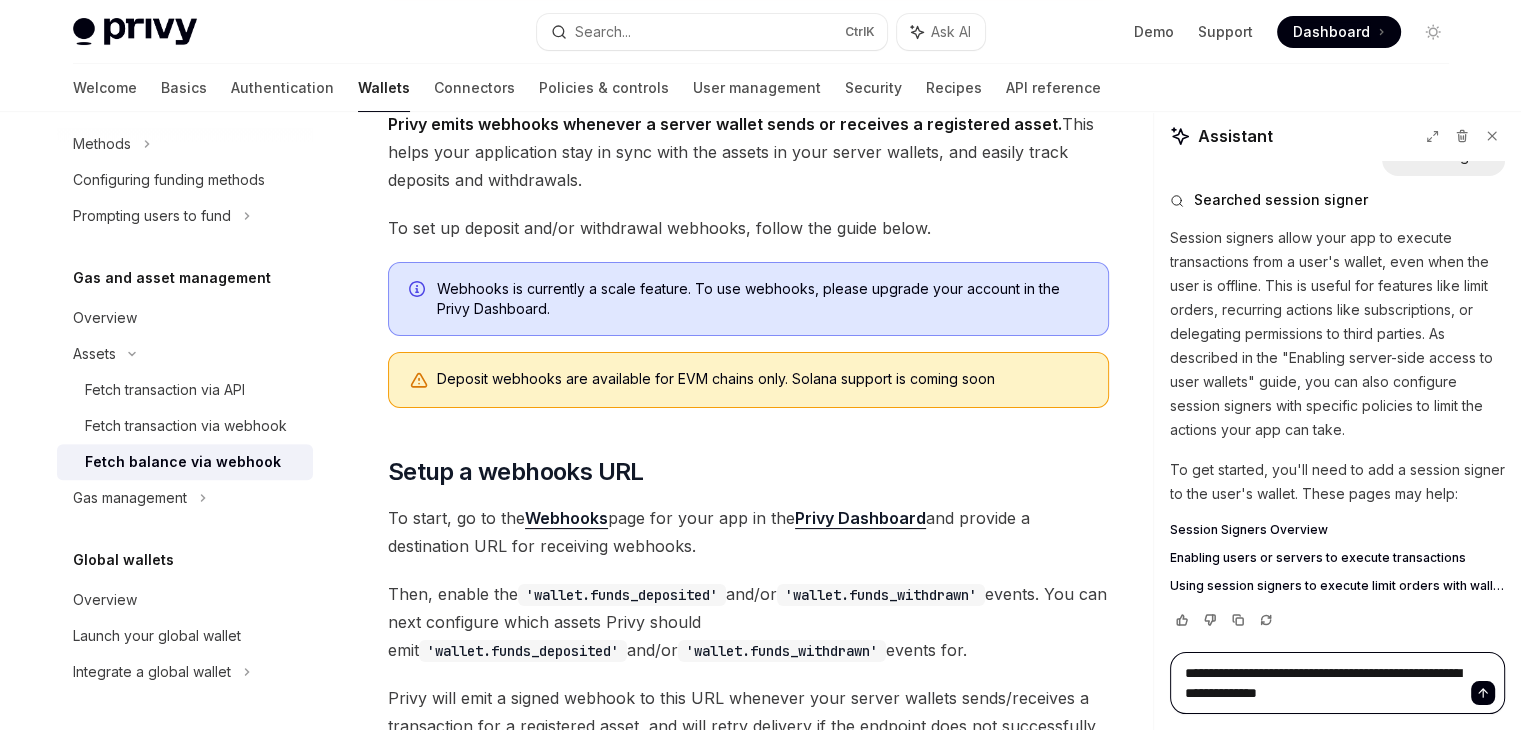 type on "*" 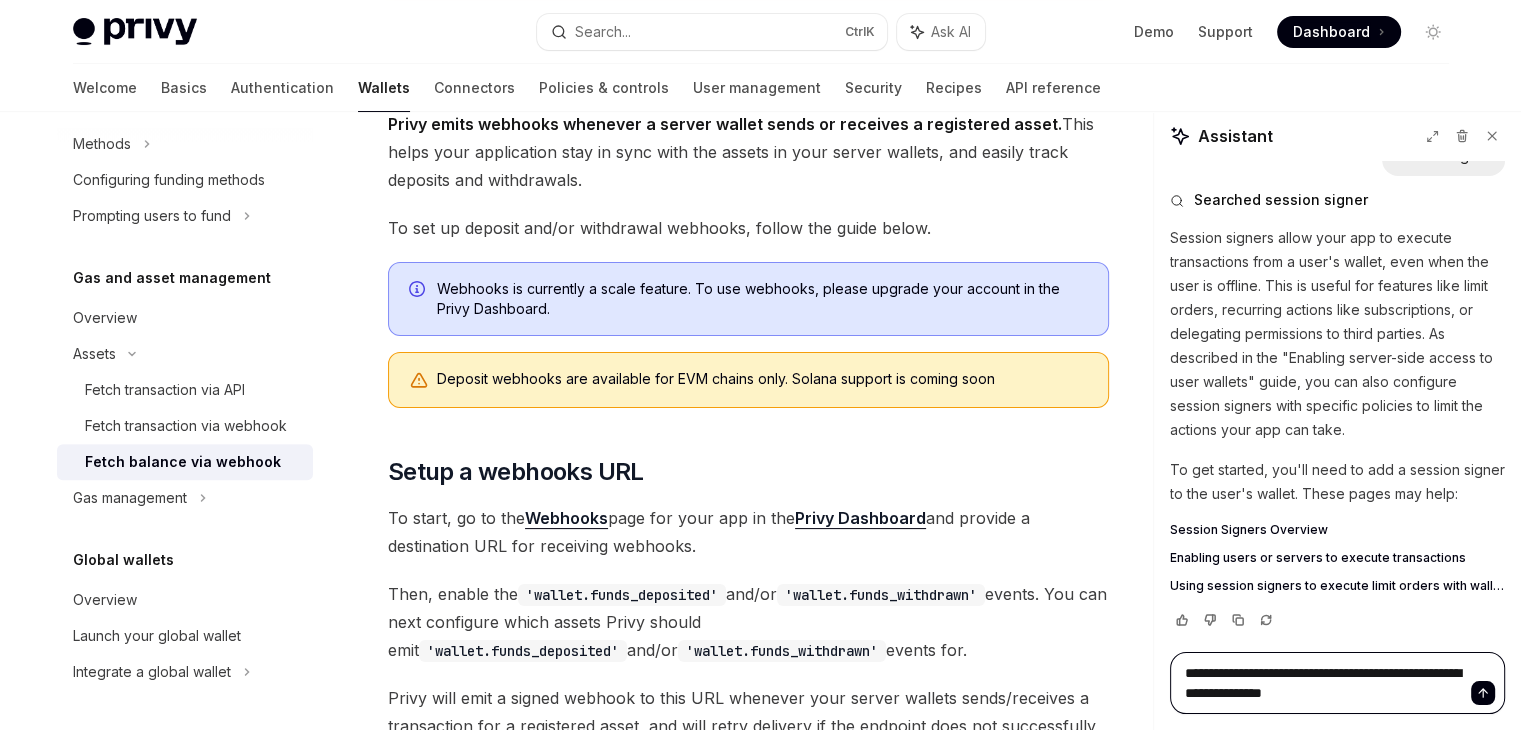 type on "*" 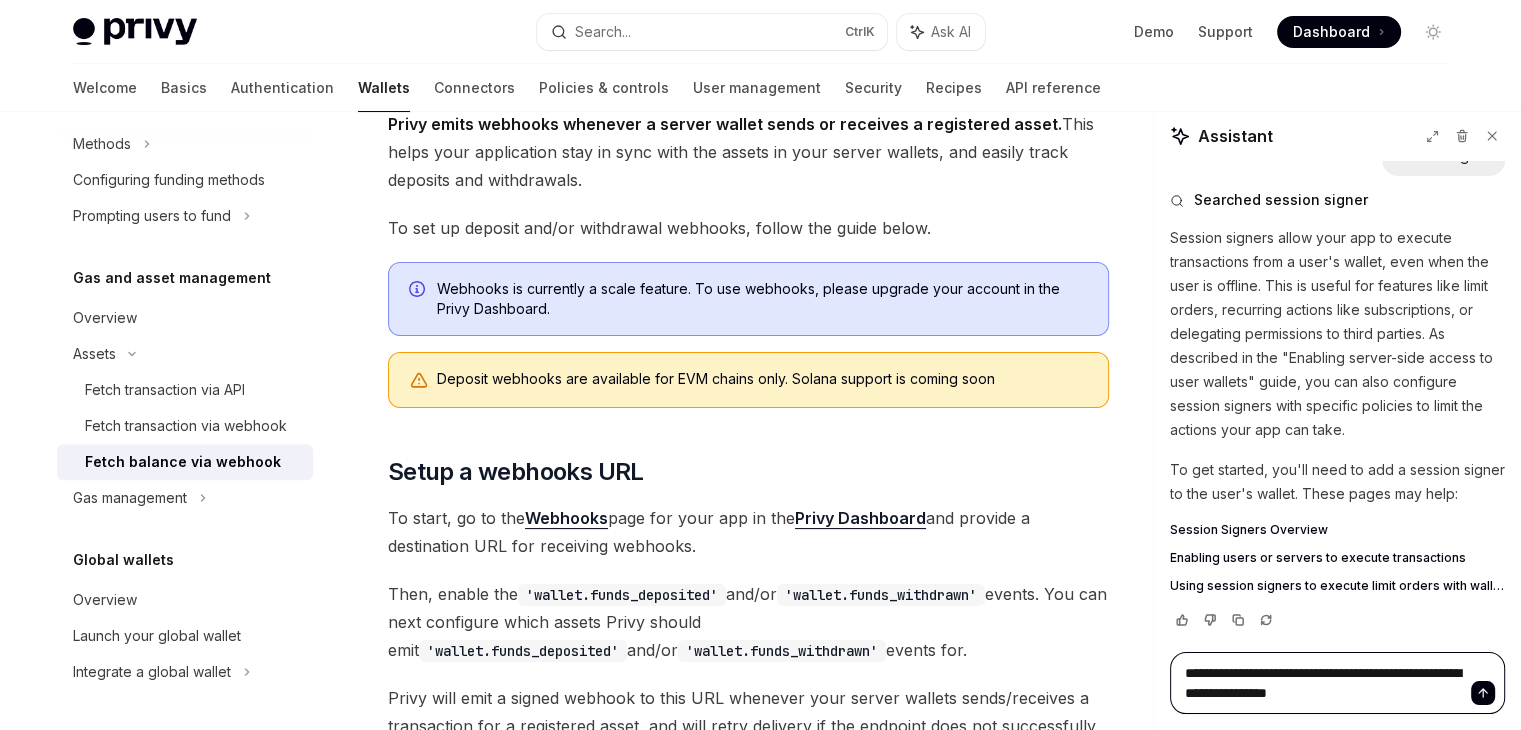 type on "*" 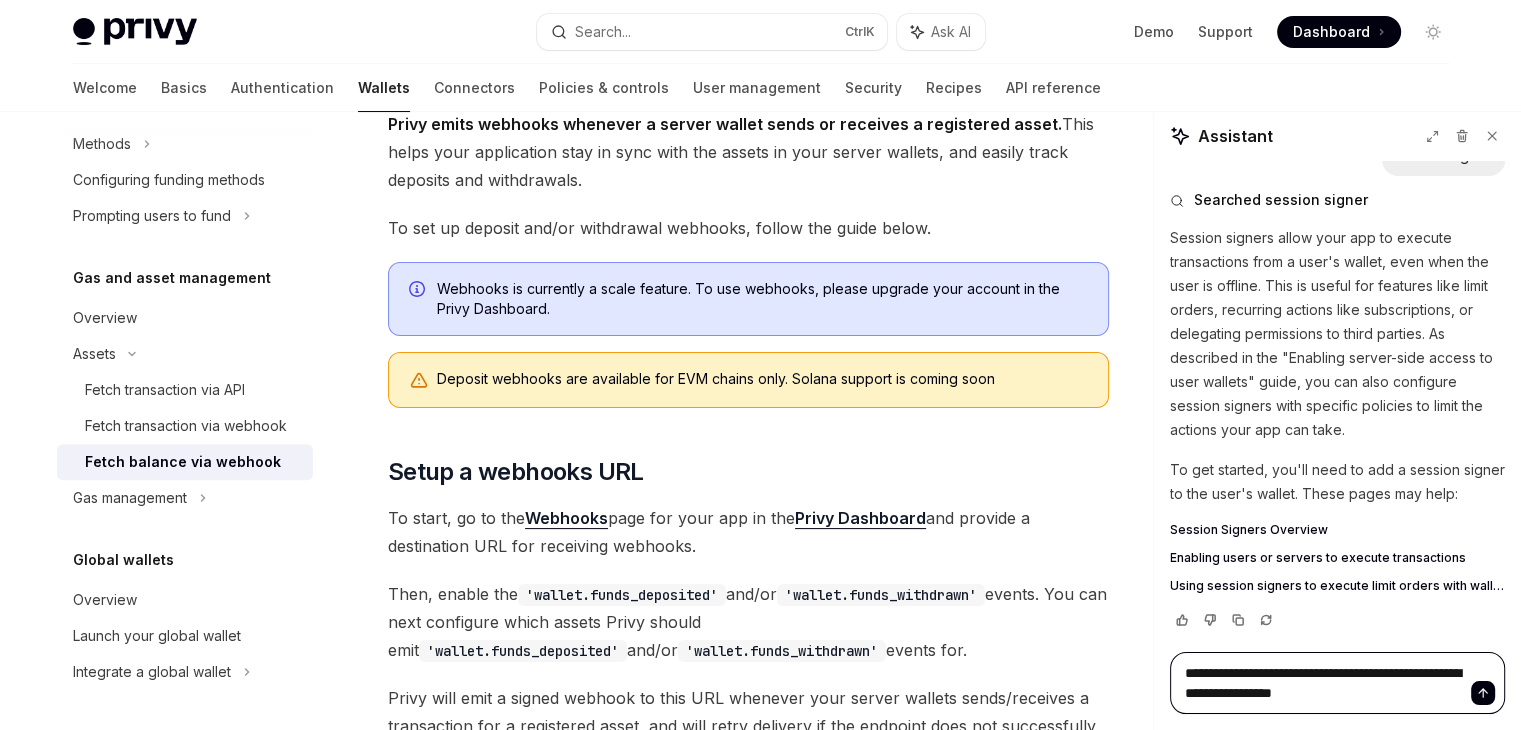 type on "*" 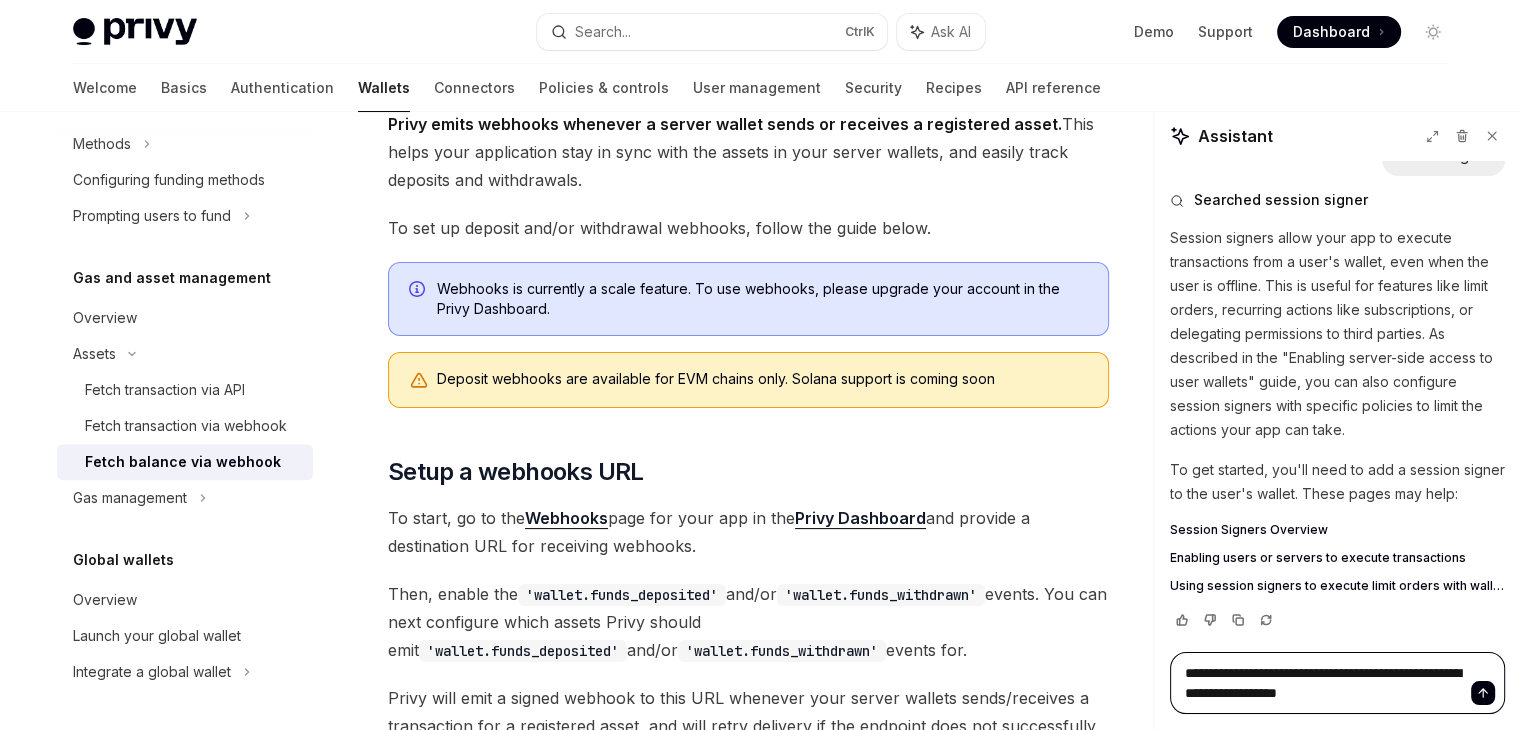 type on "*" 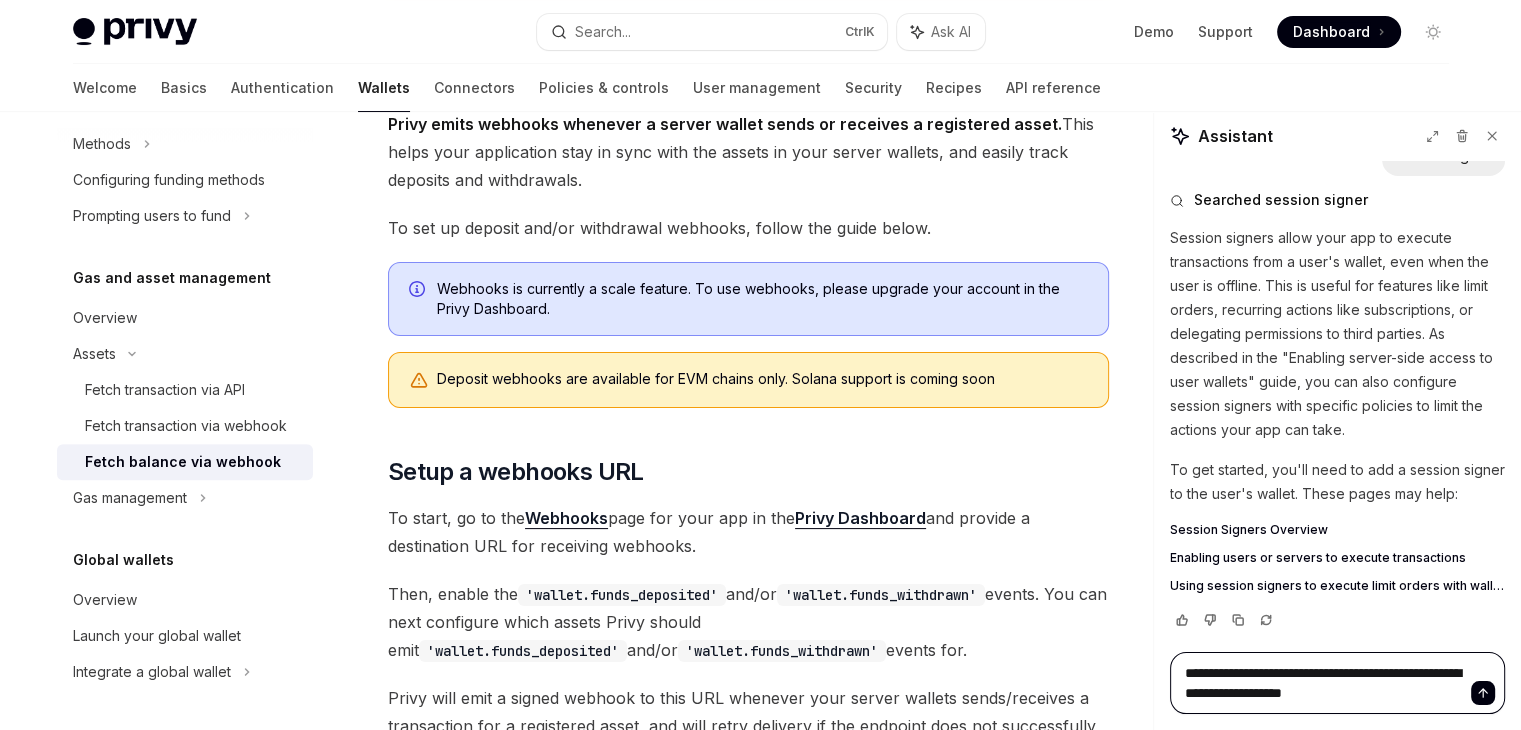 type on "*" 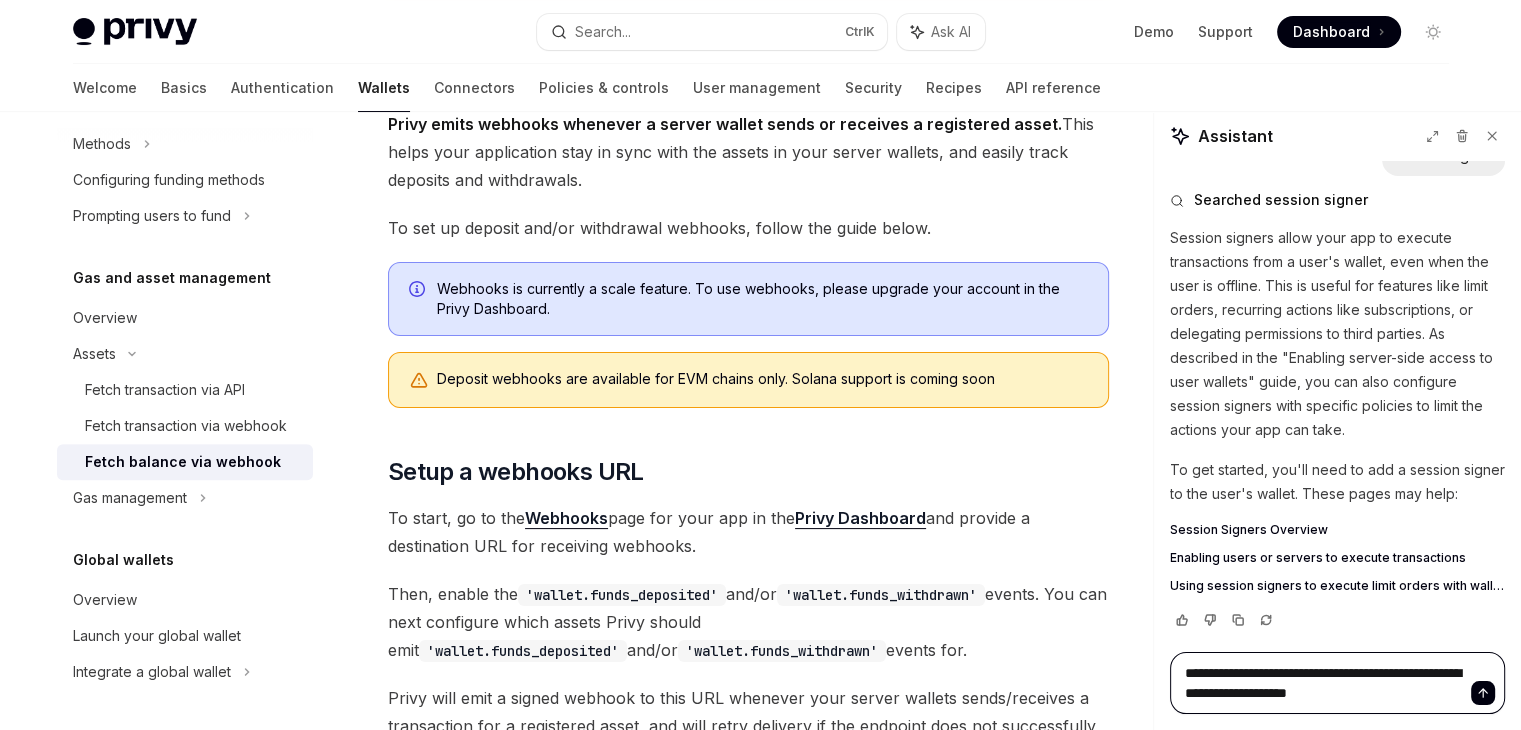 type on "*" 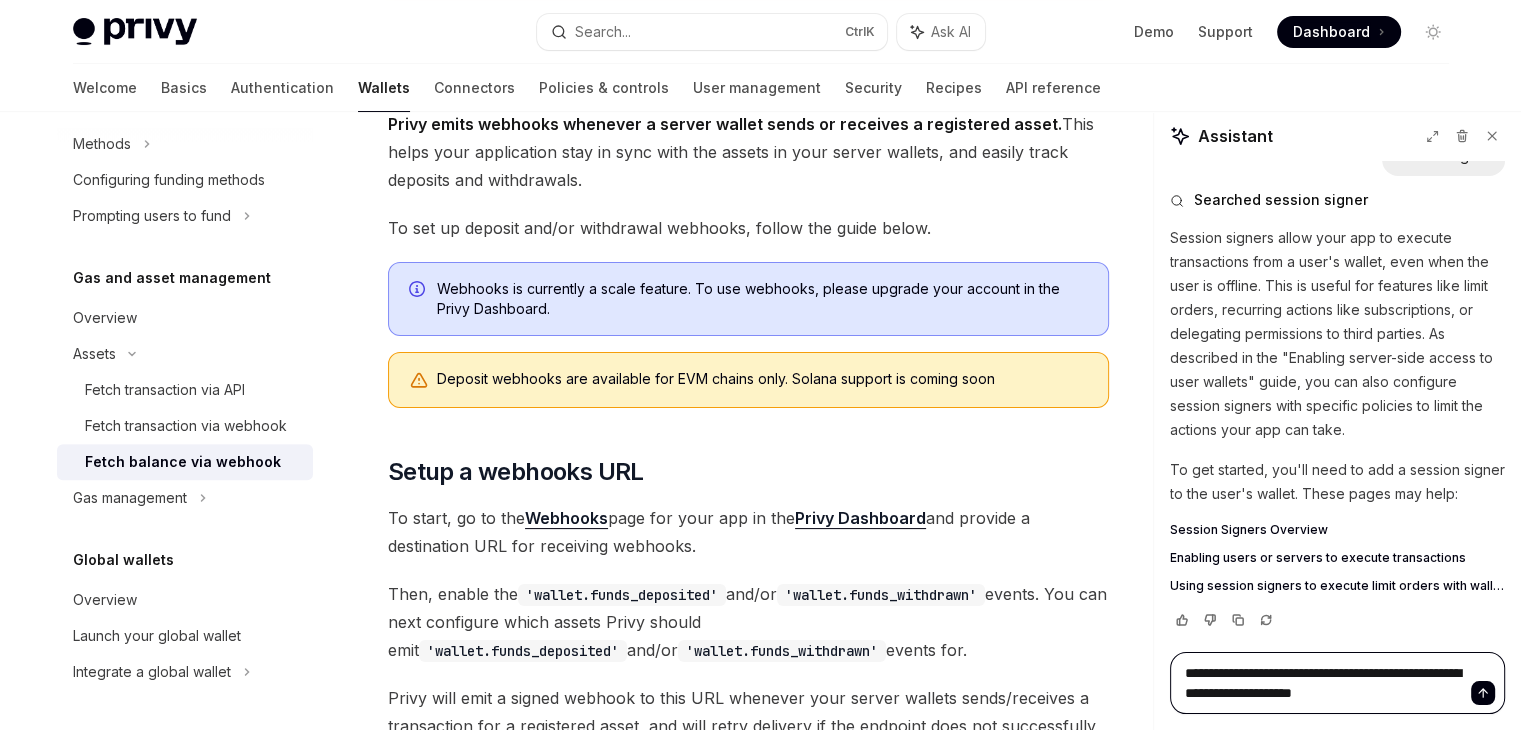 type on "*" 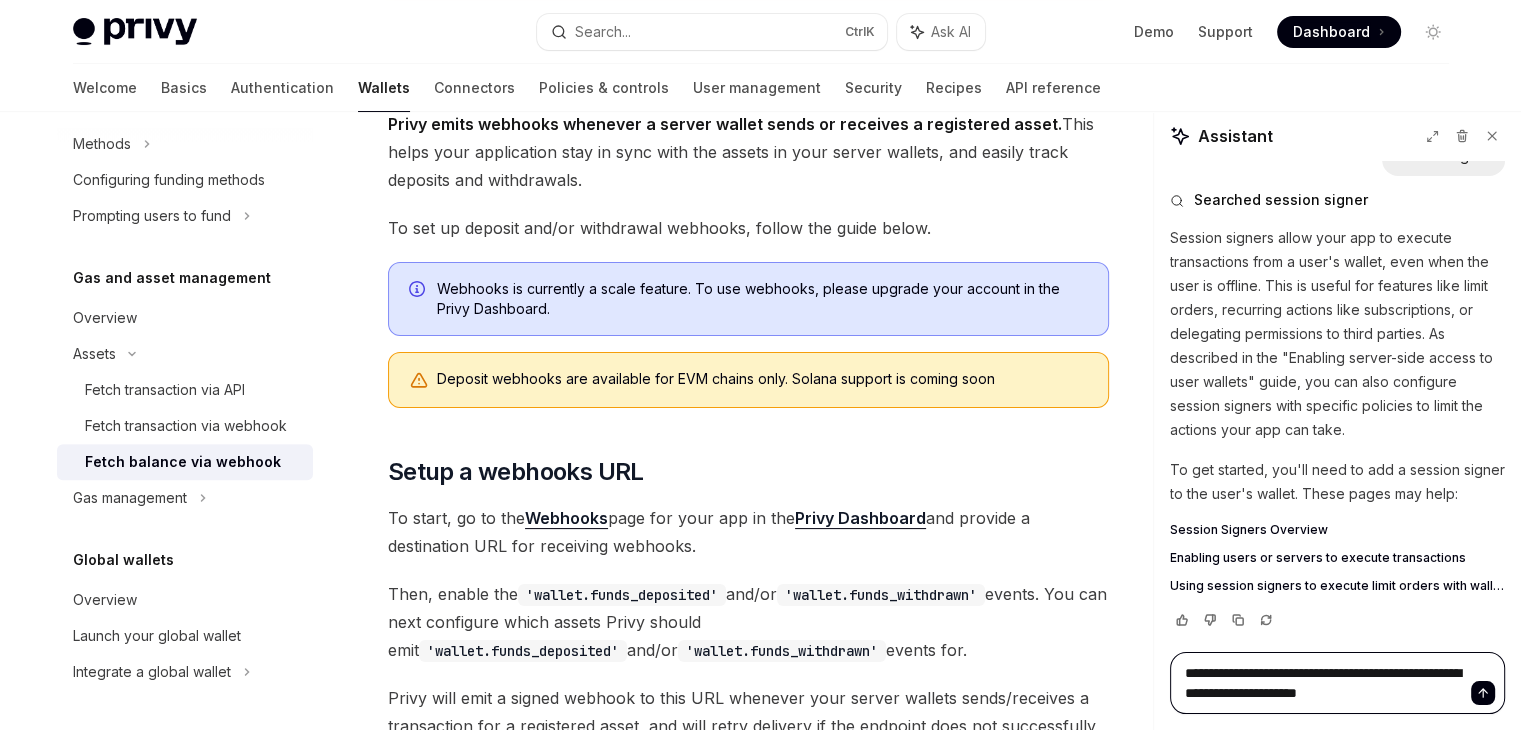type on "*" 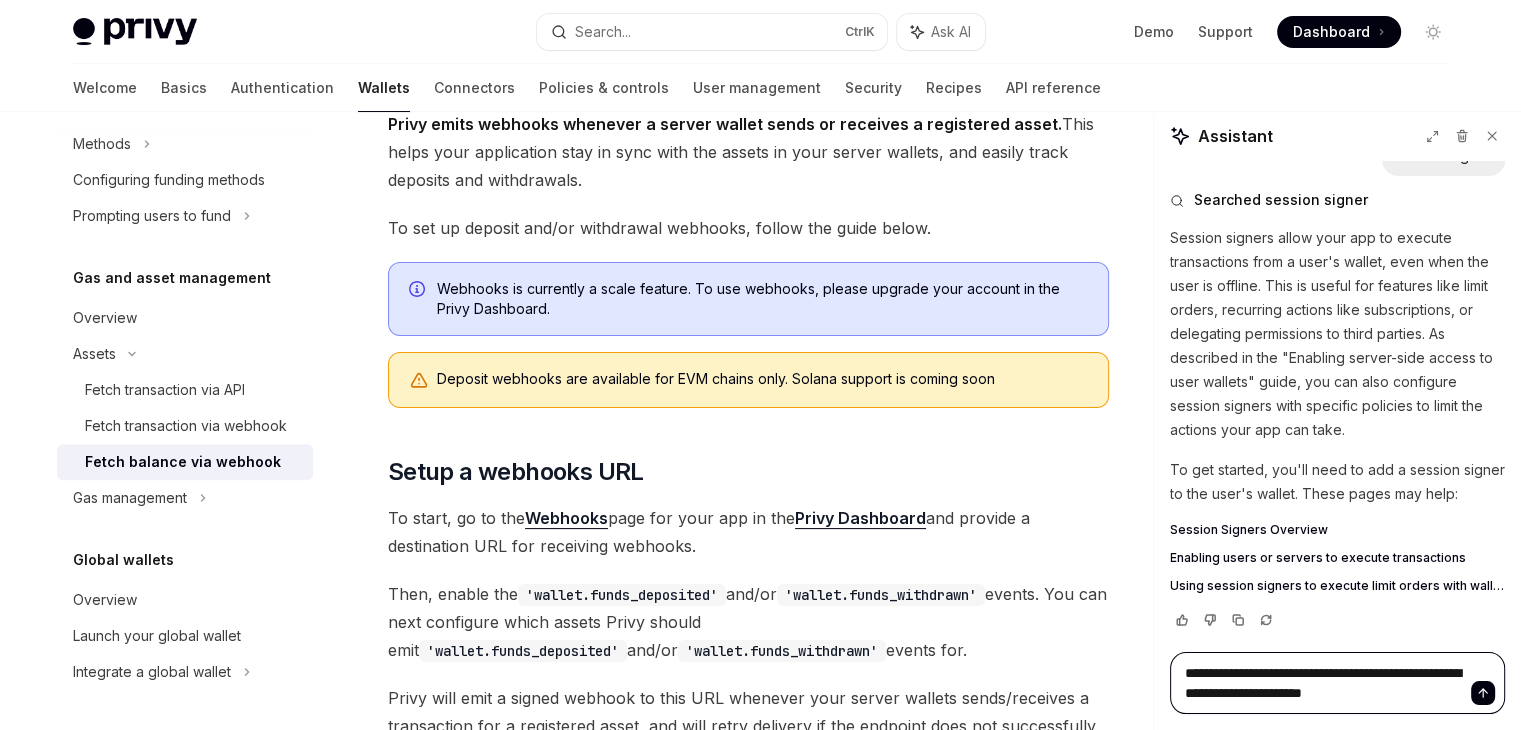 type on "*" 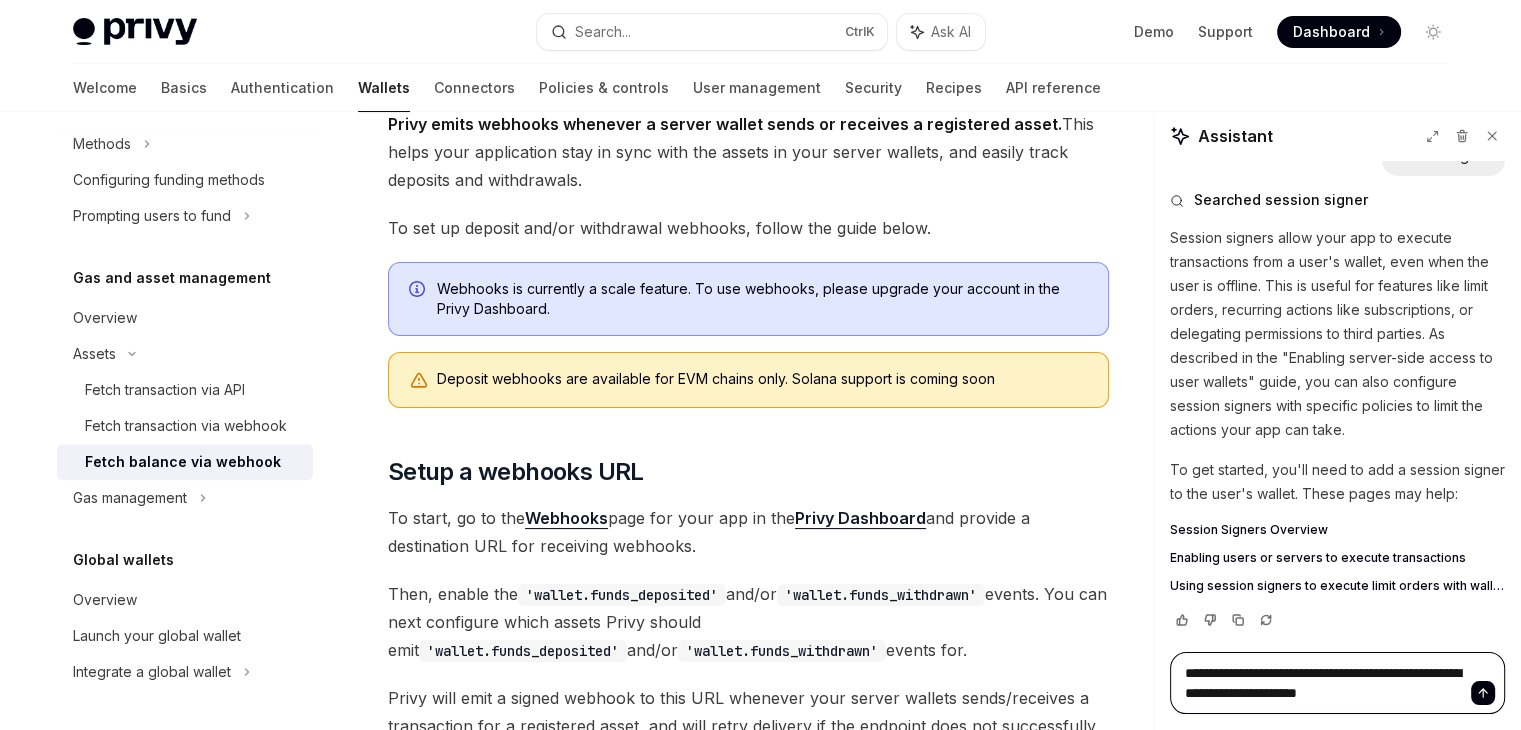 type on "*" 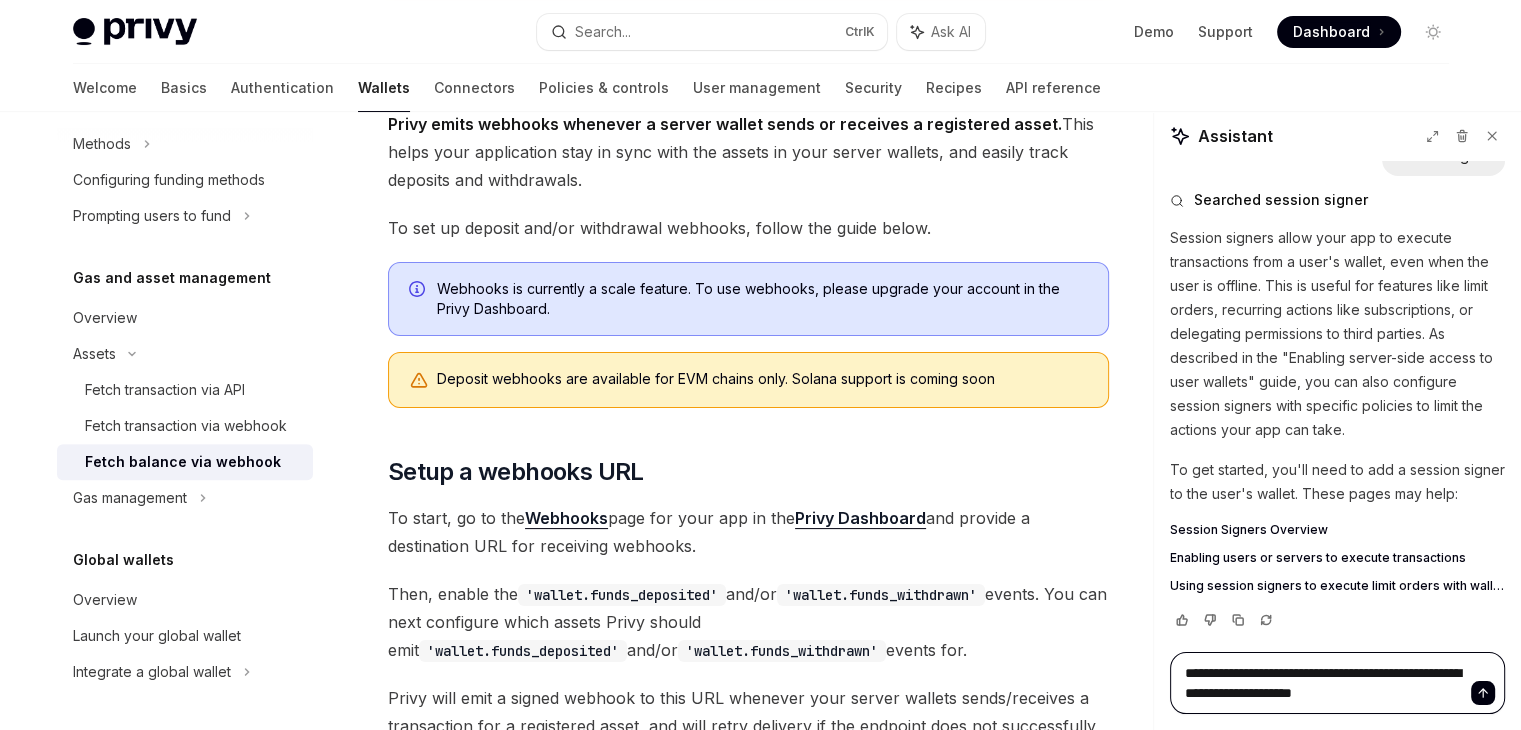 type on "*" 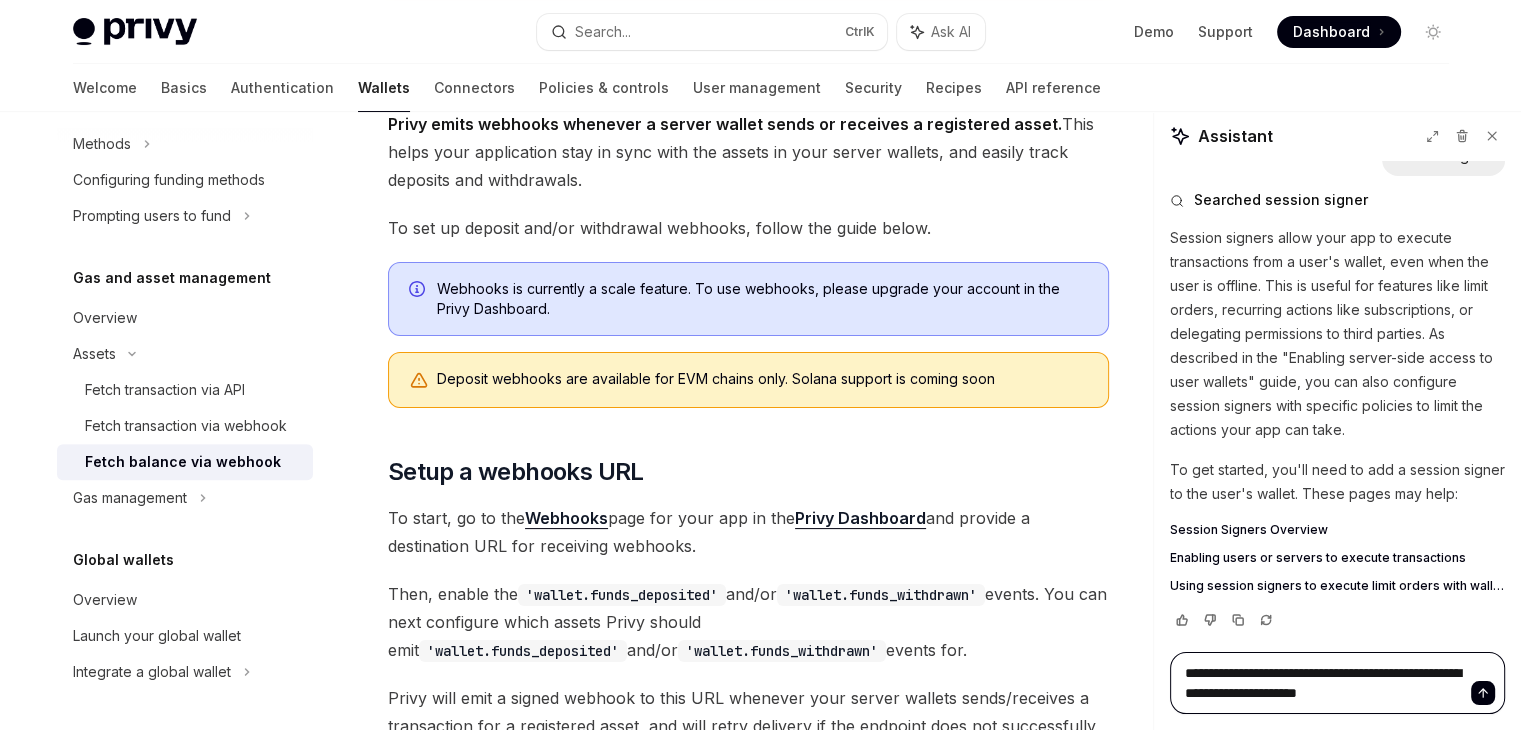 type on "*" 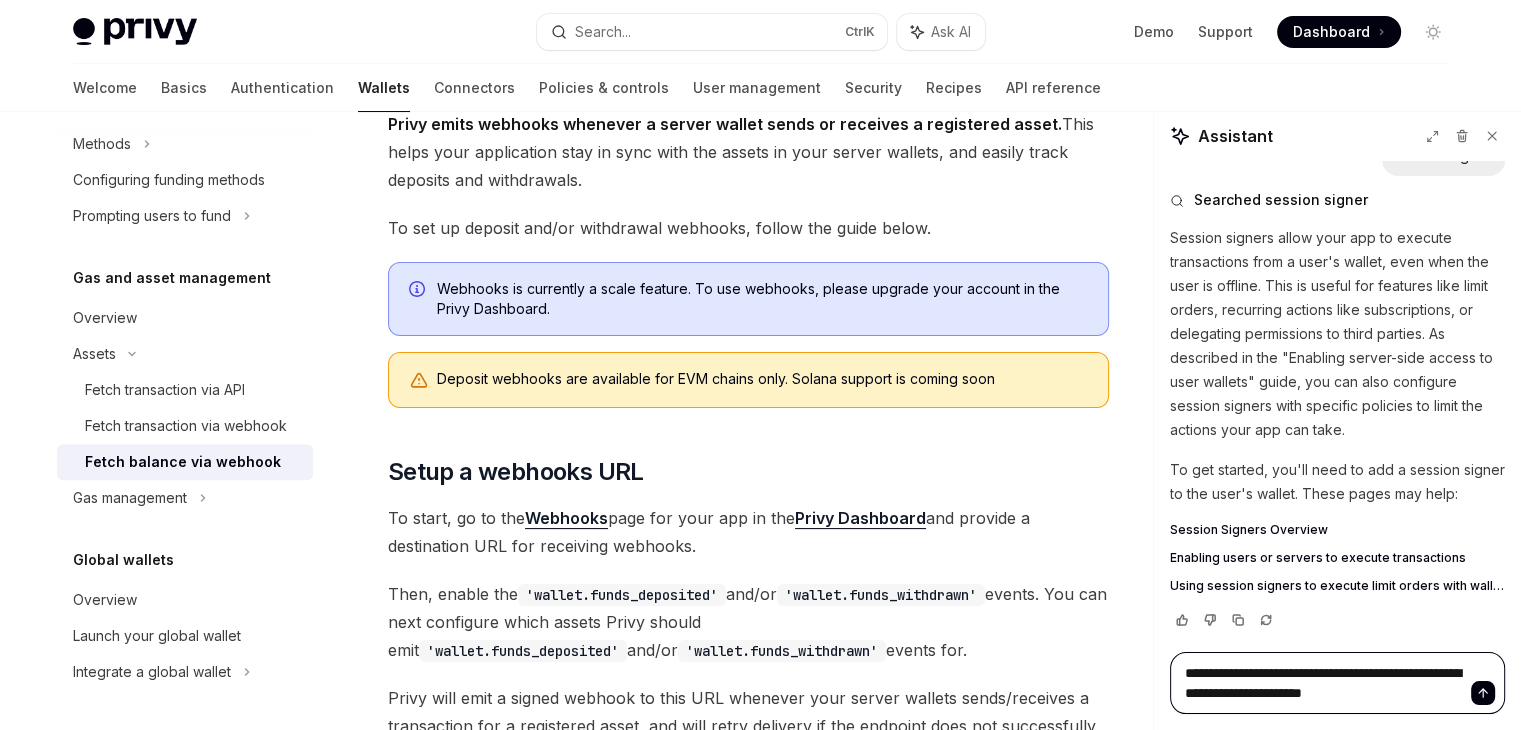 type on "*" 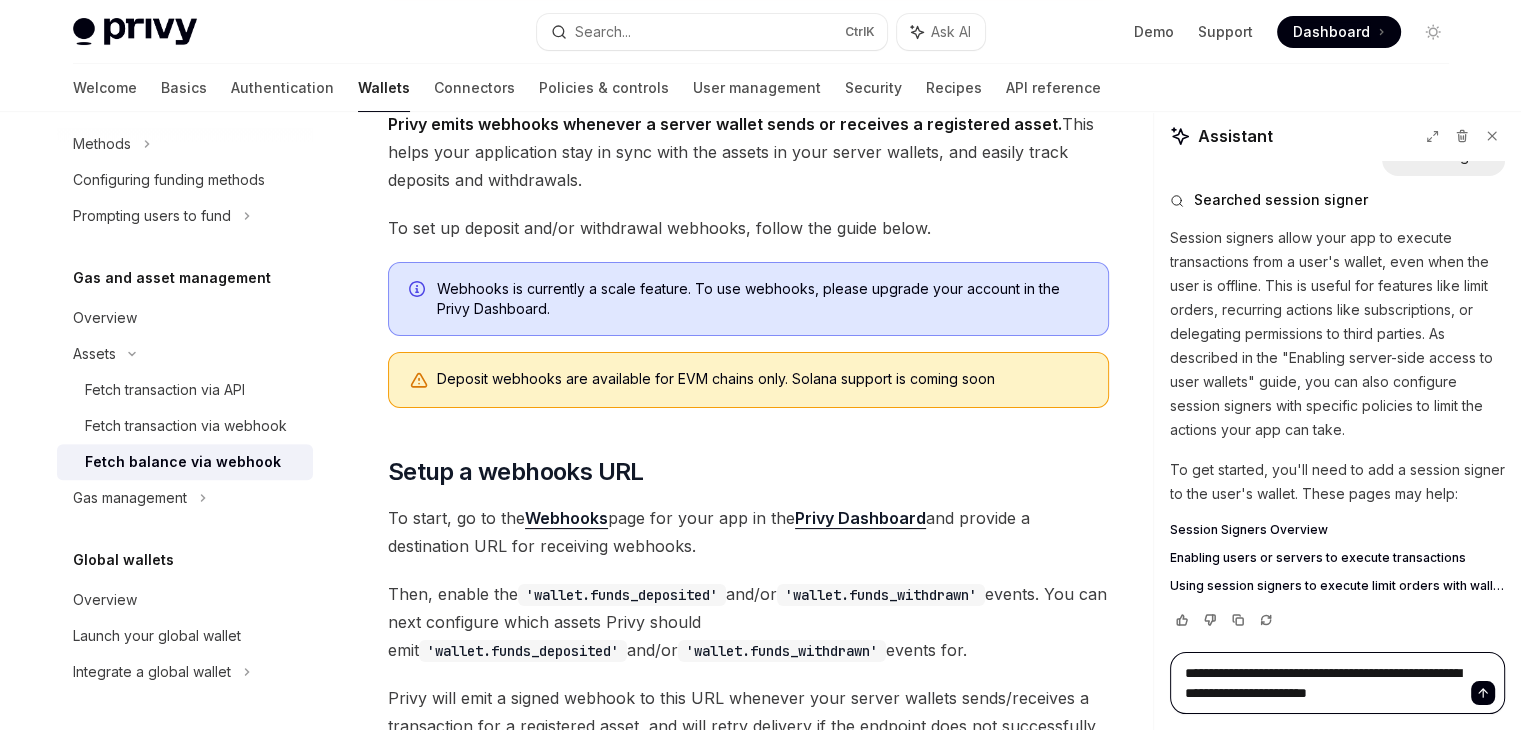 type on "*" 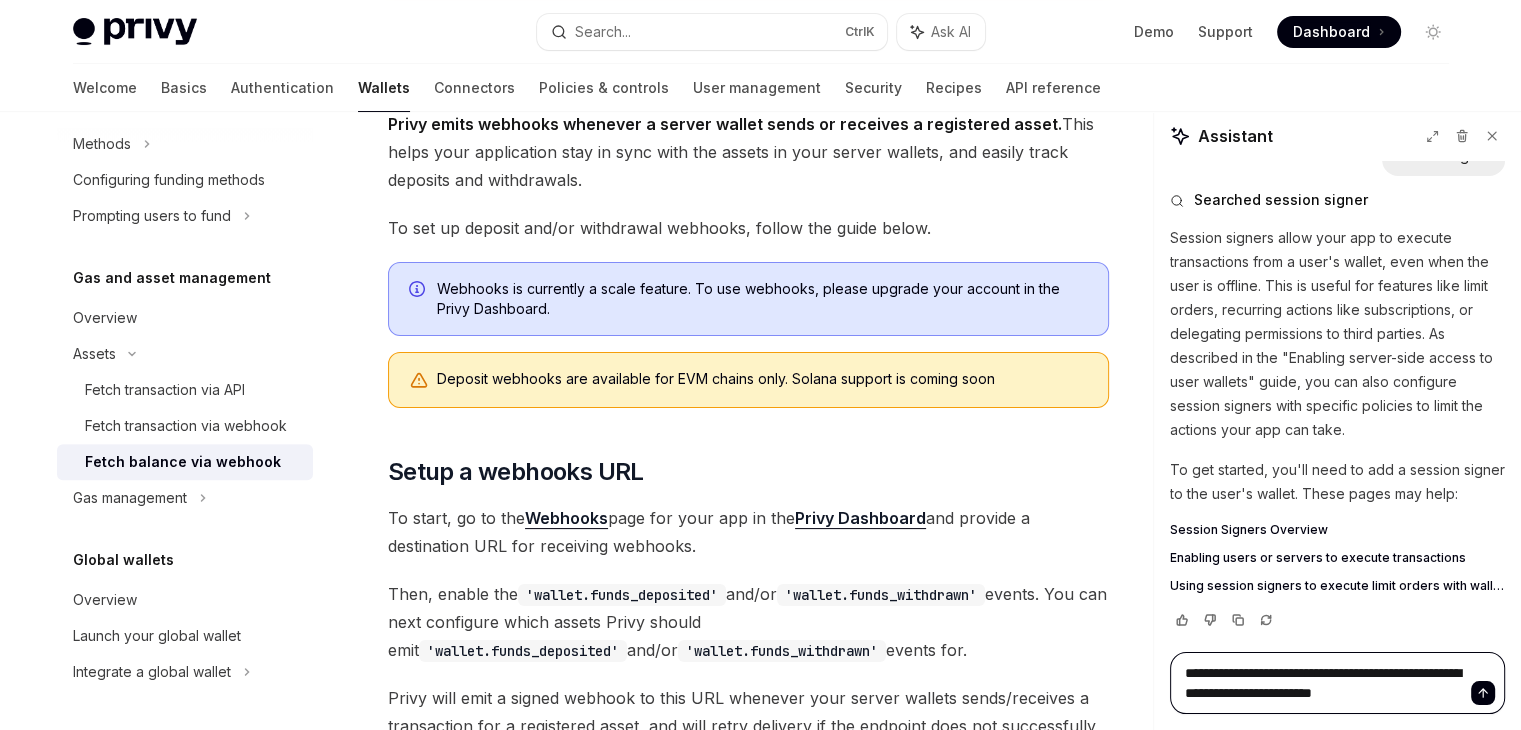 type on "*" 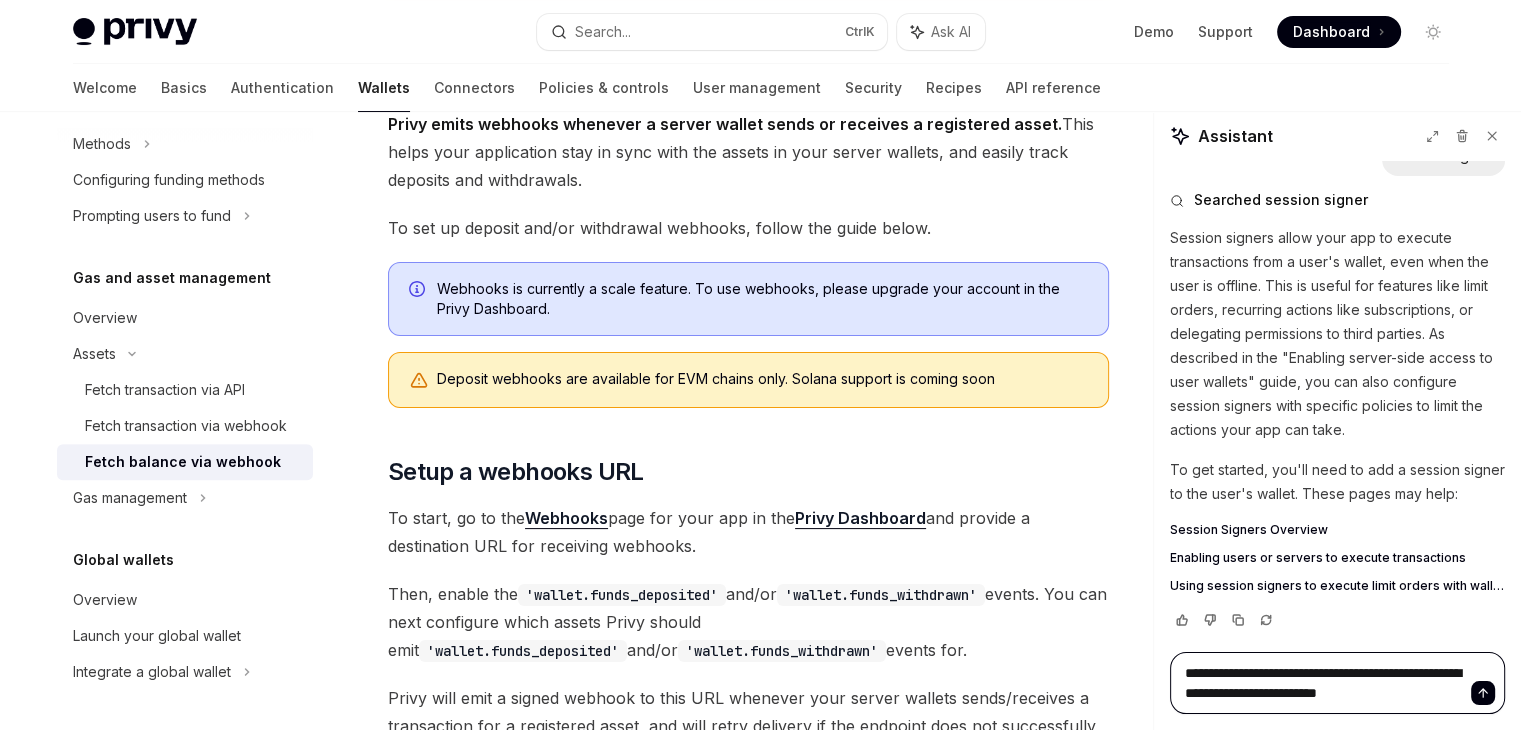 type on "*" 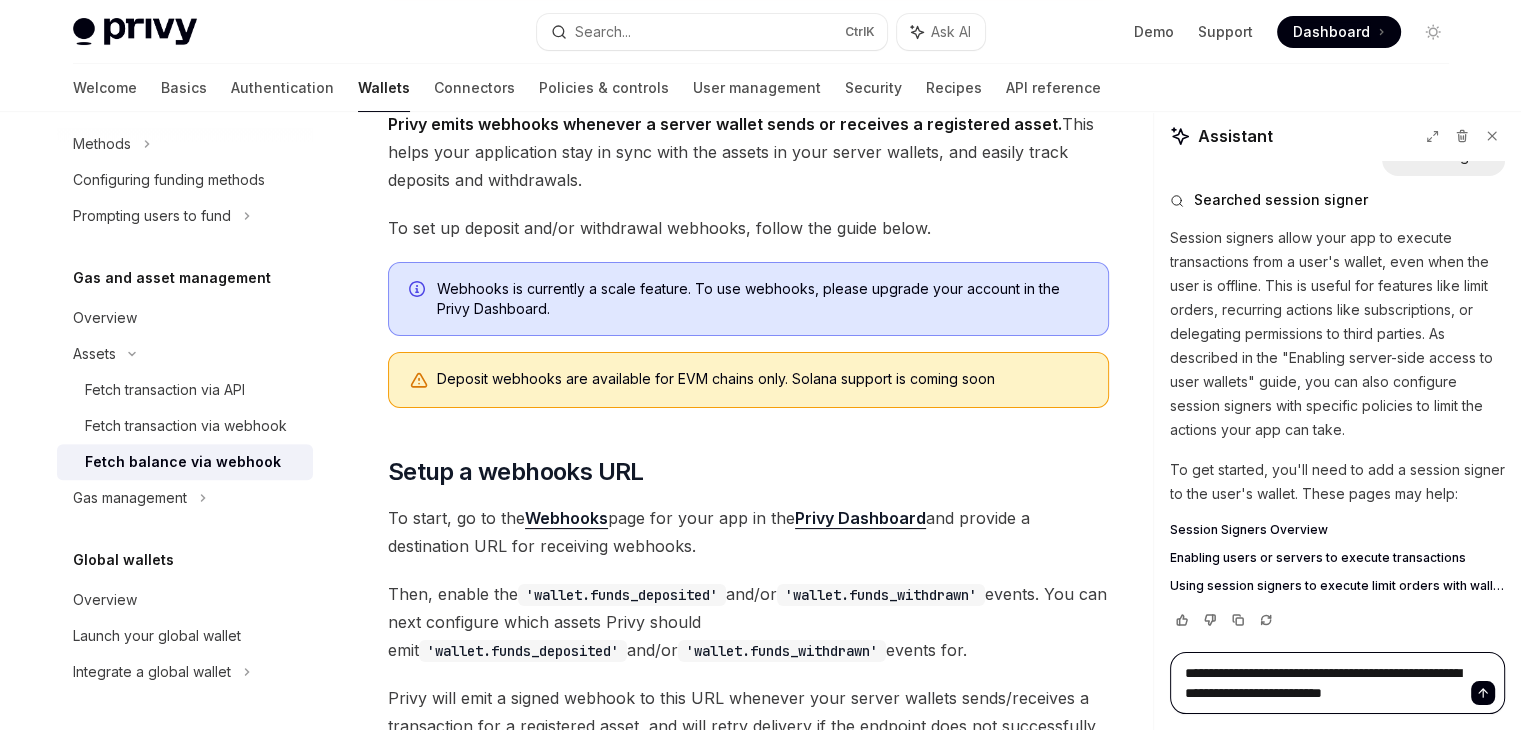 type on "*" 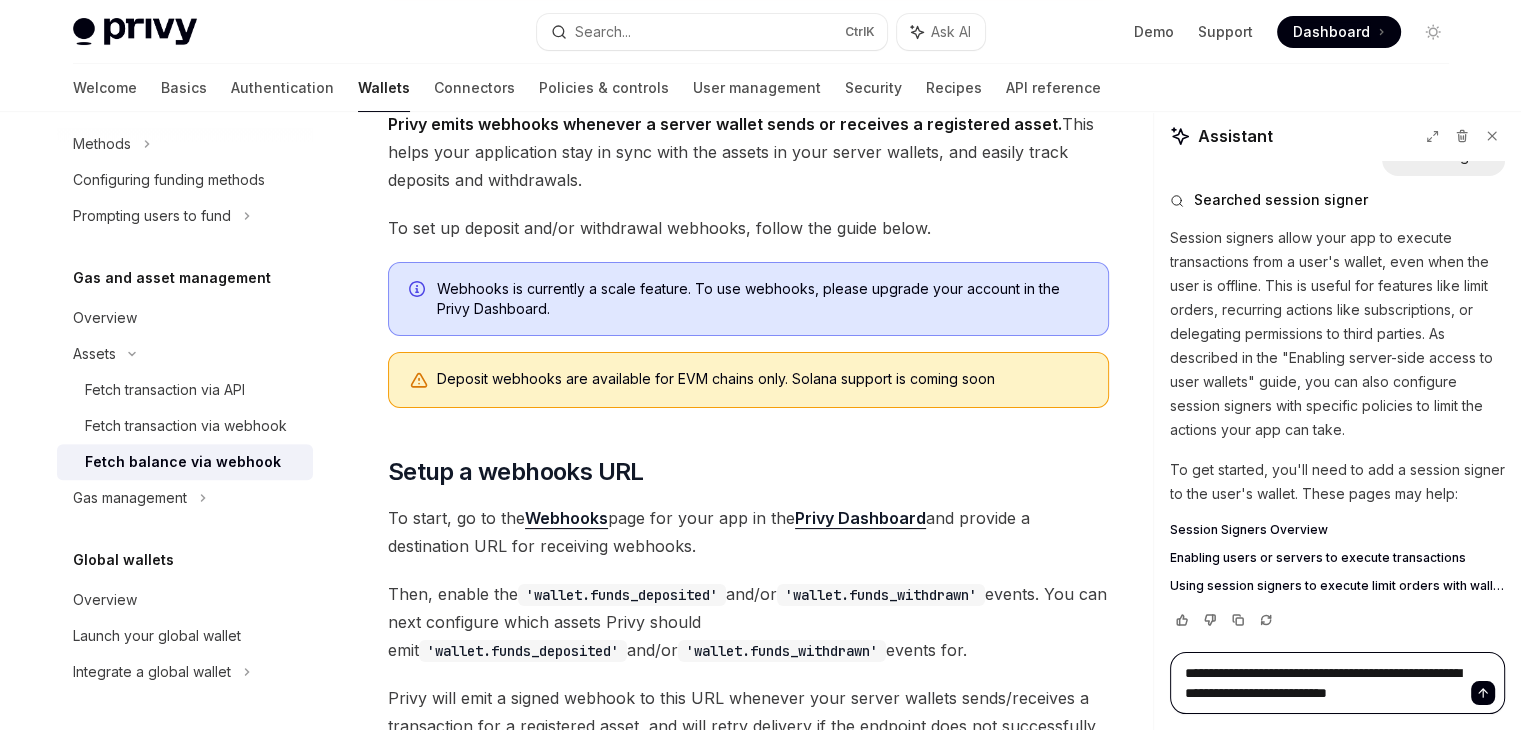 type on "*" 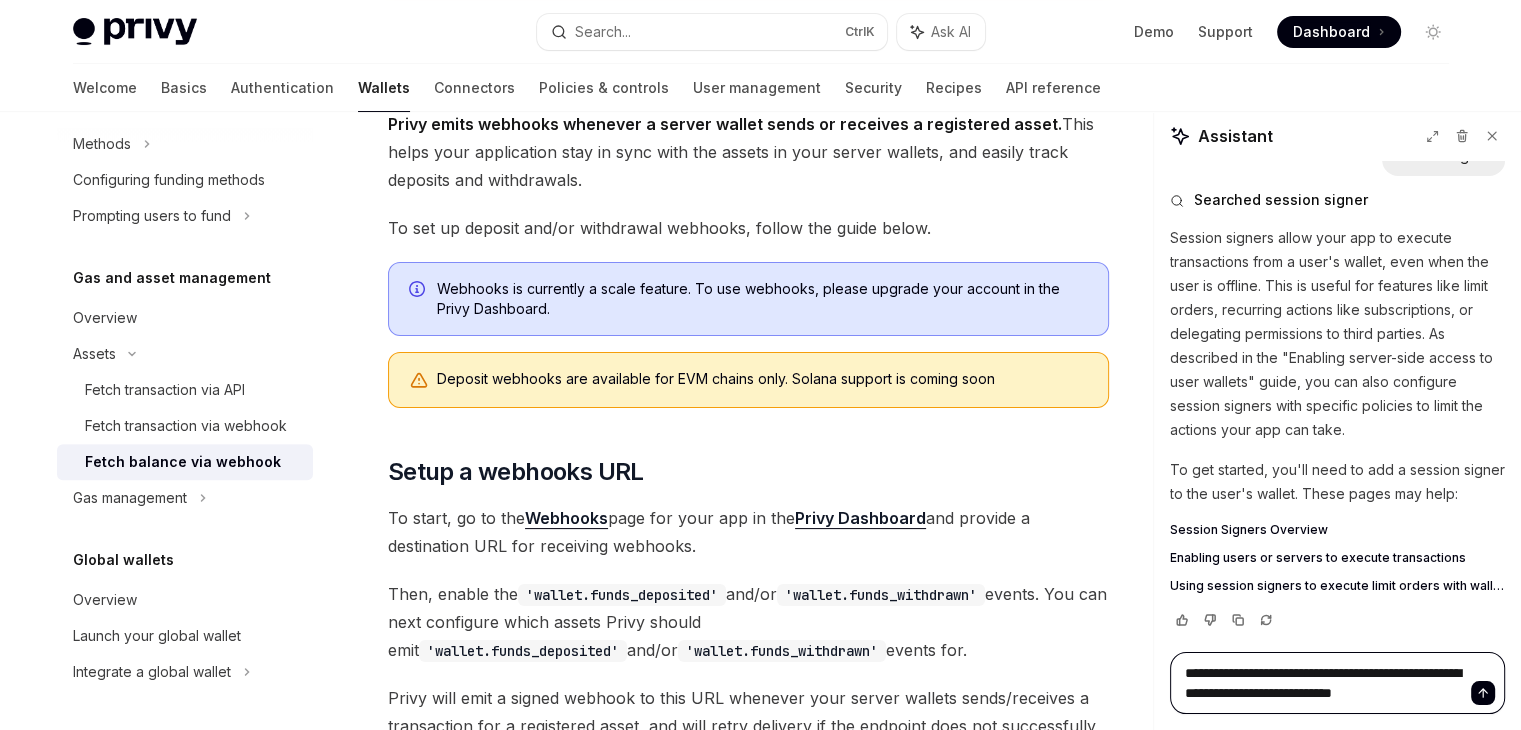 type on "*" 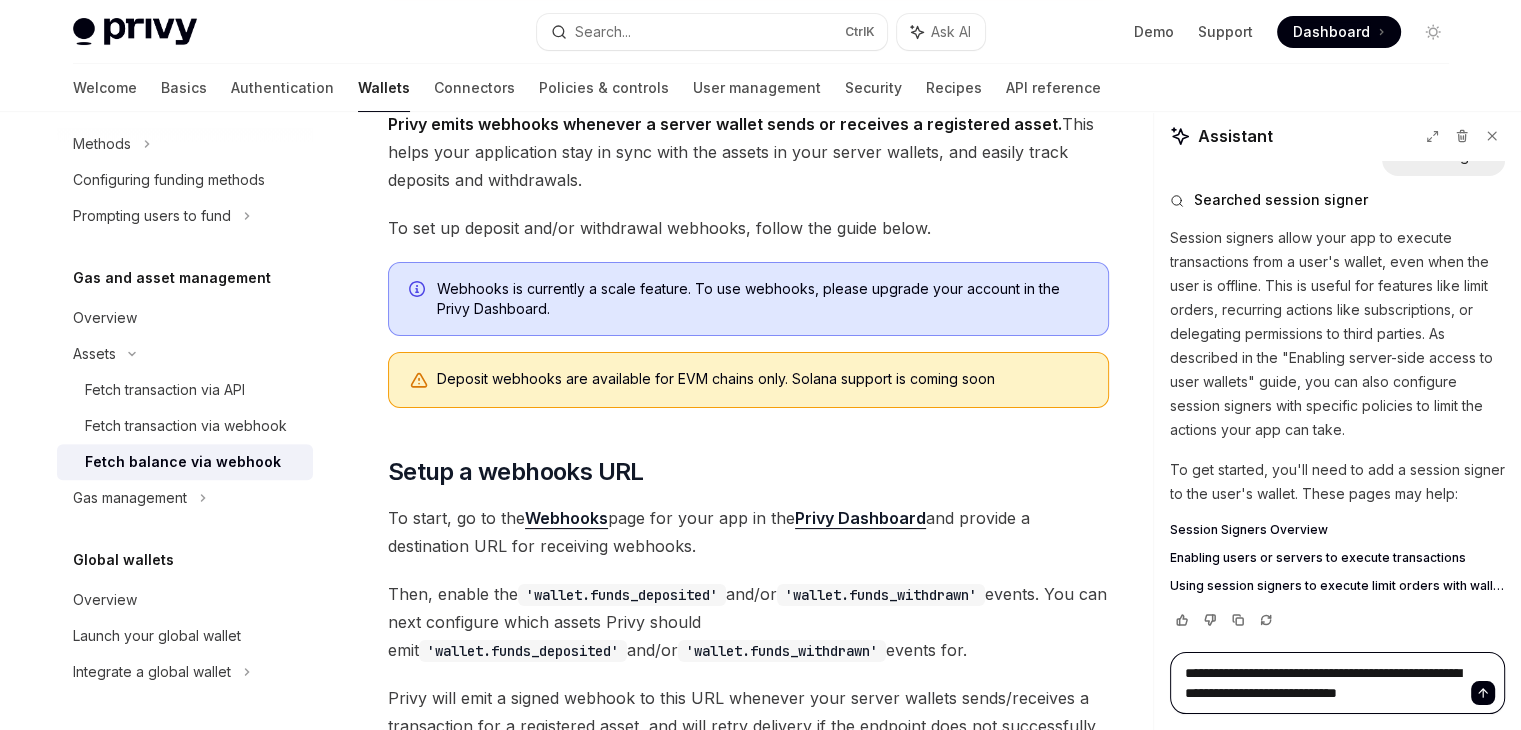 type on "*" 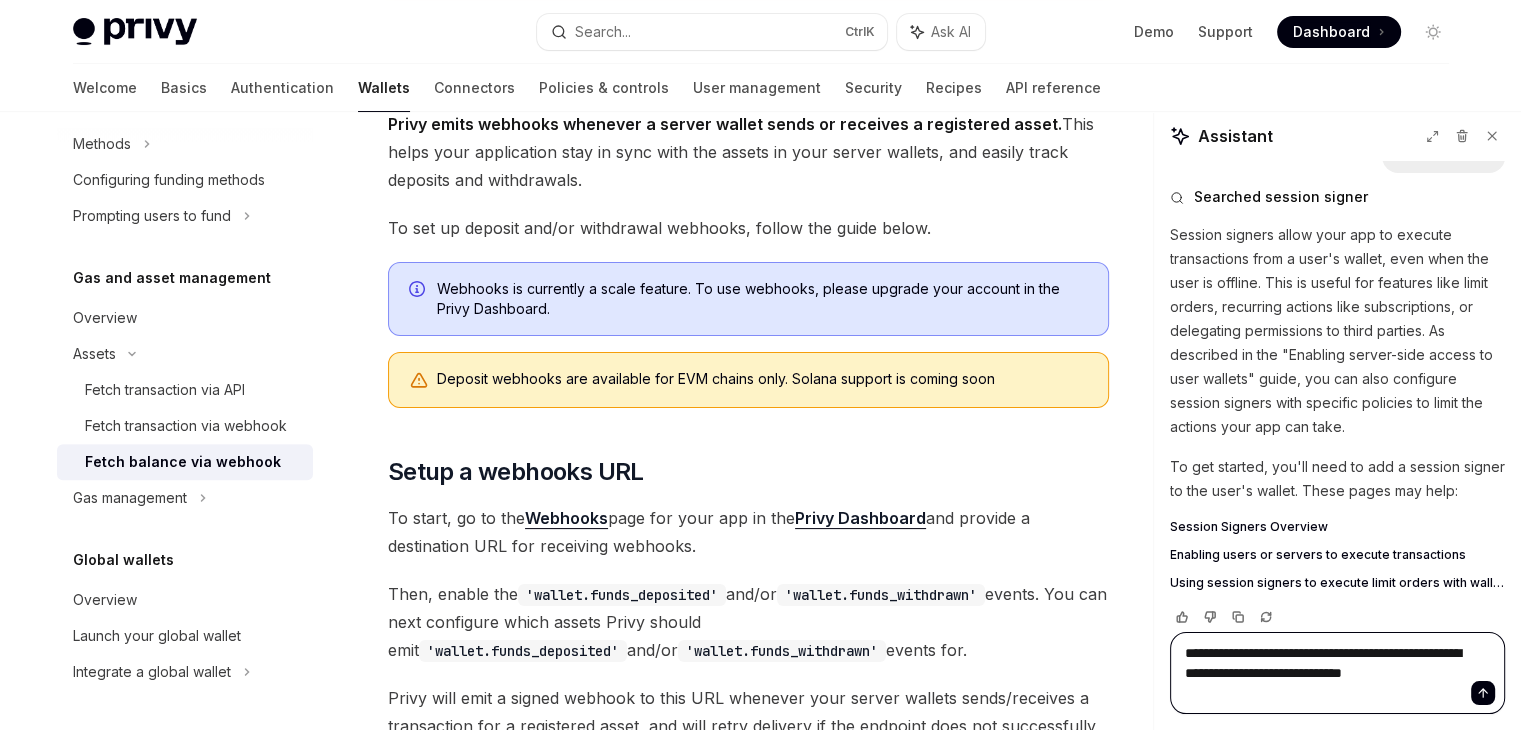 type on "*" 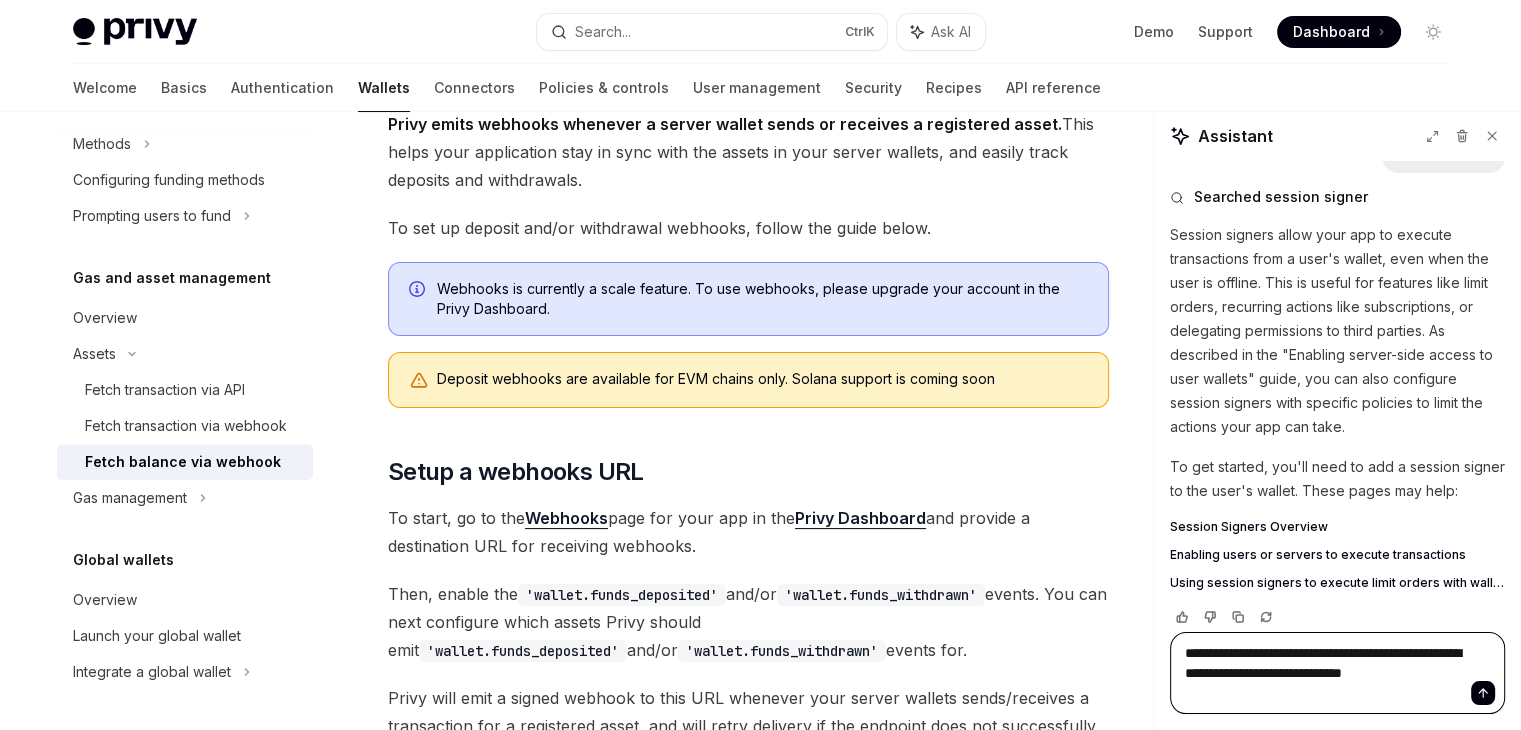 type on "**********" 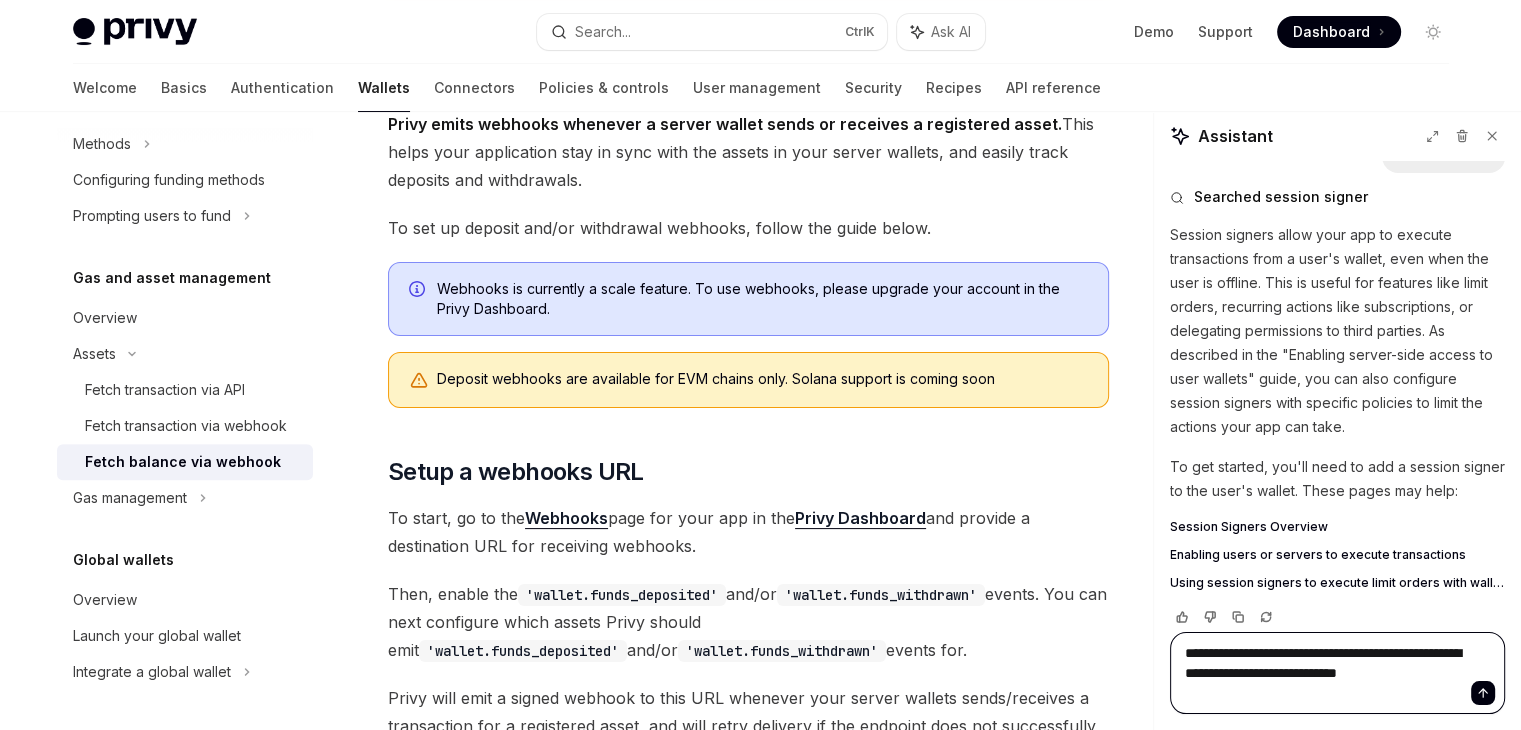 type on "*" 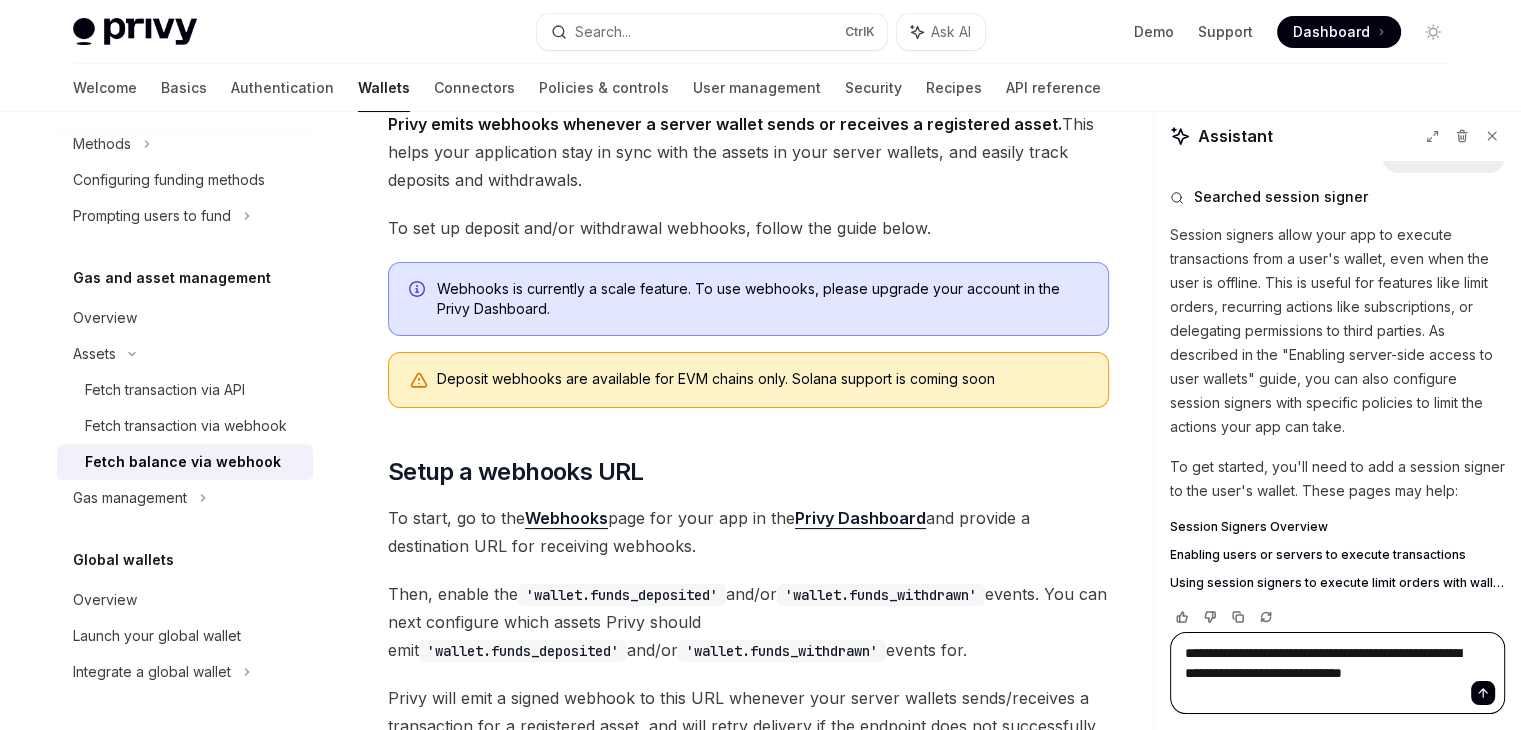 type on "*" 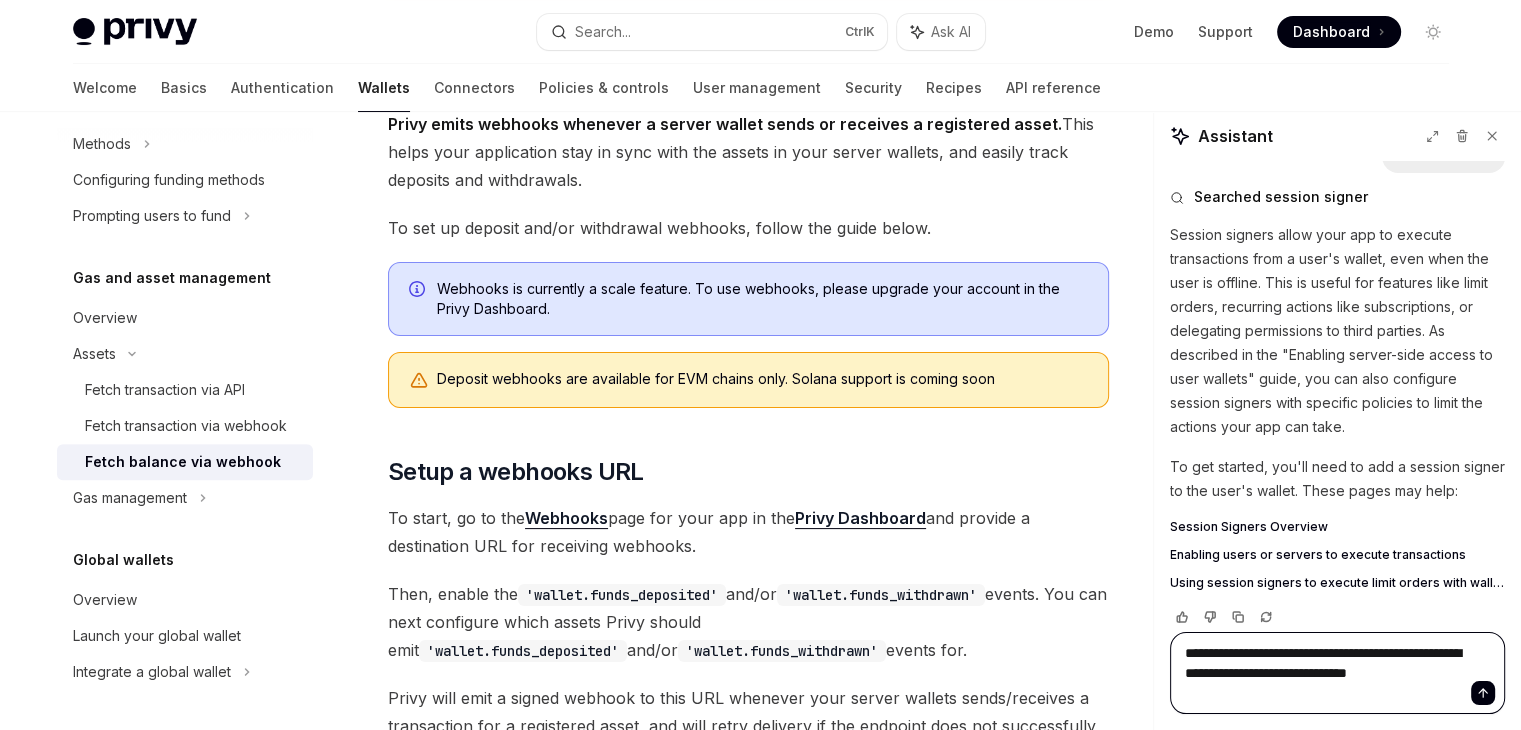 type on "*" 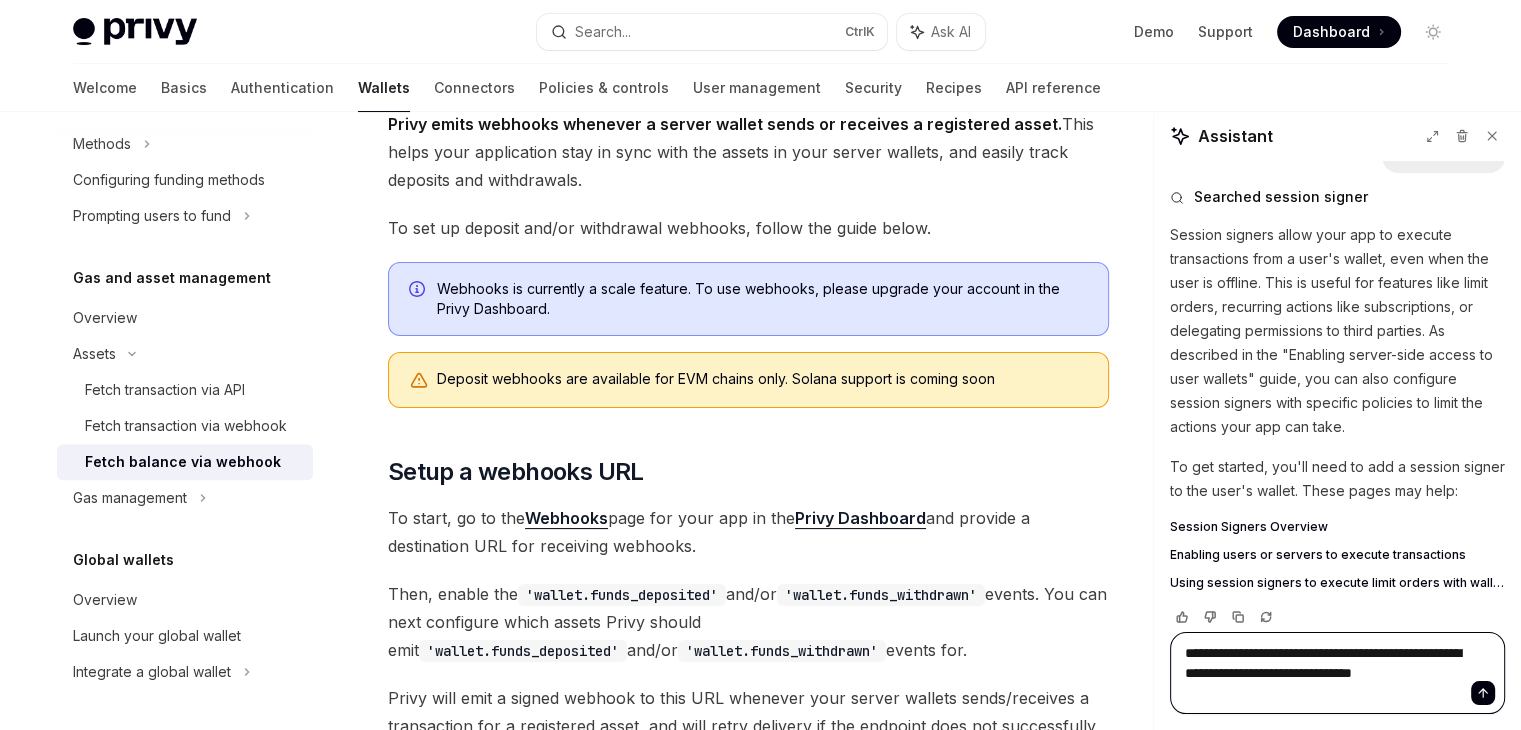 type on "*" 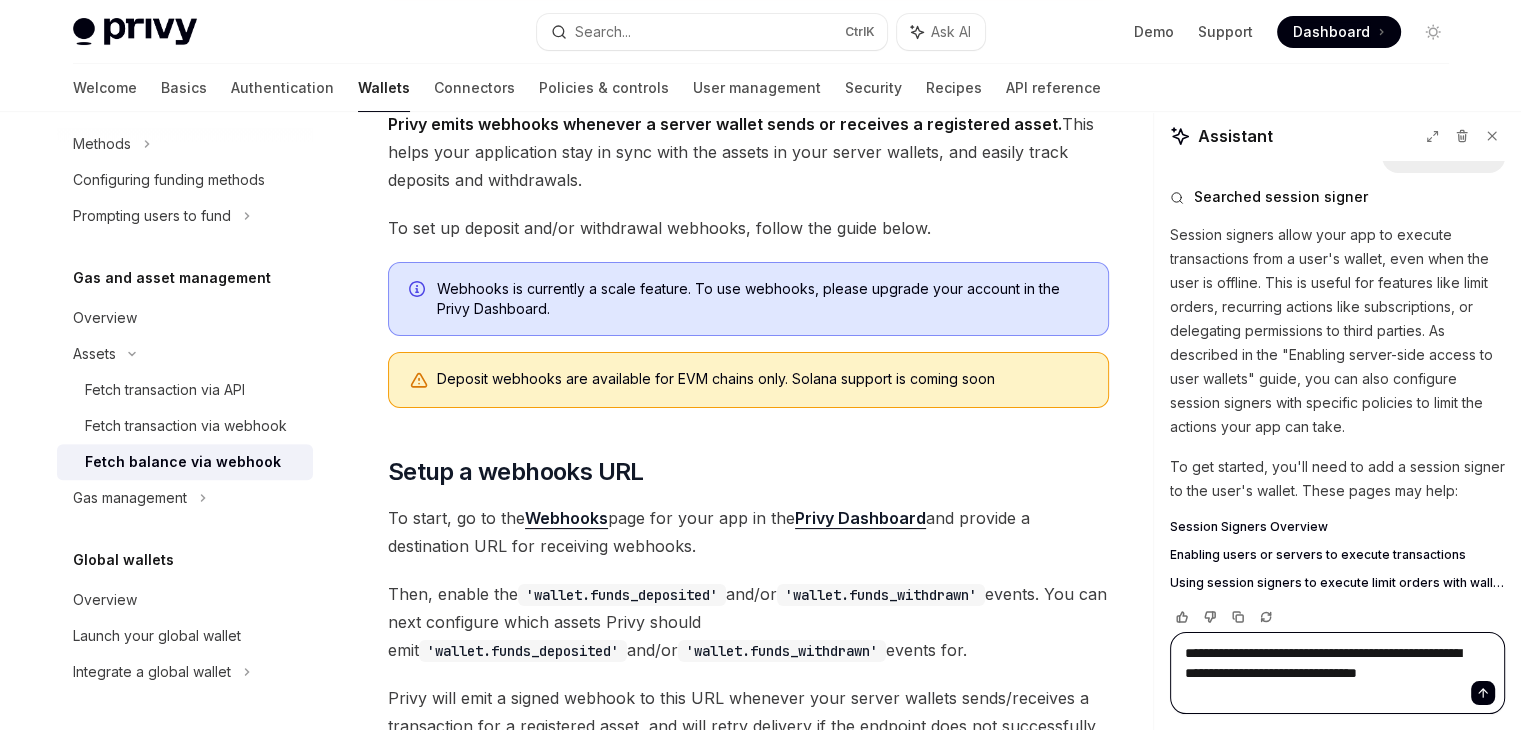 type on "*" 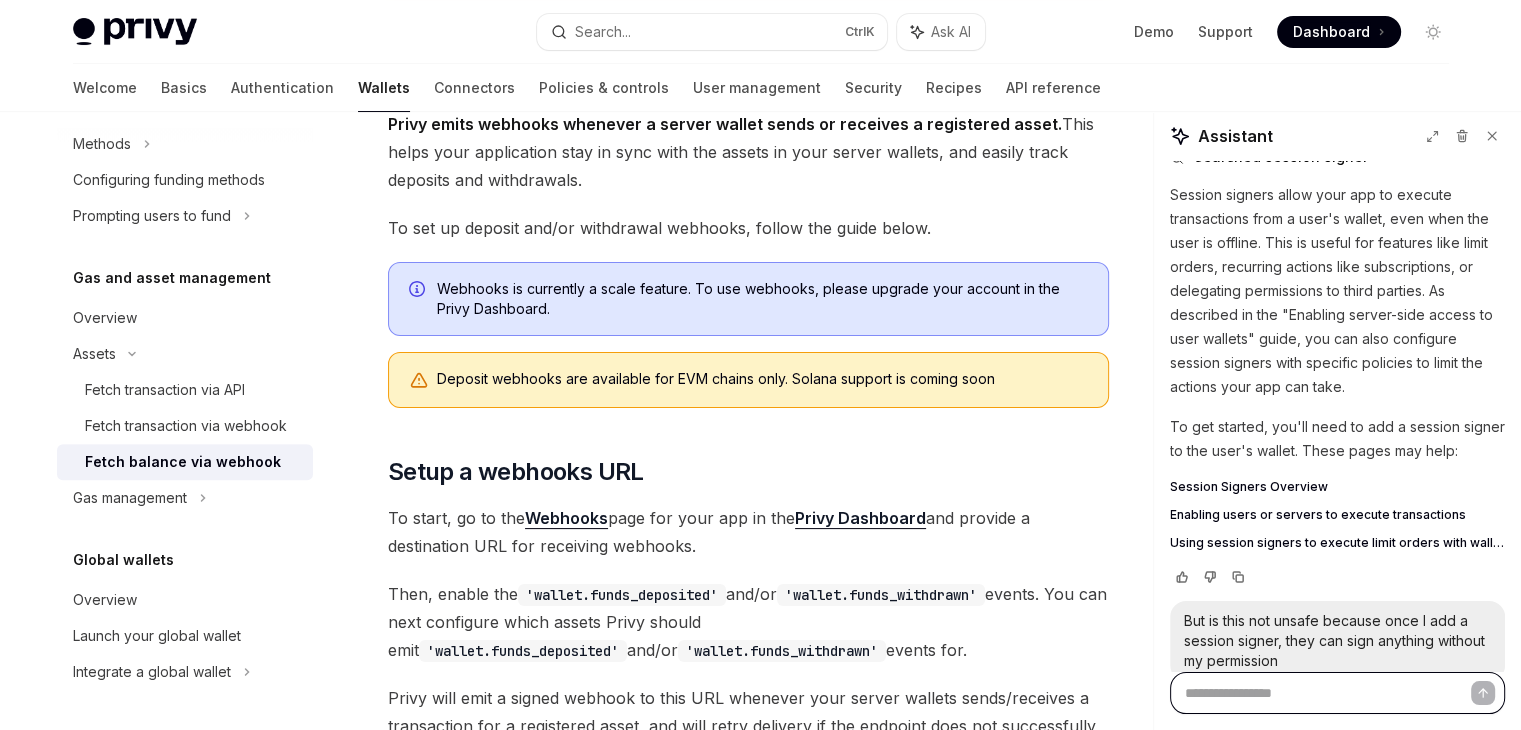 scroll, scrollTop: 160, scrollLeft: 0, axis: vertical 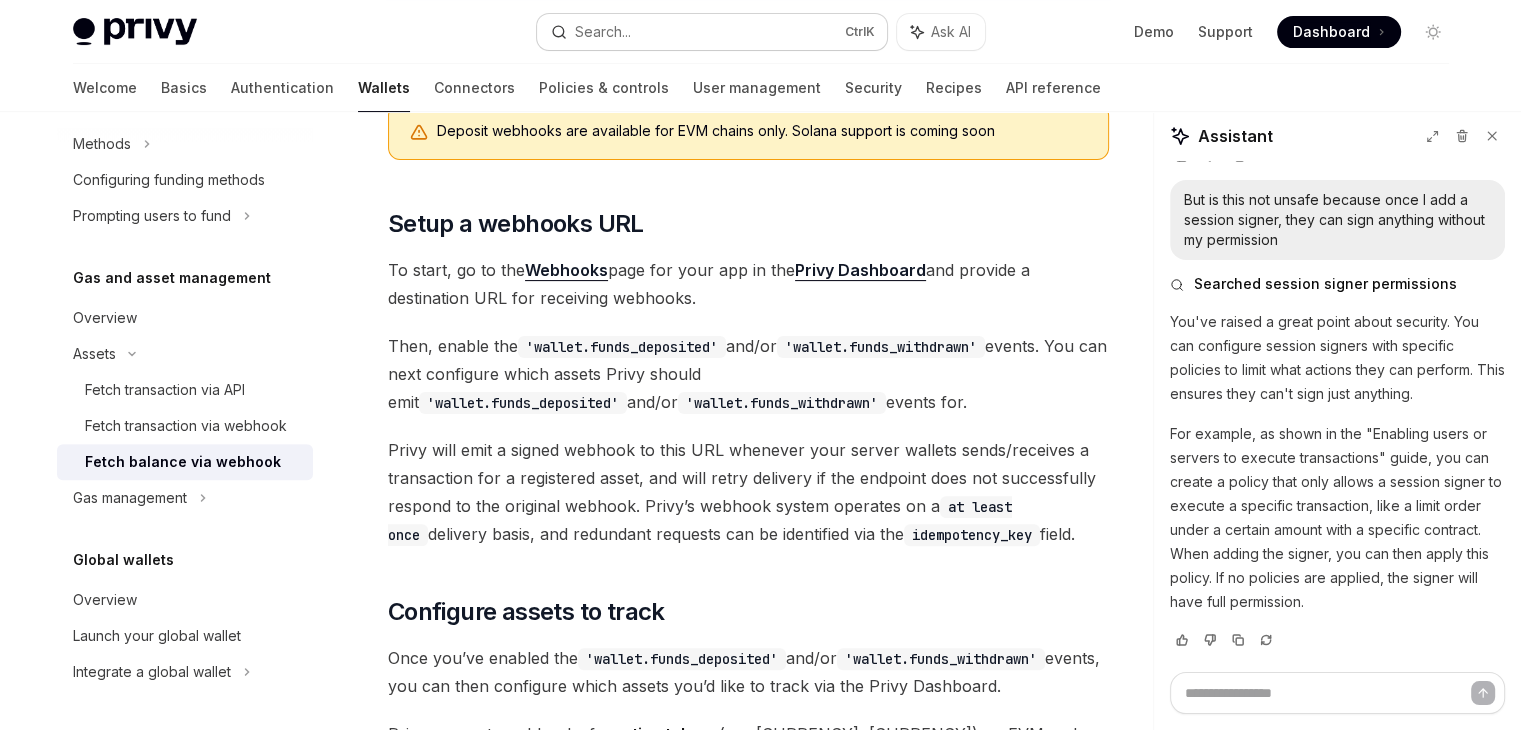 click on "Search... Ctrl  K" at bounding box center [712, 32] 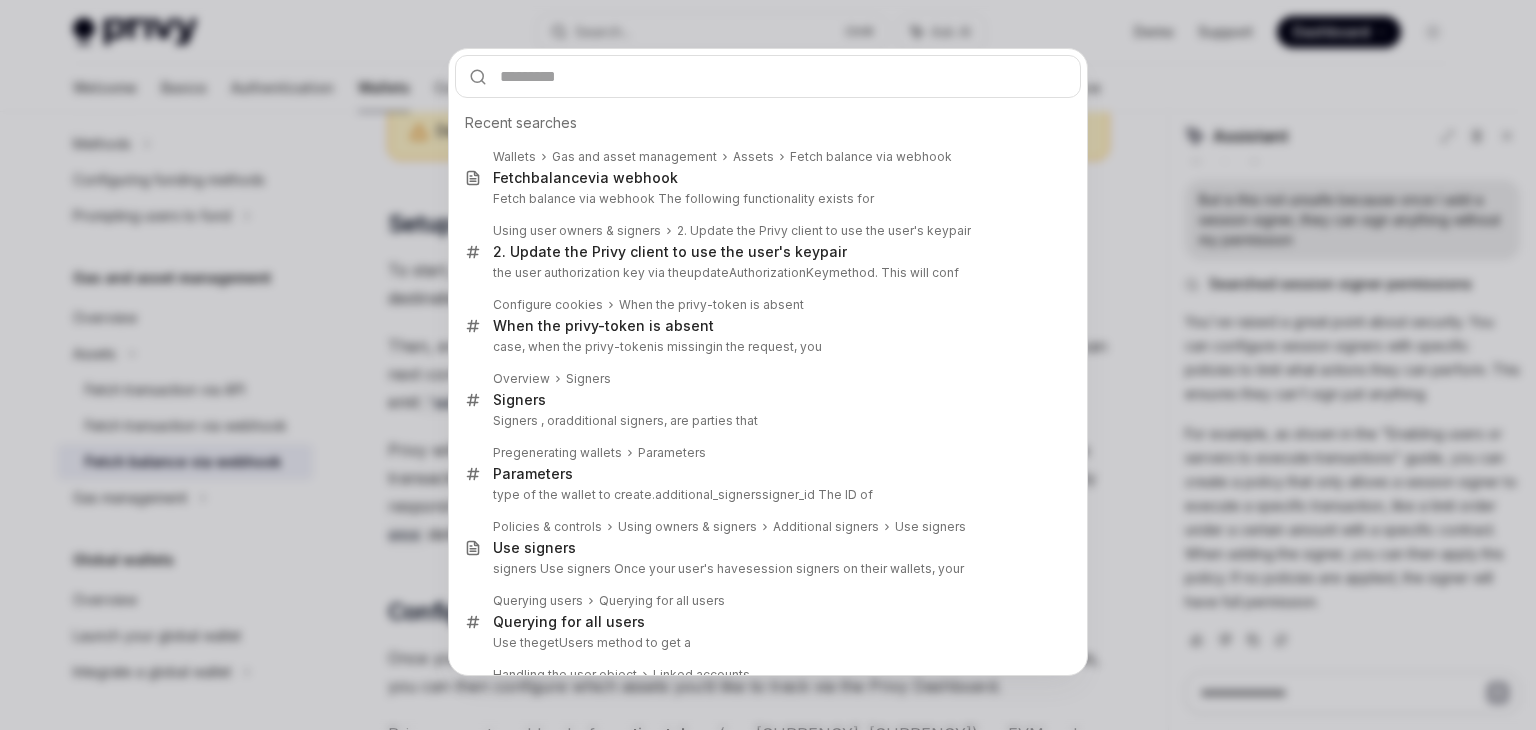 click on "Recent searches Wallets Gas and asset management Assets Fetch balance via webhook Fetch  balance  via webhook
Fetch balance via webhook
The following functionality exists for  Using user owners & signers 2. Update the Privy client to use the user's keypair 2. Update the Privy client to use the user's keypair the user authorization key via the  updateAuthorizationKey  method. This will conf Configure cookies When the privy-token is absent When the privy-token is absent case, when the privy-token  is missing  in the request, you  Overview Signers Signers
Signers , or  additional signers  , are parties that  Pregenerating wallets Parameters Parameters type of the wallet to create.  additional_signers  signer_id The ID of  Policies & controls Using owners & signers Additional signers Use signers Use signers signers
Use signers
Once your user's have  session signer s on their wallets, your Querying users Querying for all users Querying for all users
Use the  getUser s method to get a  Handling the user object" at bounding box center [768, 365] 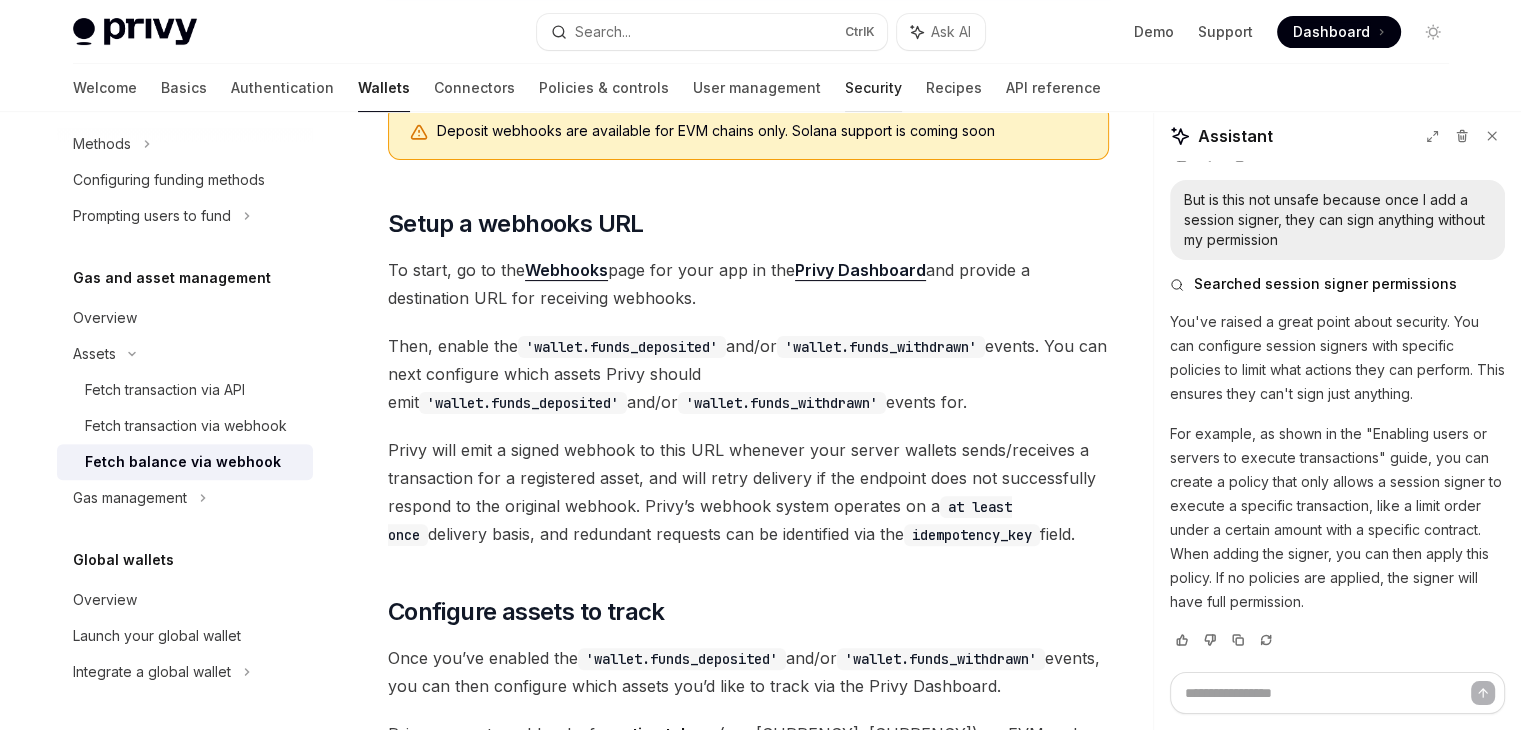 click on "Security" at bounding box center (873, 88) 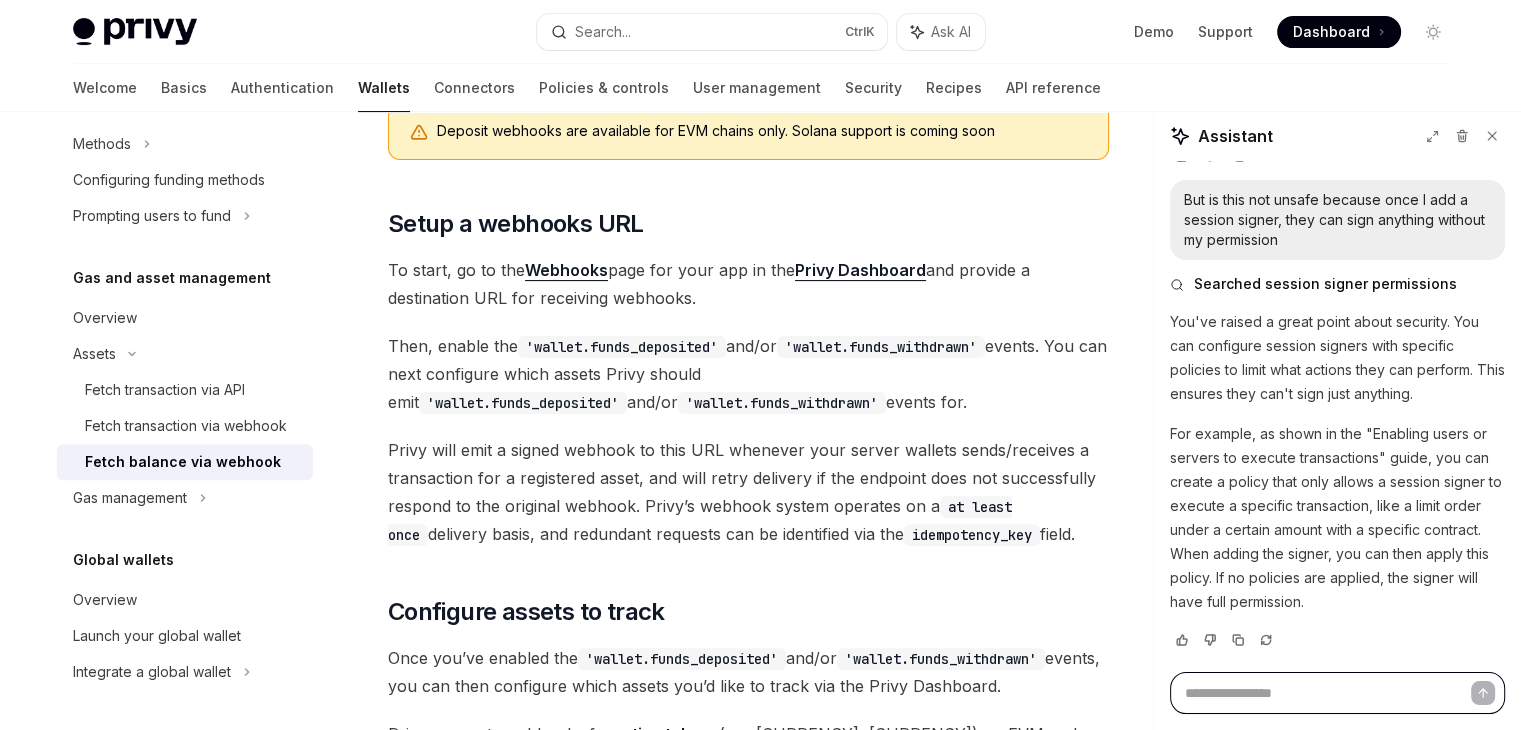 click at bounding box center [1337, 693] 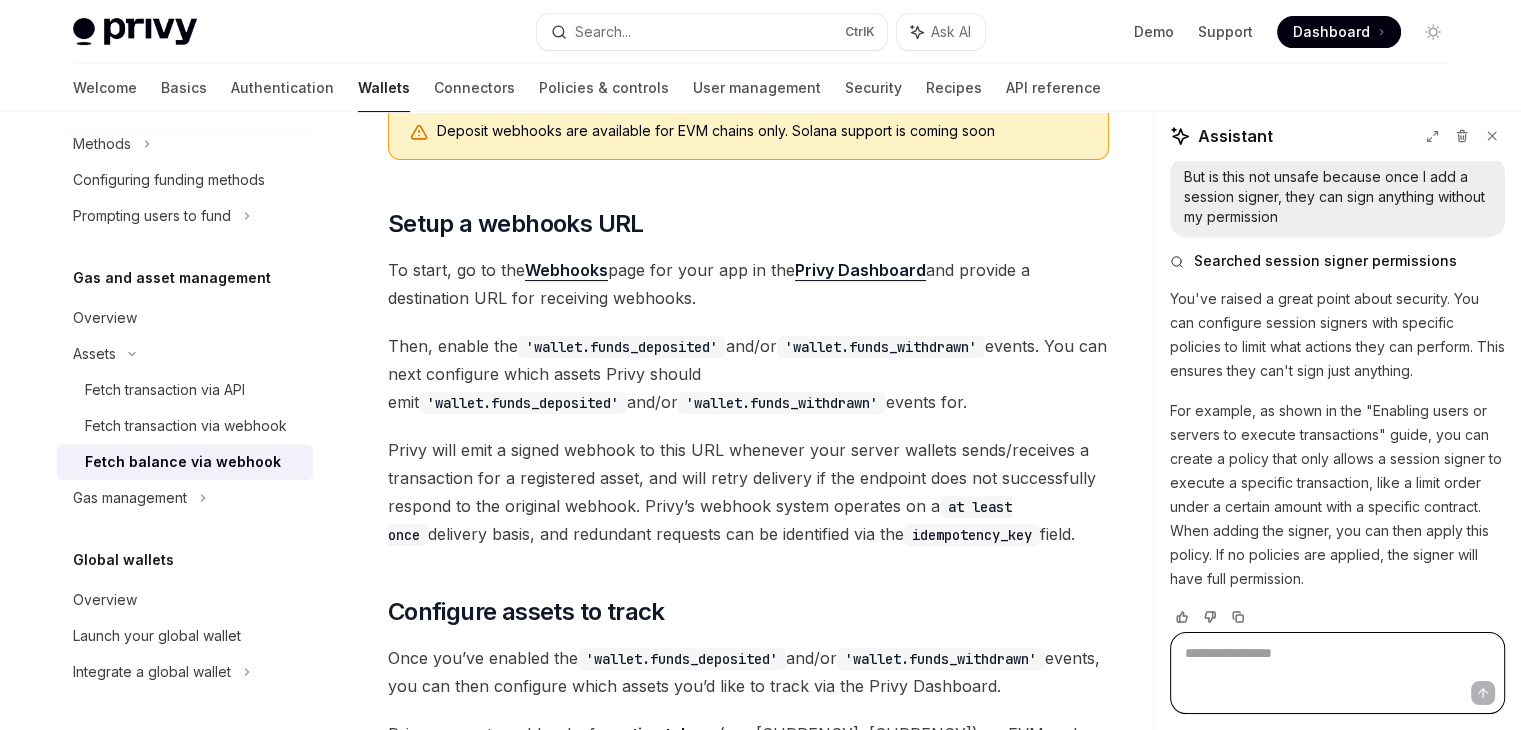 scroll, scrollTop: 552, scrollLeft: 0, axis: vertical 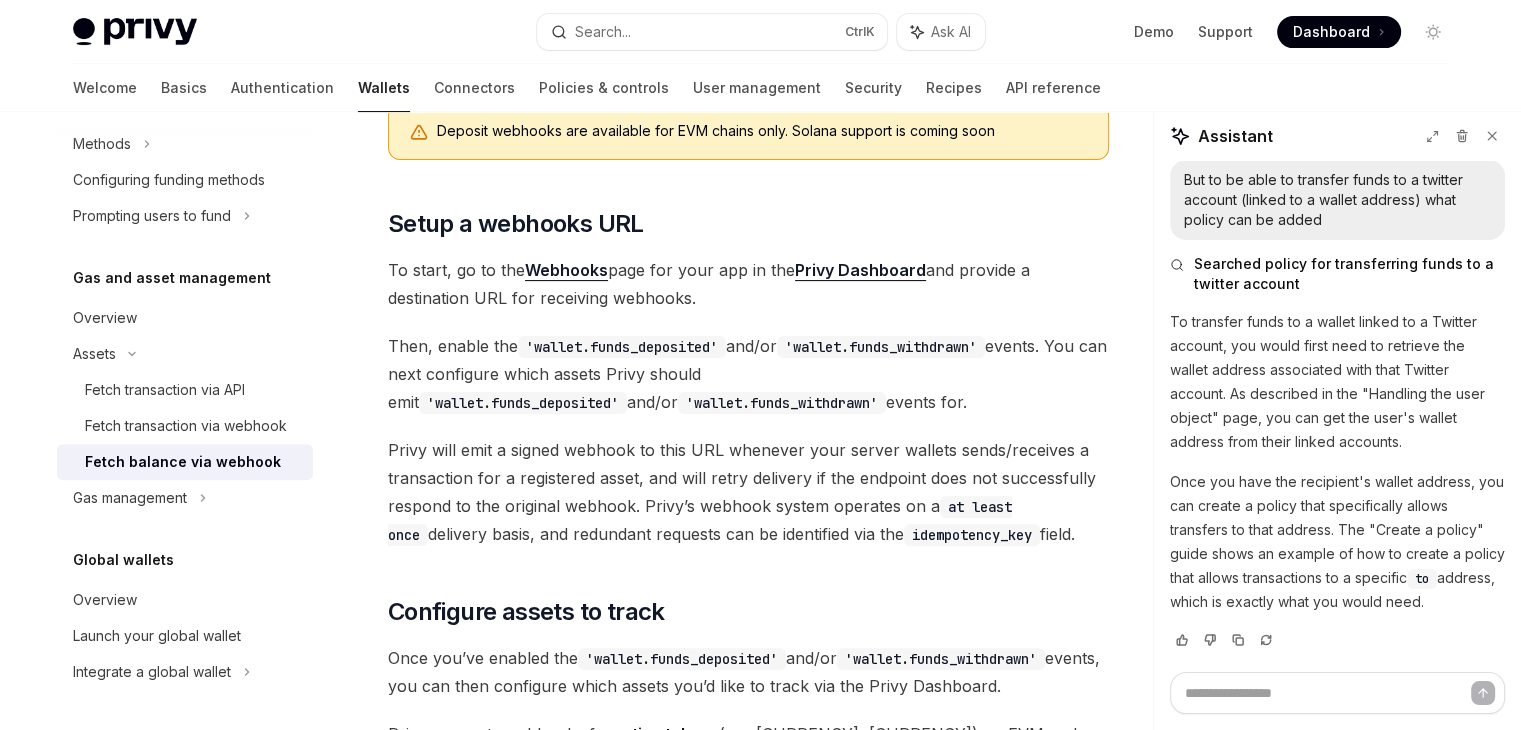 click on "Once you have the recipient's wallet address, you can create a policy that specifically allows transfers to that address. The "Create a policy" guide shows an example of how to create a policy that allows transactions to a specific  to  address, which is exactly what you would need." at bounding box center [1337, 542] 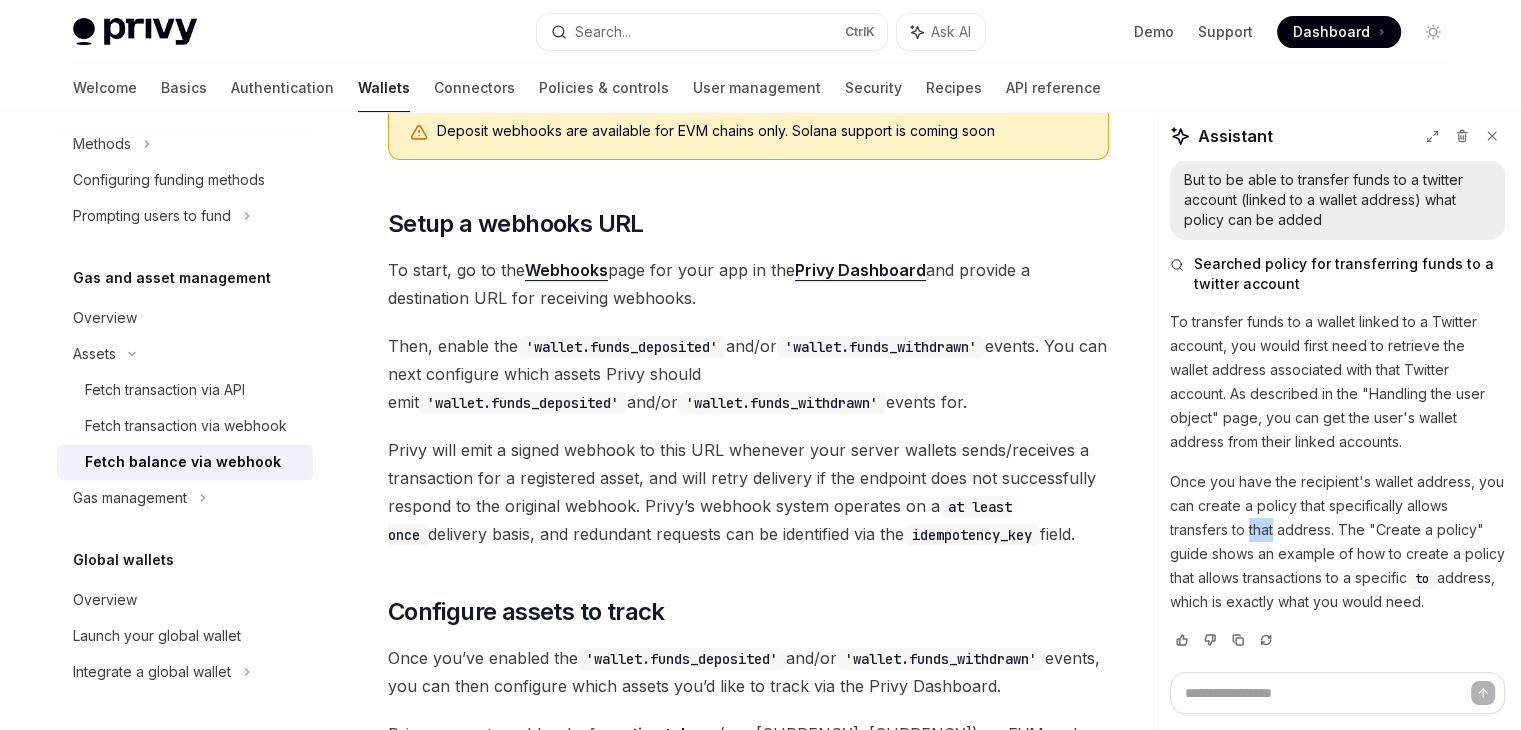 click on "Once you have the recipient's wallet address, you can create a policy that specifically allows transfers to that address. The "Create a policy" guide shows an example of how to create a policy that allows transactions to a specific  to  address, which is exactly what you would need." at bounding box center (1337, 542) 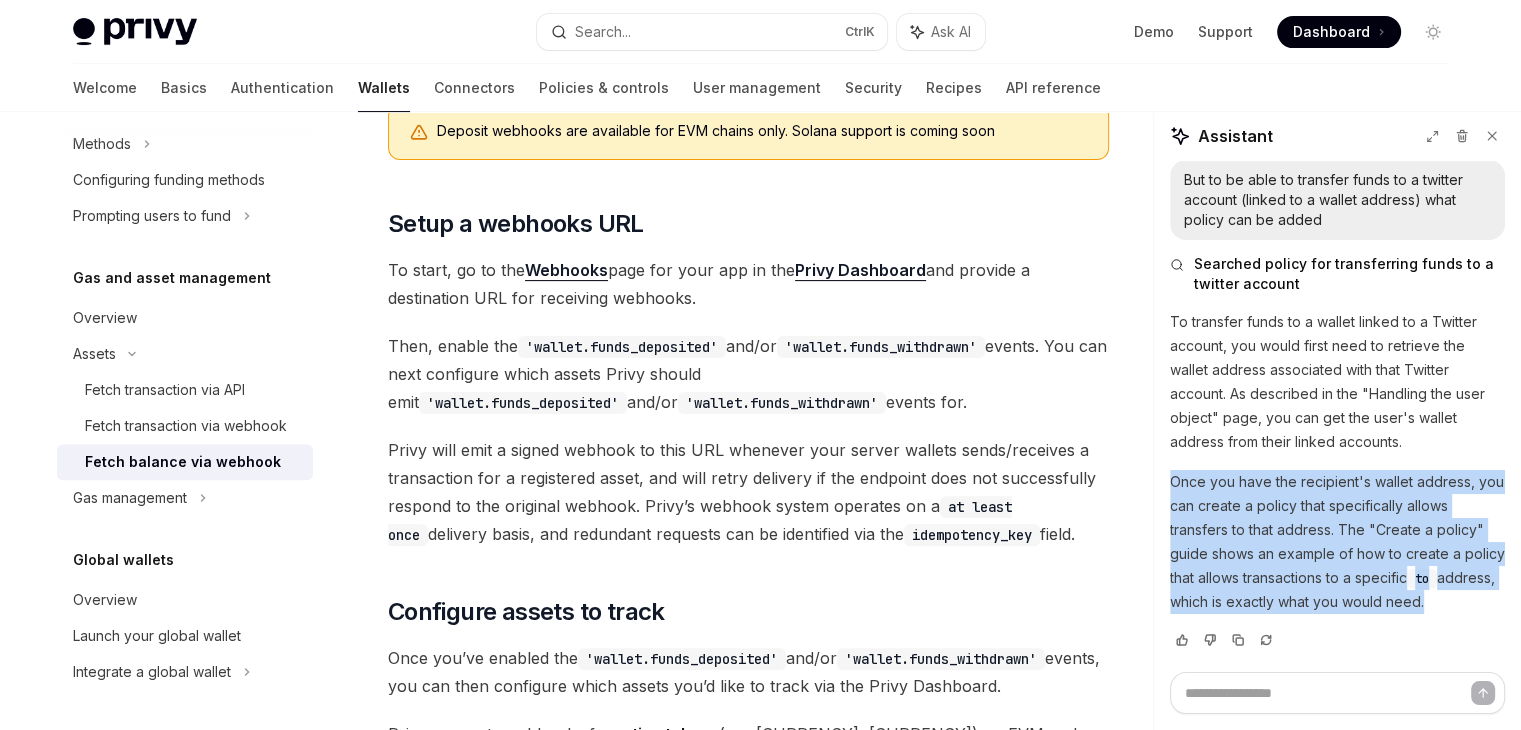 click on "Once you have the recipient's wallet address, you can create a policy that specifically allows transfers to that address. The "Create a policy" guide shows an example of how to create a policy that allows transactions to a specific  to  address, which is exactly what you would need." at bounding box center (1337, 542) 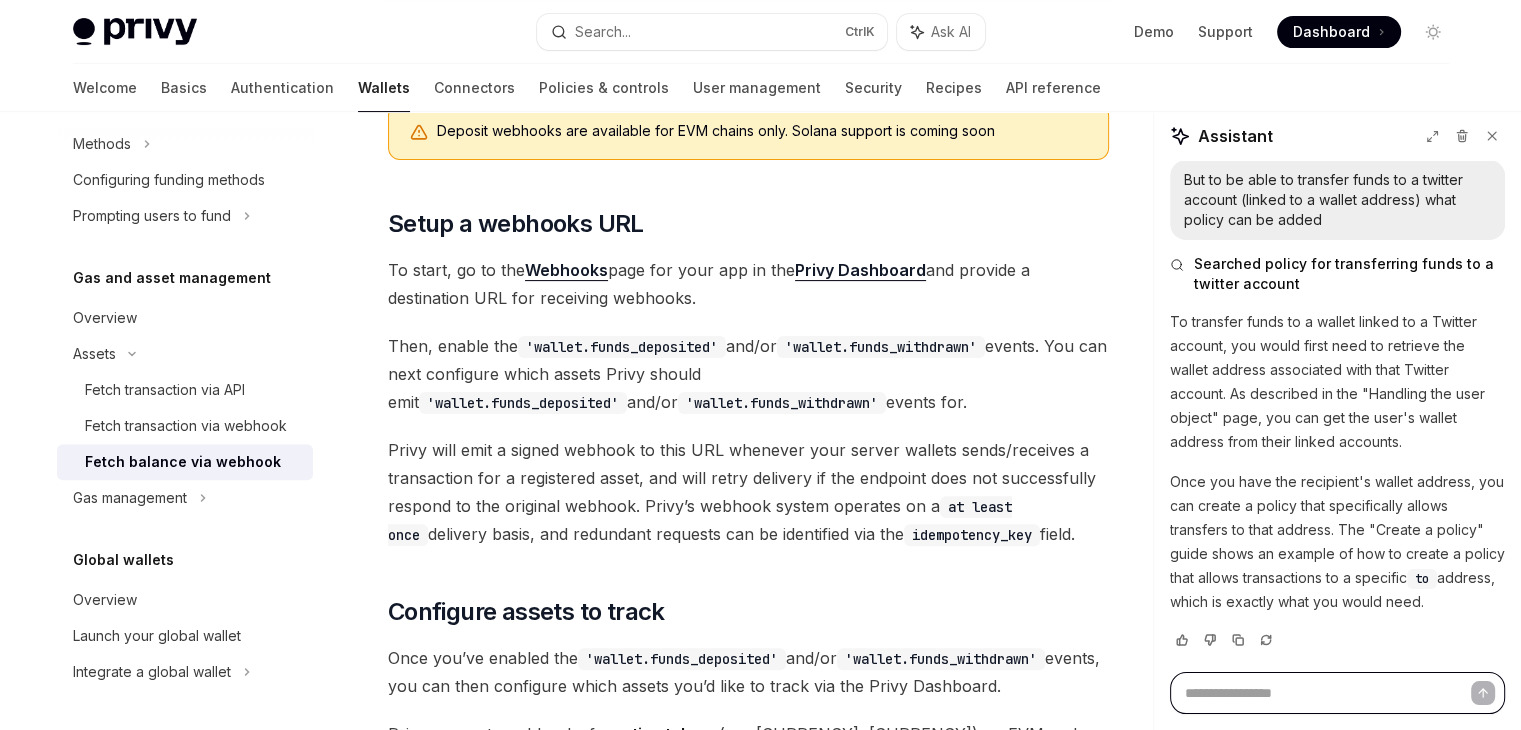 click at bounding box center [1337, 693] 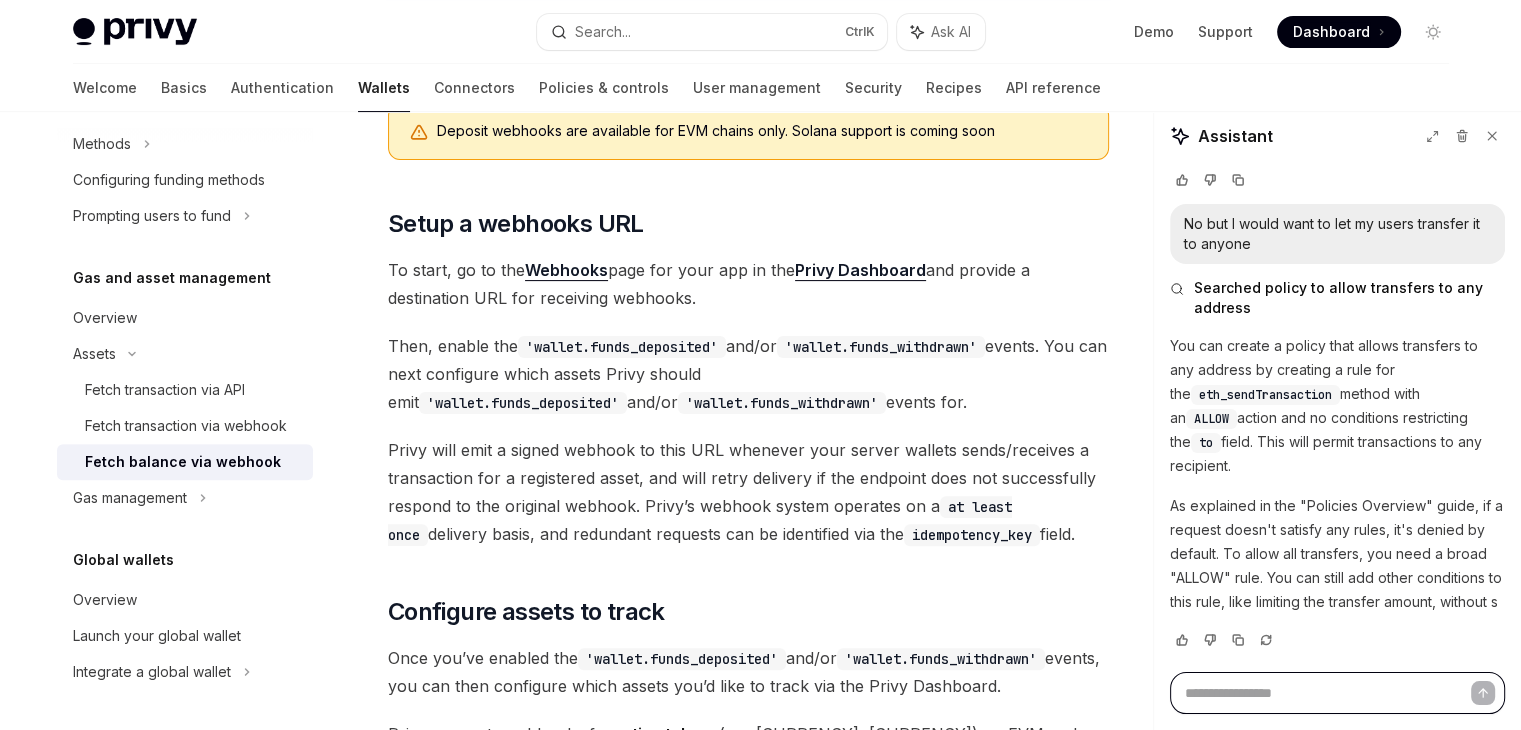 scroll, scrollTop: 1500, scrollLeft: 0, axis: vertical 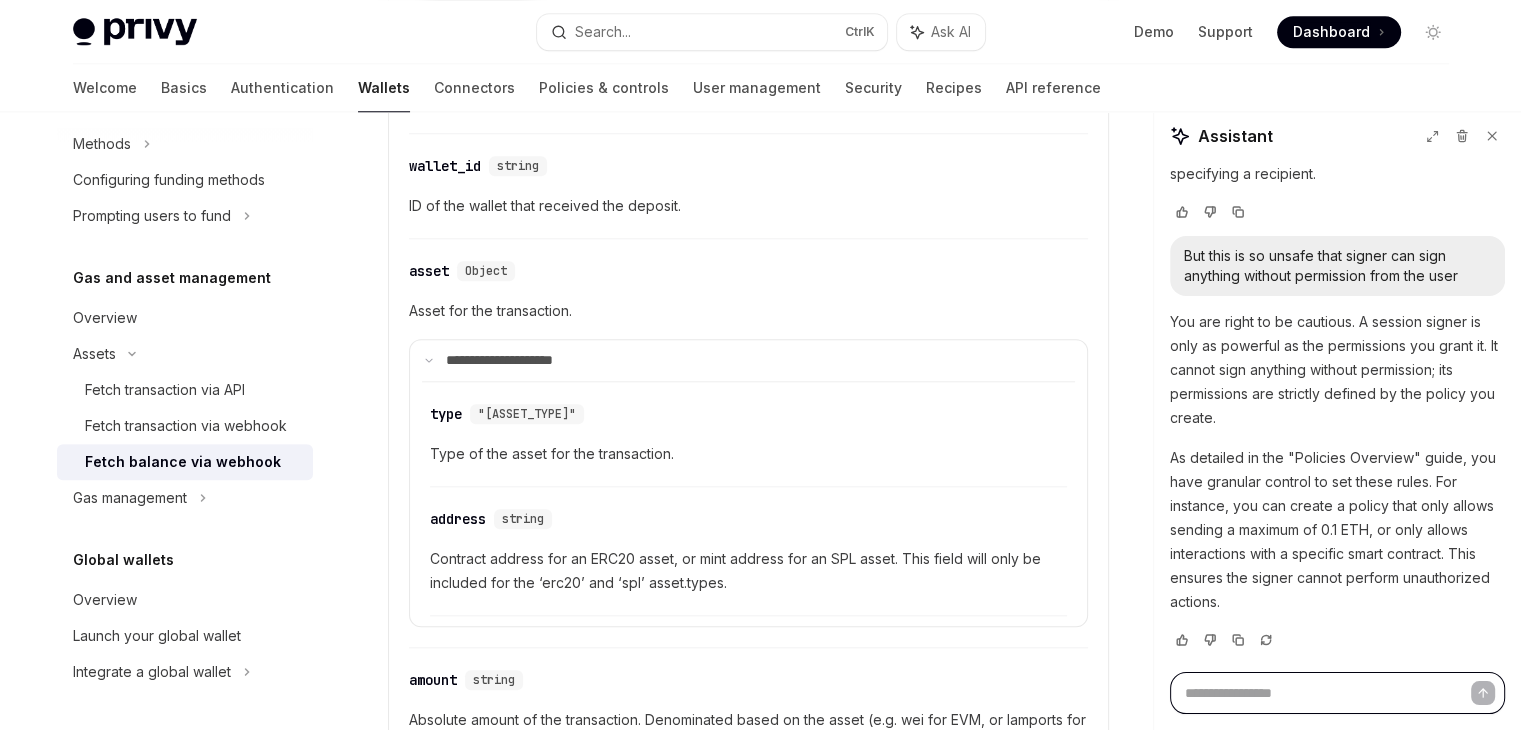 click at bounding box center [1337, 693] 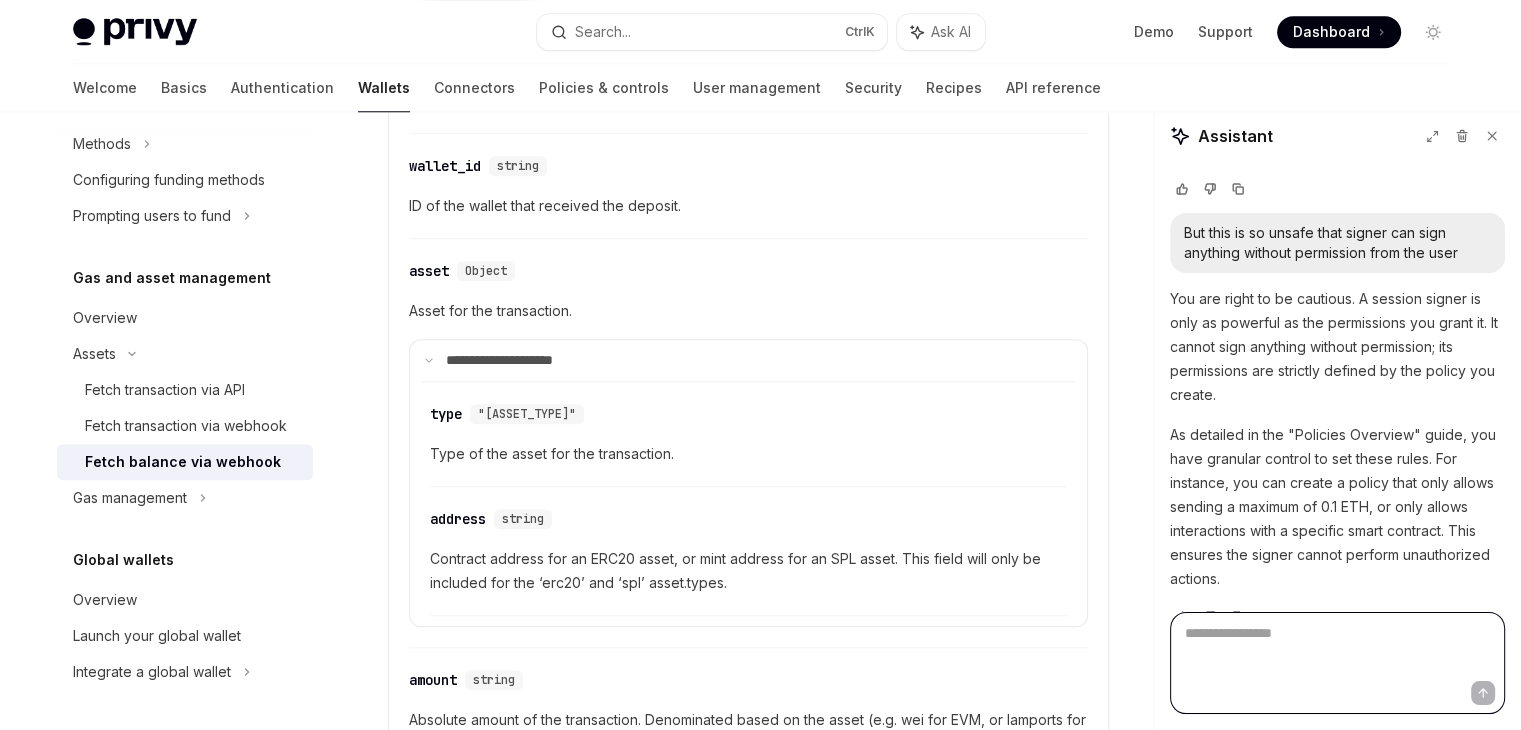 scroll, scrollTop: 0, scrollLeft: 0, axis: both 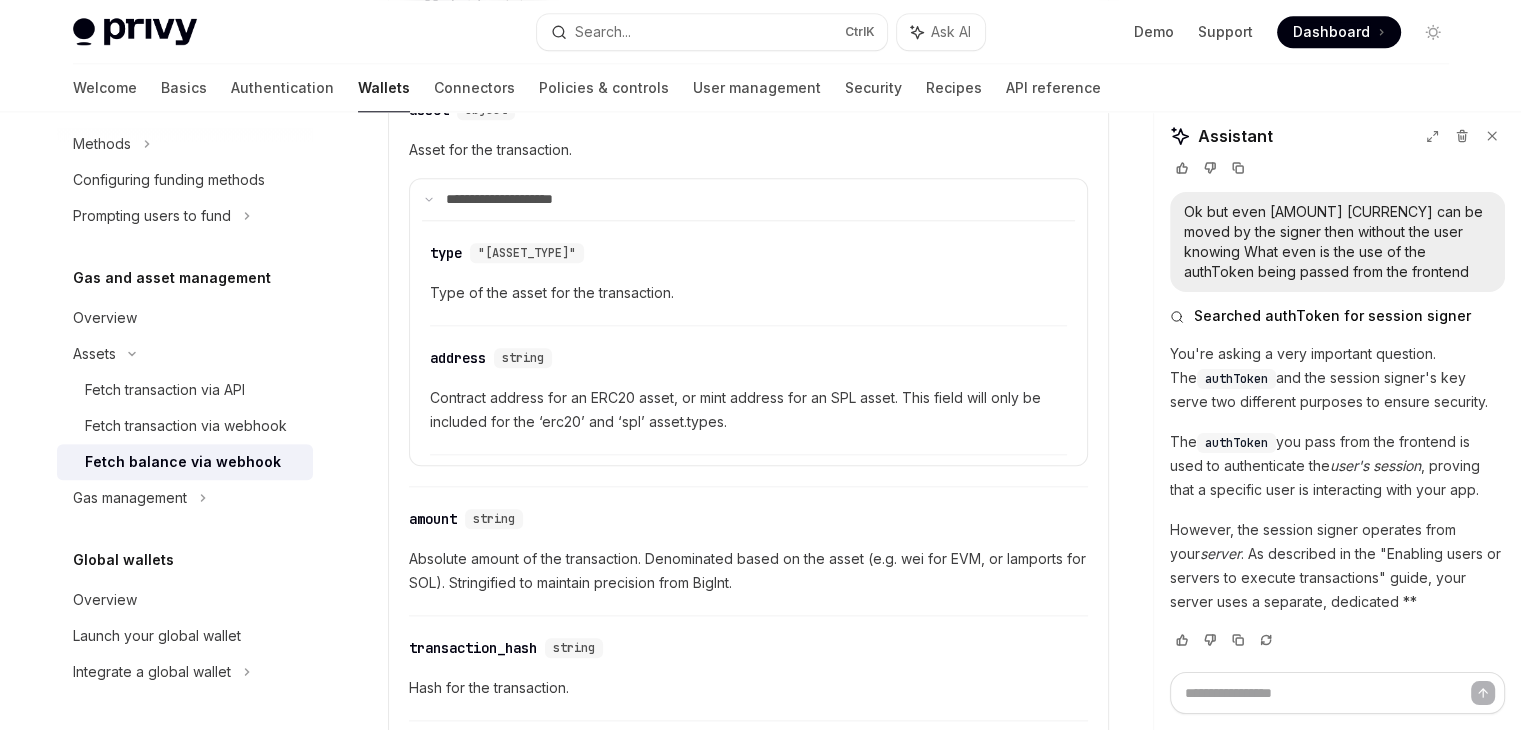 click on "You're asking a very important question. The  authToken  and the session signer's key serve two different purposes to ensure security.
The  authToken  you pass from the frontend is used to authenticate the  user's session , proving that a specific user is interacting with your app.
However, the session signer operates from your  server . As described in the "Enabling users or servers to execute transactions" guide, your server uses a separate, dedicated **" at bounding box center [1337, 478] 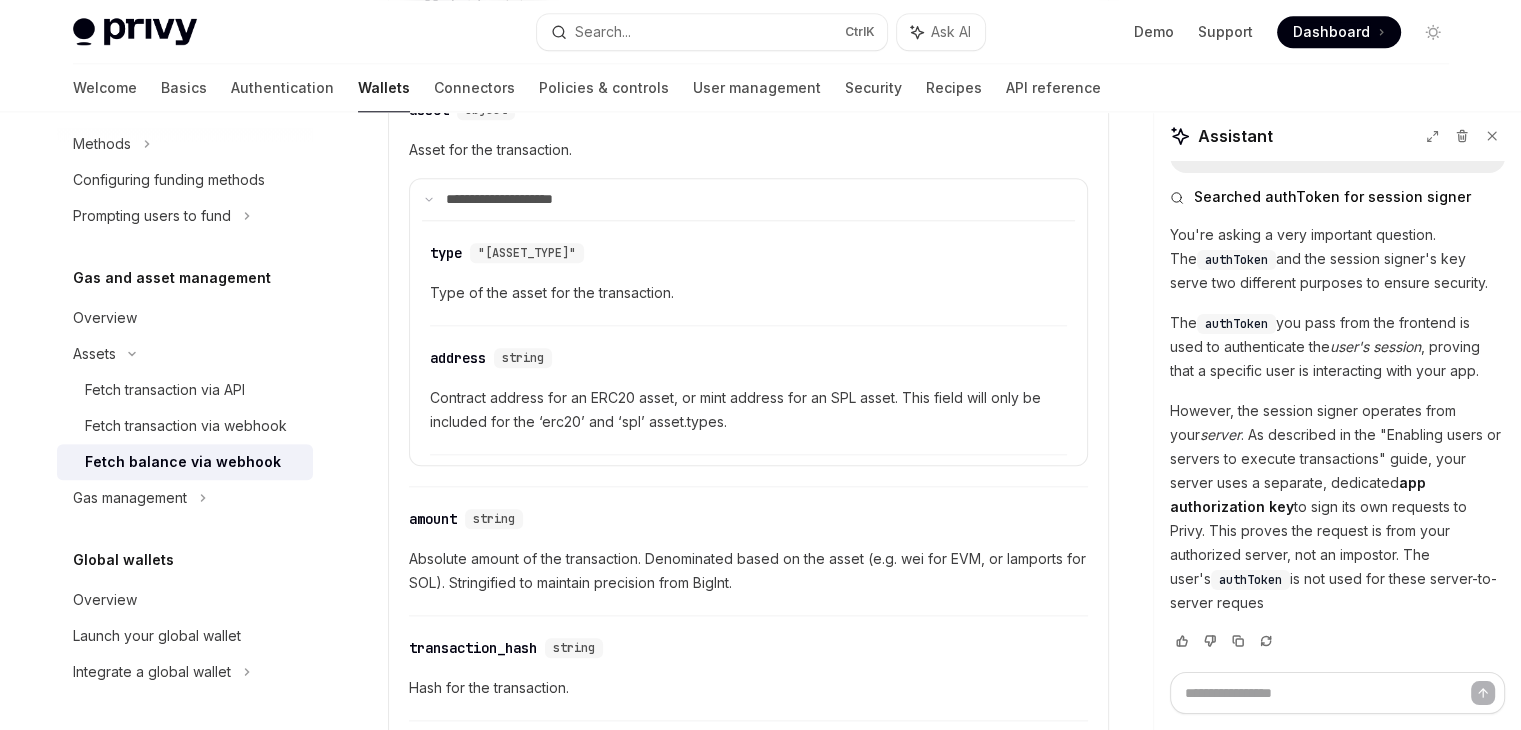 scroll, scrollTop: 2520, scrollLeft: 0, axis: vertical 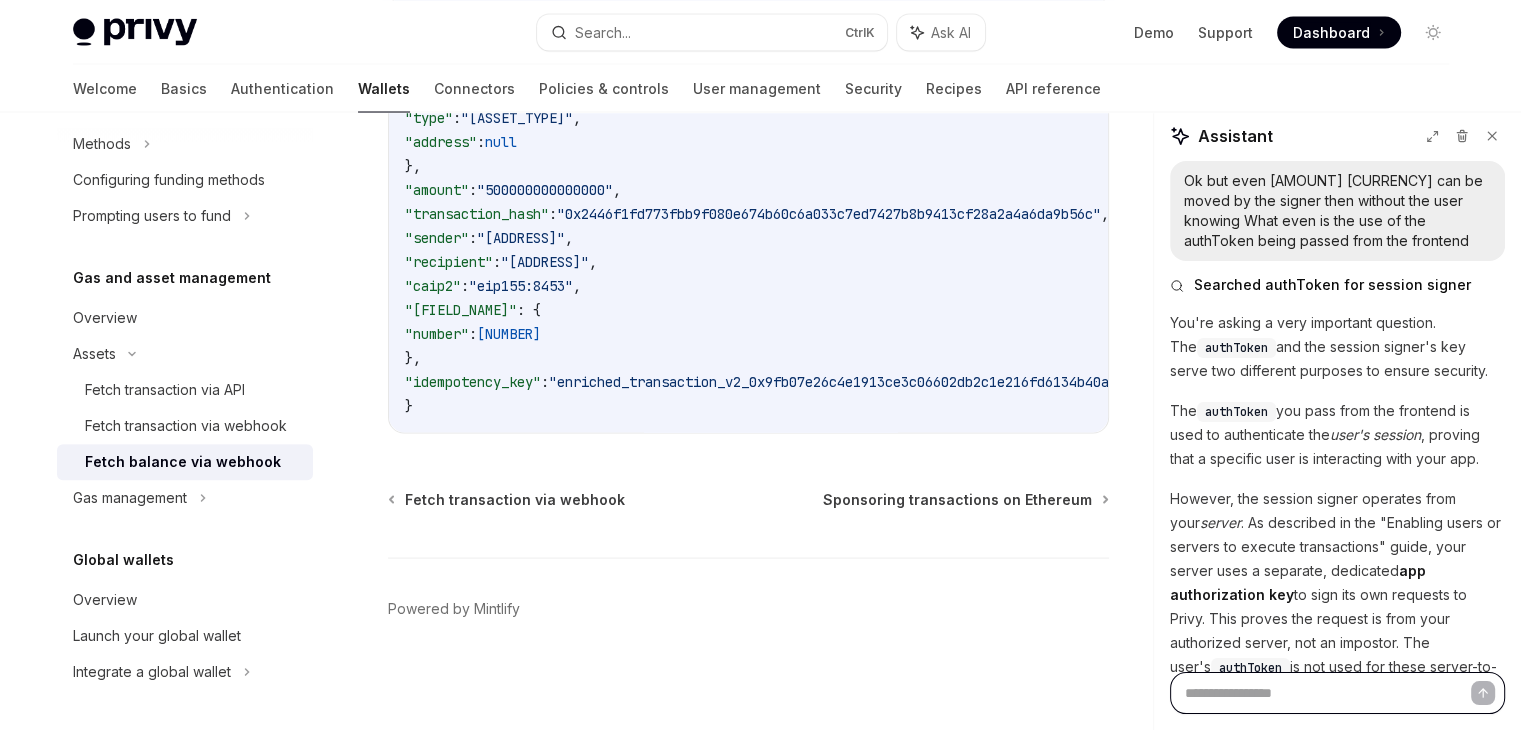 click at bounding box center (1337, 693) 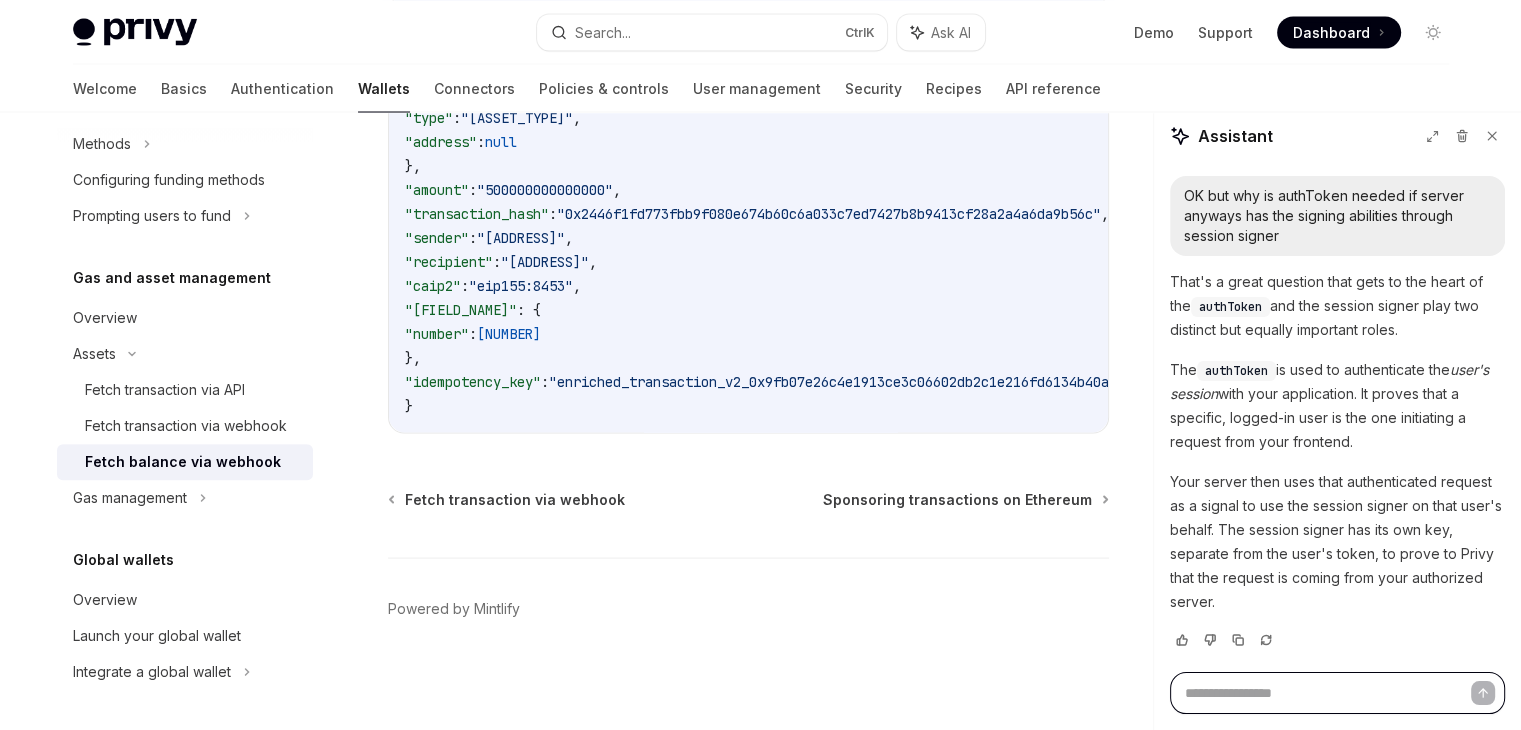 scroll, scrollTop: 3032, scrollLeft: 0, axis: vertical 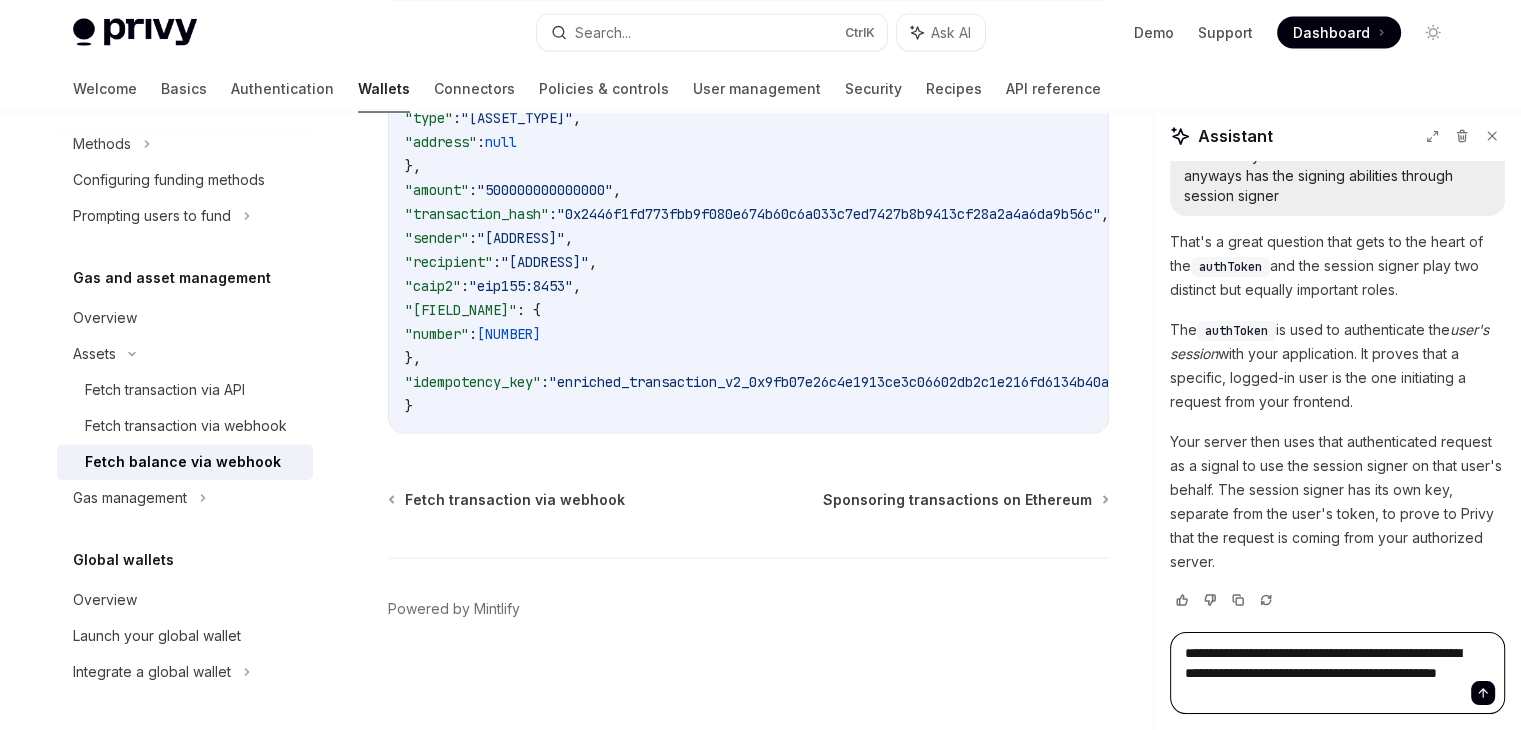 click on "**********" at bounding box center [1337, 673] 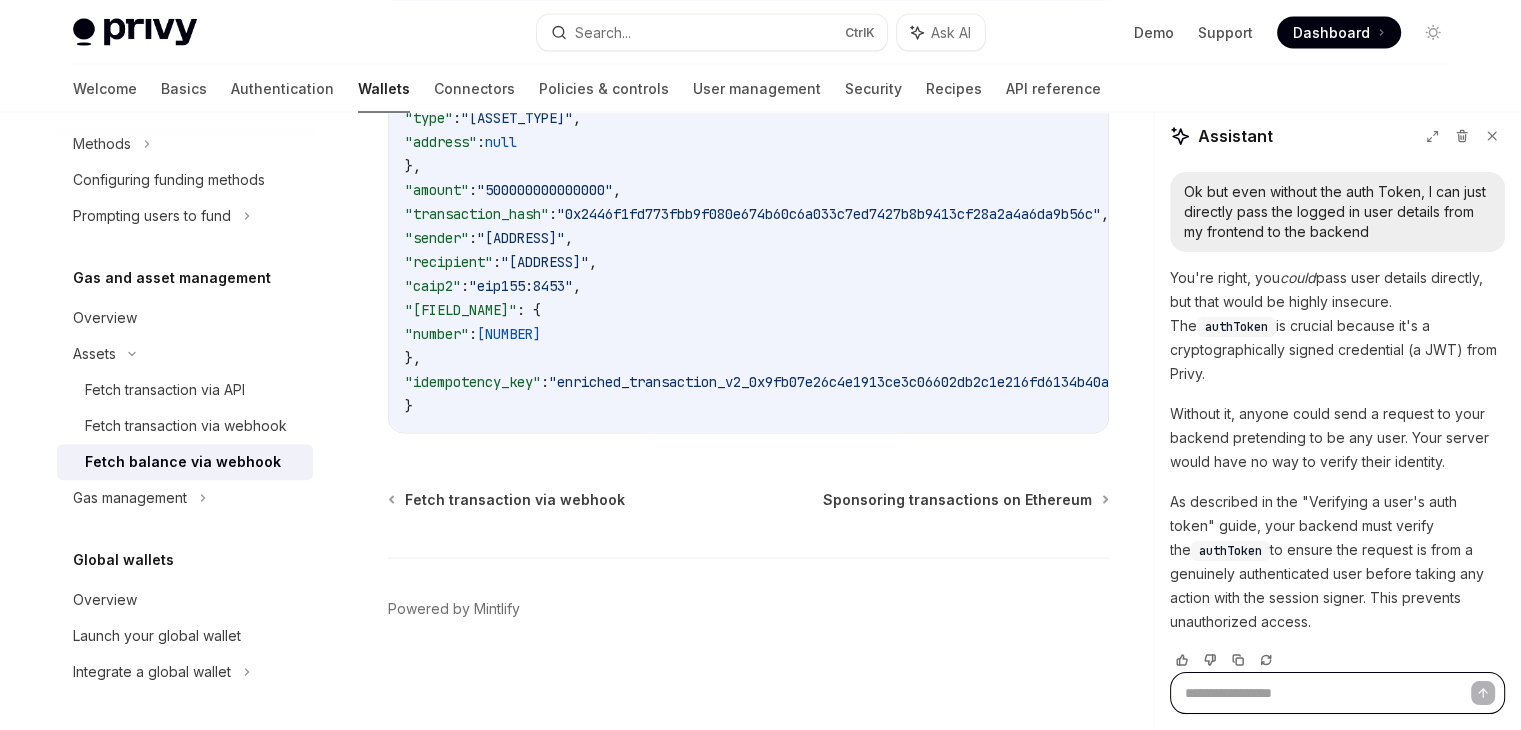 scroll, scrollTop: 3544, scrollLeft: 0, axis: vertical 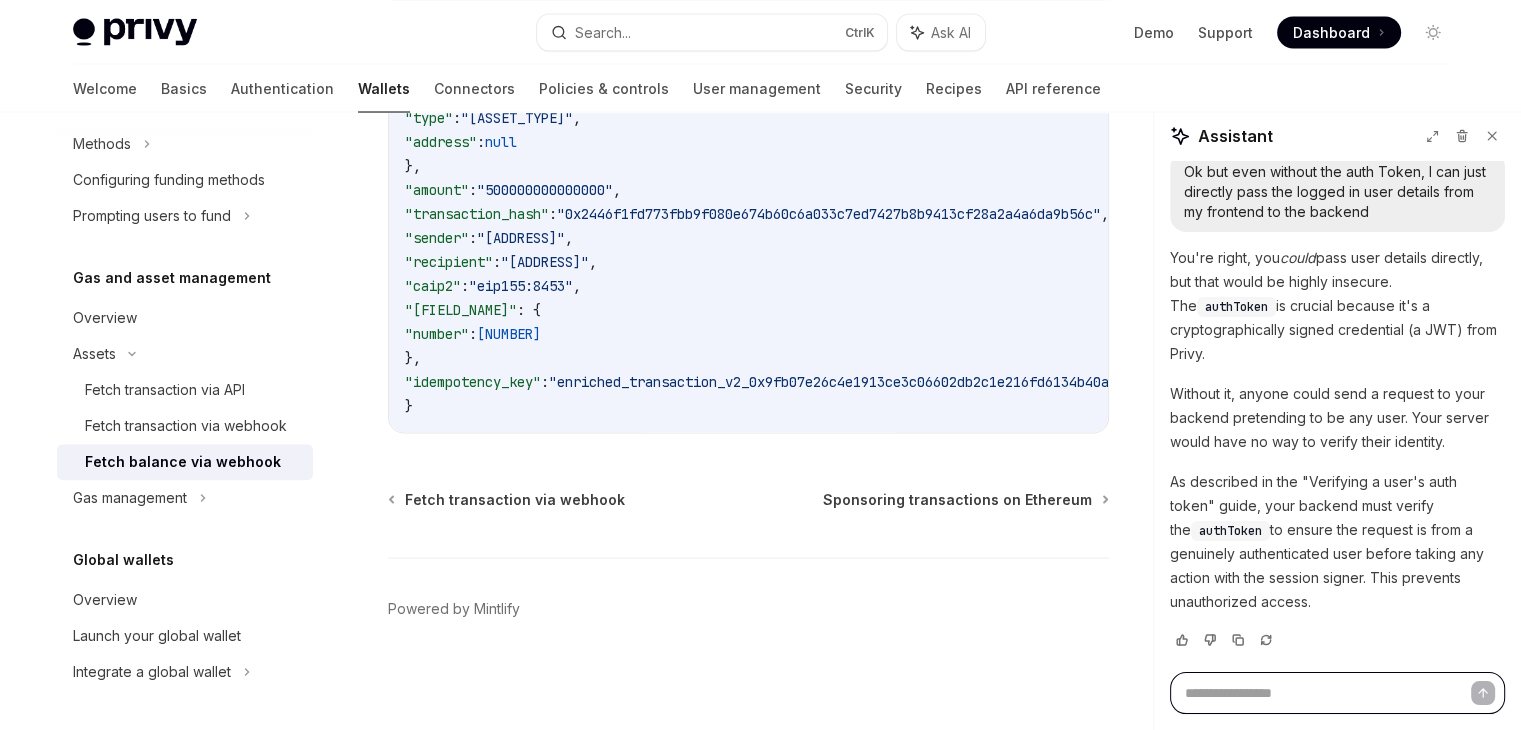 click at bounding box center [1337, 693] 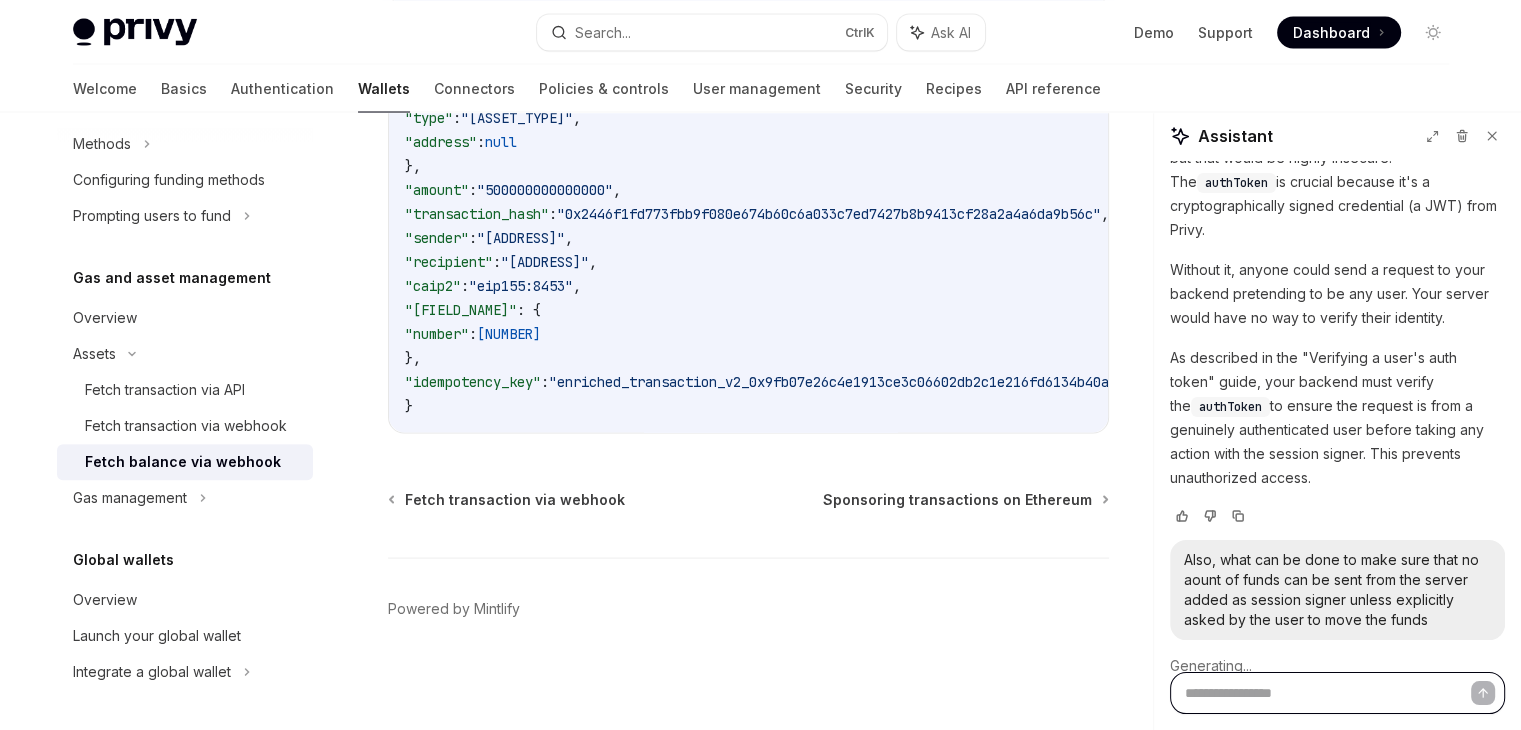 scroll, scrollTop: 3624, scrollLeft: 0, axis: vertical 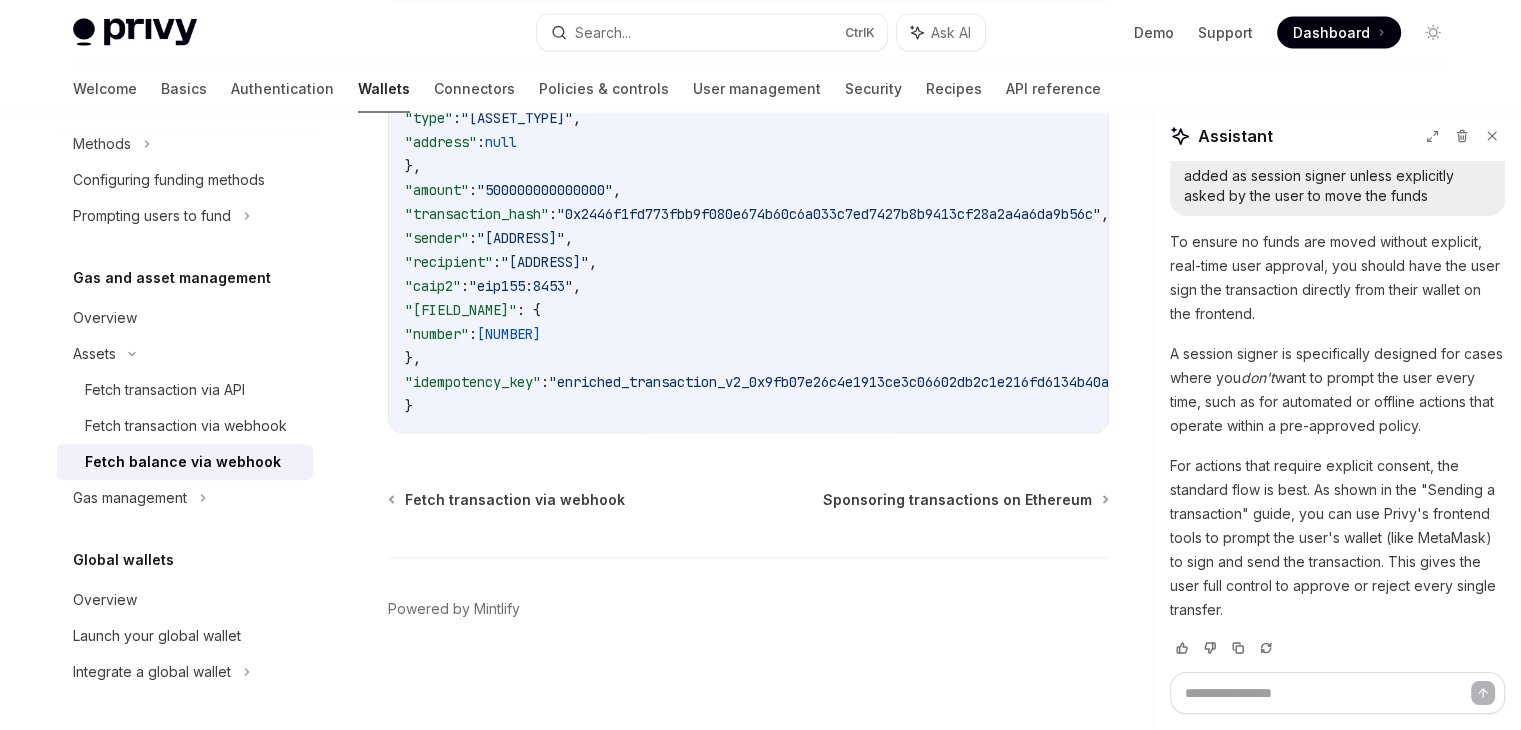 click on "For actions that require explicit consent, the standard flow is best. As shown in the "Sending a transaction" guide, you can use Privy's frontend tools to prompt the user's wallet (like MetaMask) to sign and send the transaction. This gives the user full control to approve or reject every single transfer." at bounding box center [1337, 538] 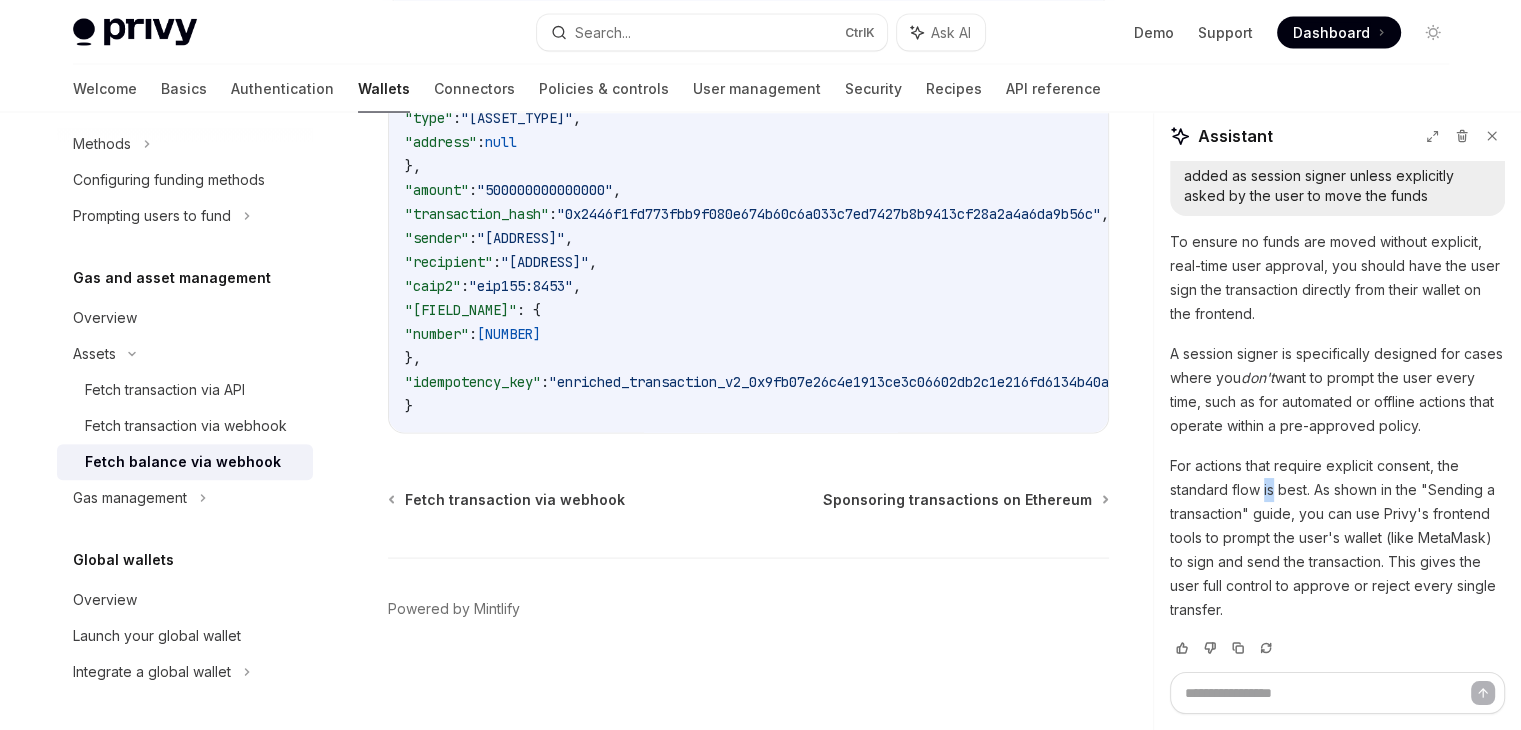 click on "For actions that require explicit consent, the standard flow is best. As shown in the "Sending a transaction" guide, you can use Privy's frontend tools to prompt the user's wallet (like MetaMask) to sign and send the transaction. This gives the user full control to approve or reject every single transfer." at bounding box center [1337, 538] 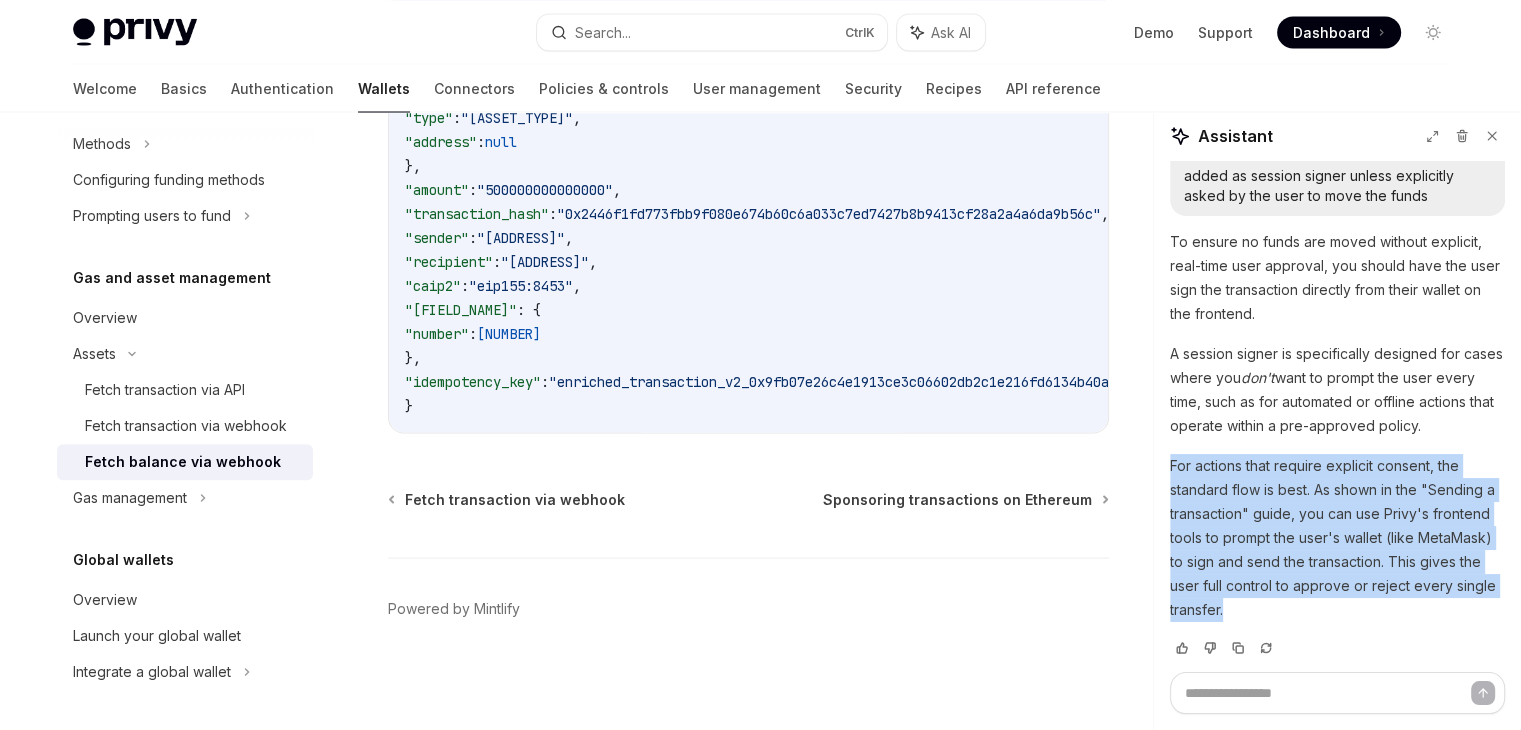 click on "For actions that require explicit consent, the standard flow is best. As shown in the "Sending a transaction" guide, you can use Privy's frontend tools to prompt the user's wallet (like MetaMask) to sign and send the transaction. This gives the user full control to approve or reject every single transfer." at bounding box center (1337, 538) 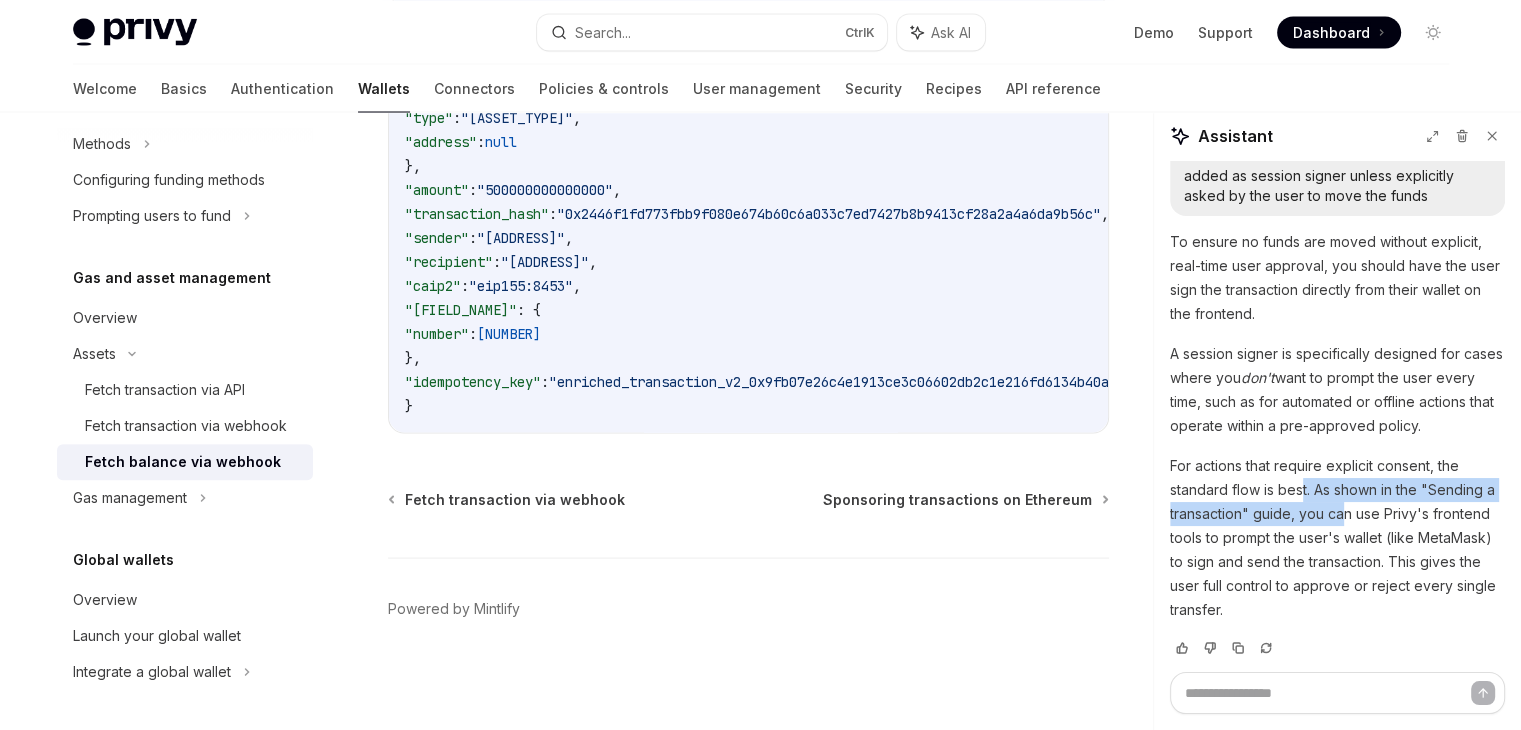 drag, startPoint x: 1304, startPoint y: 583, endPoint x: 1352, endPoint y: 597, distance: 50 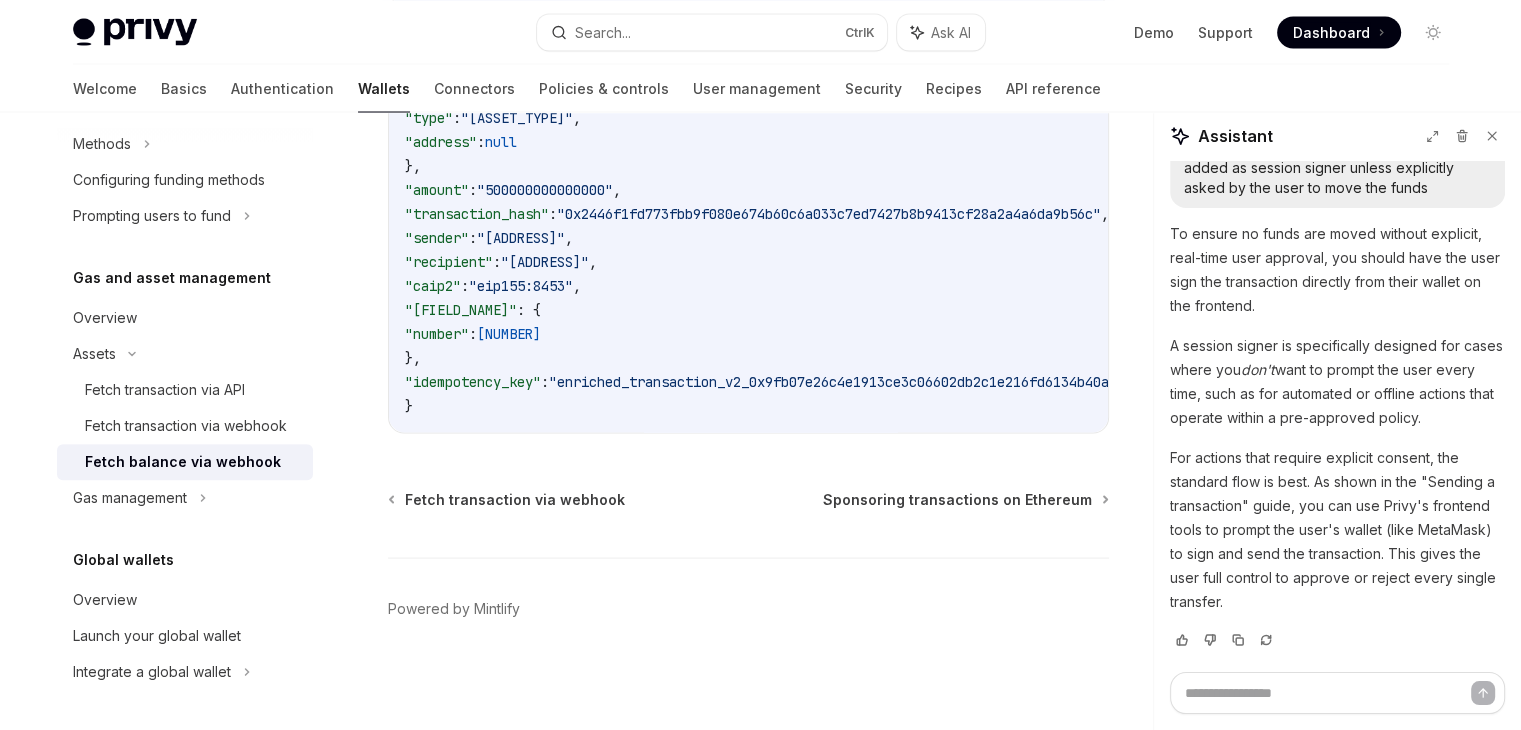 scroll, scrollTop: 4141, scrollLeft: 0, axis: vertical 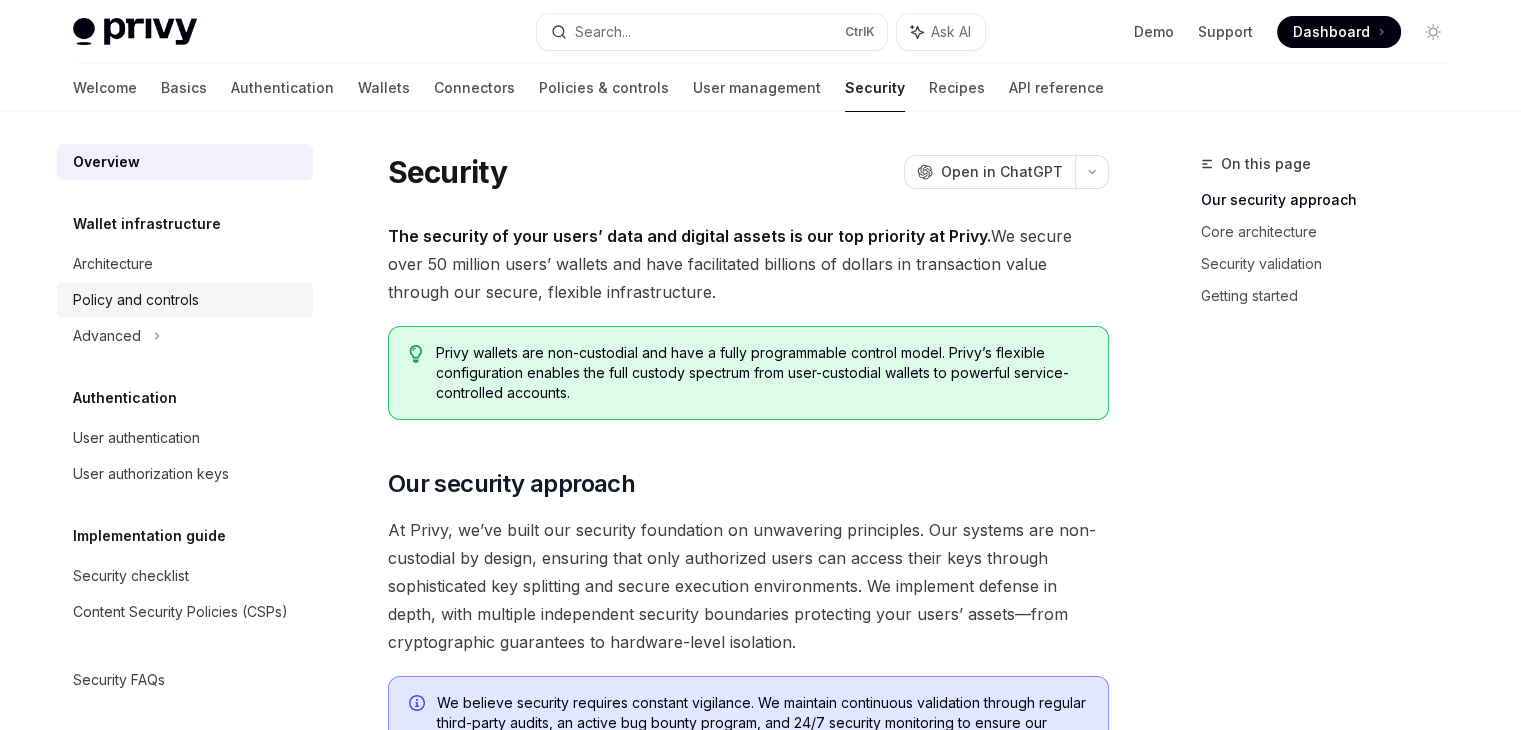 click on "Policy and controls" at bounding box center [136, 300] 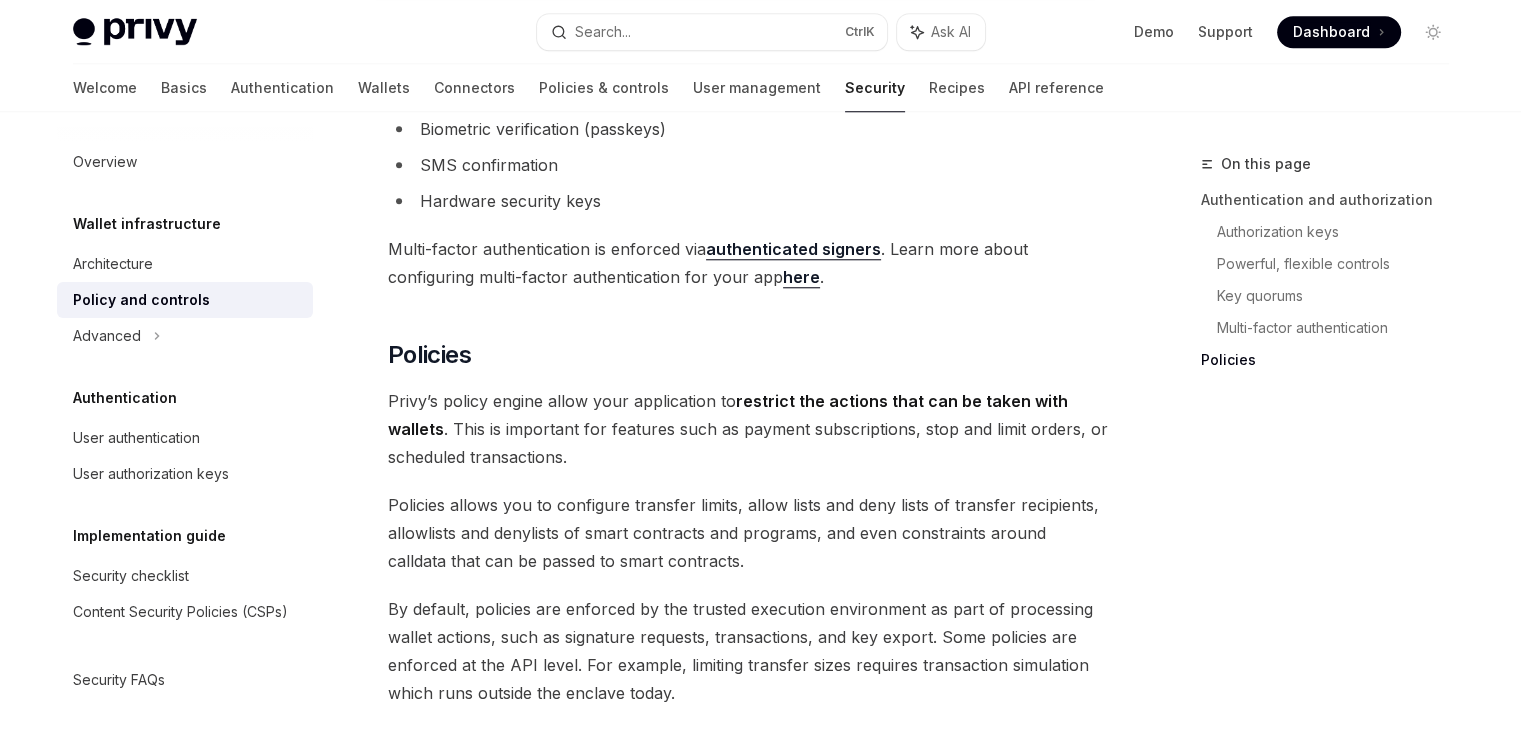 scroll, scrollTop: 1835, scrollLeft: 0, axis: vertical 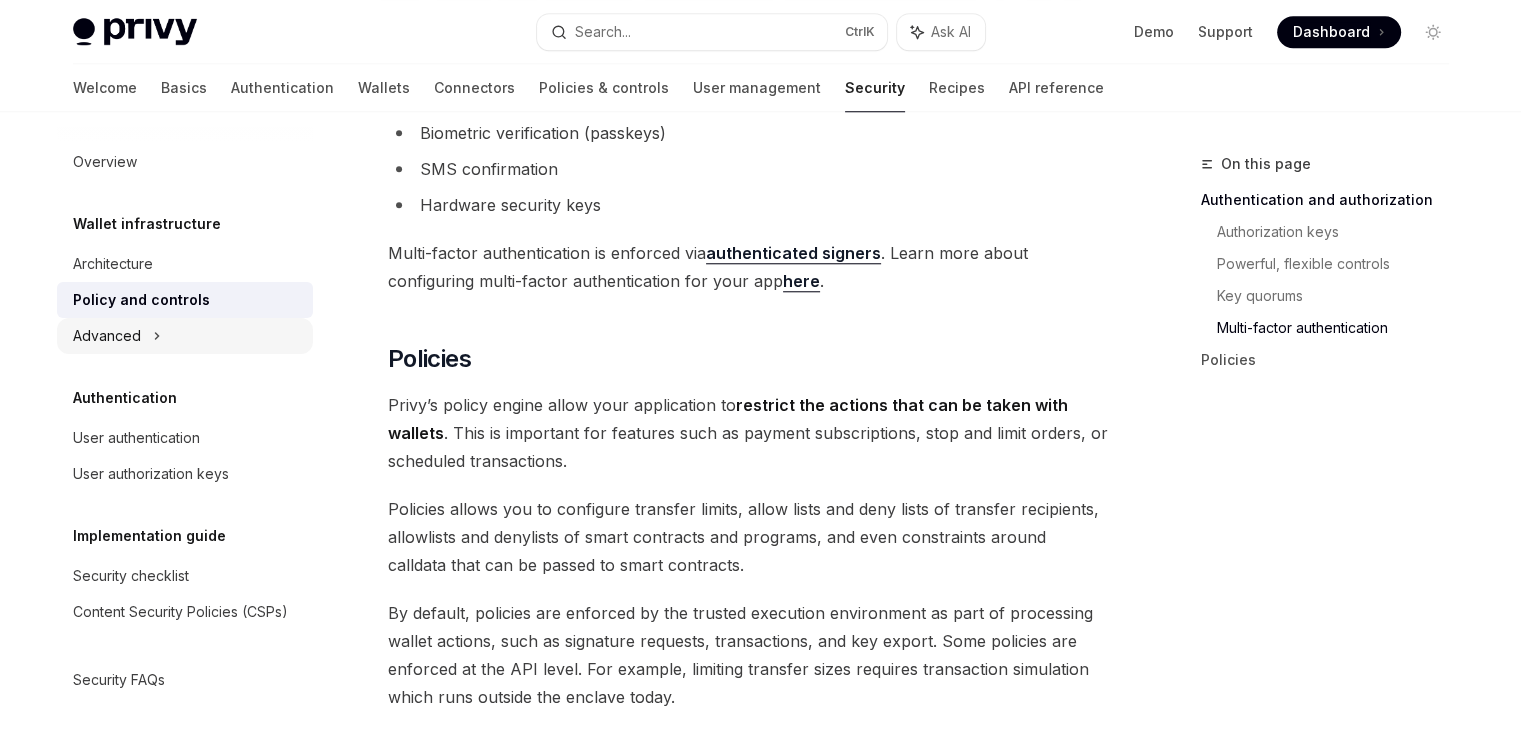 click on "Advanced" at bounding box center (185, 336) 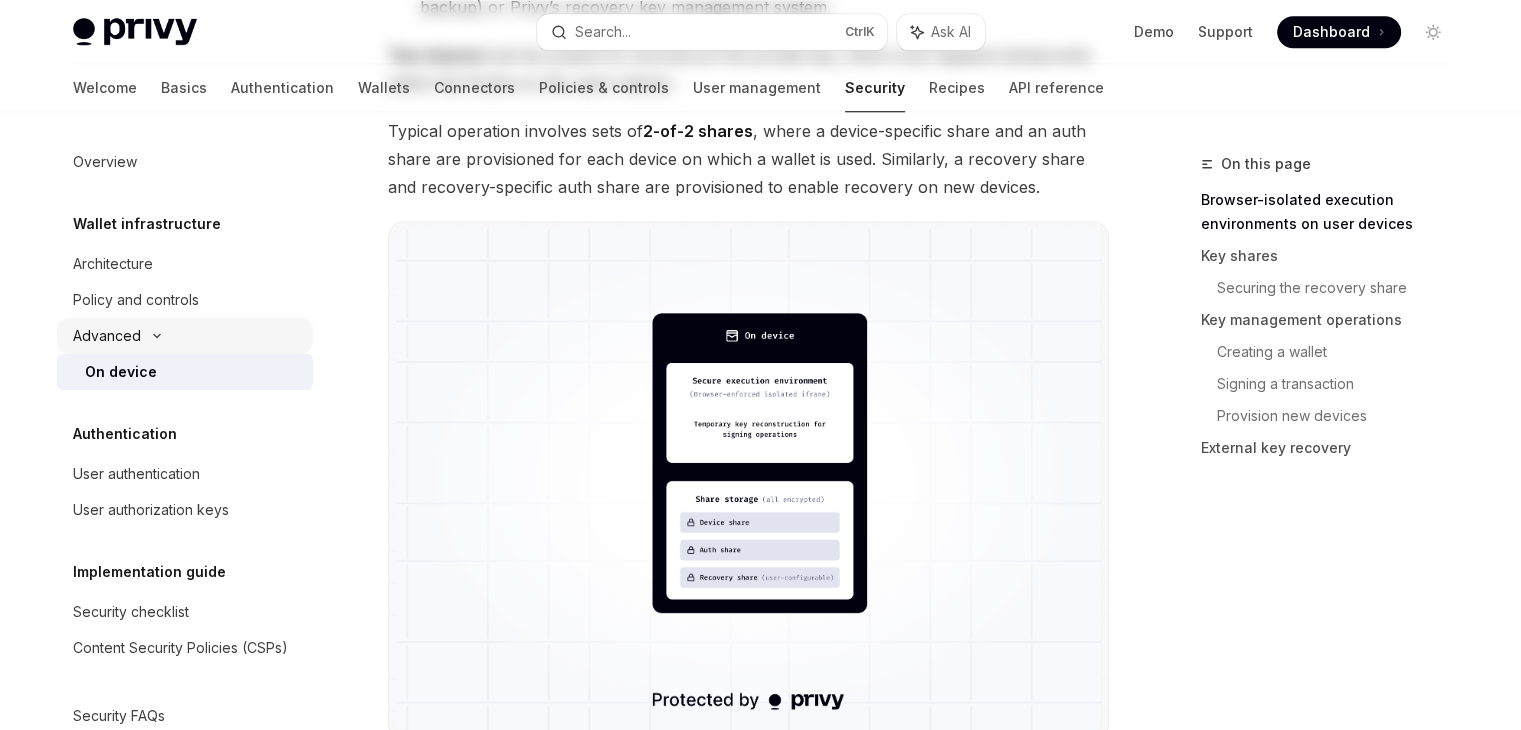 scroll, scrollTop: 0, scrollLeft: 0, axis: both 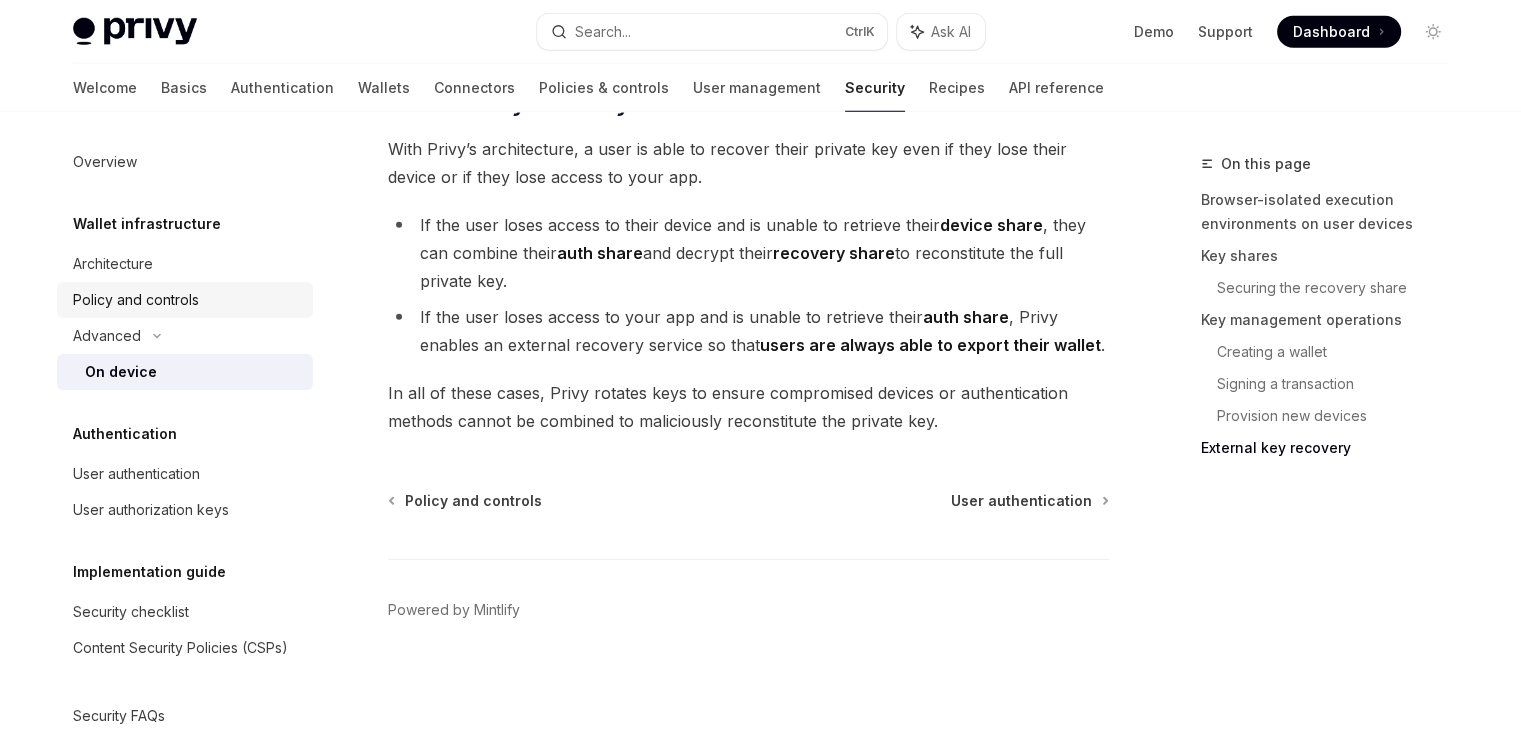 click on "Policy and controls" at bounding box center [187, 300] 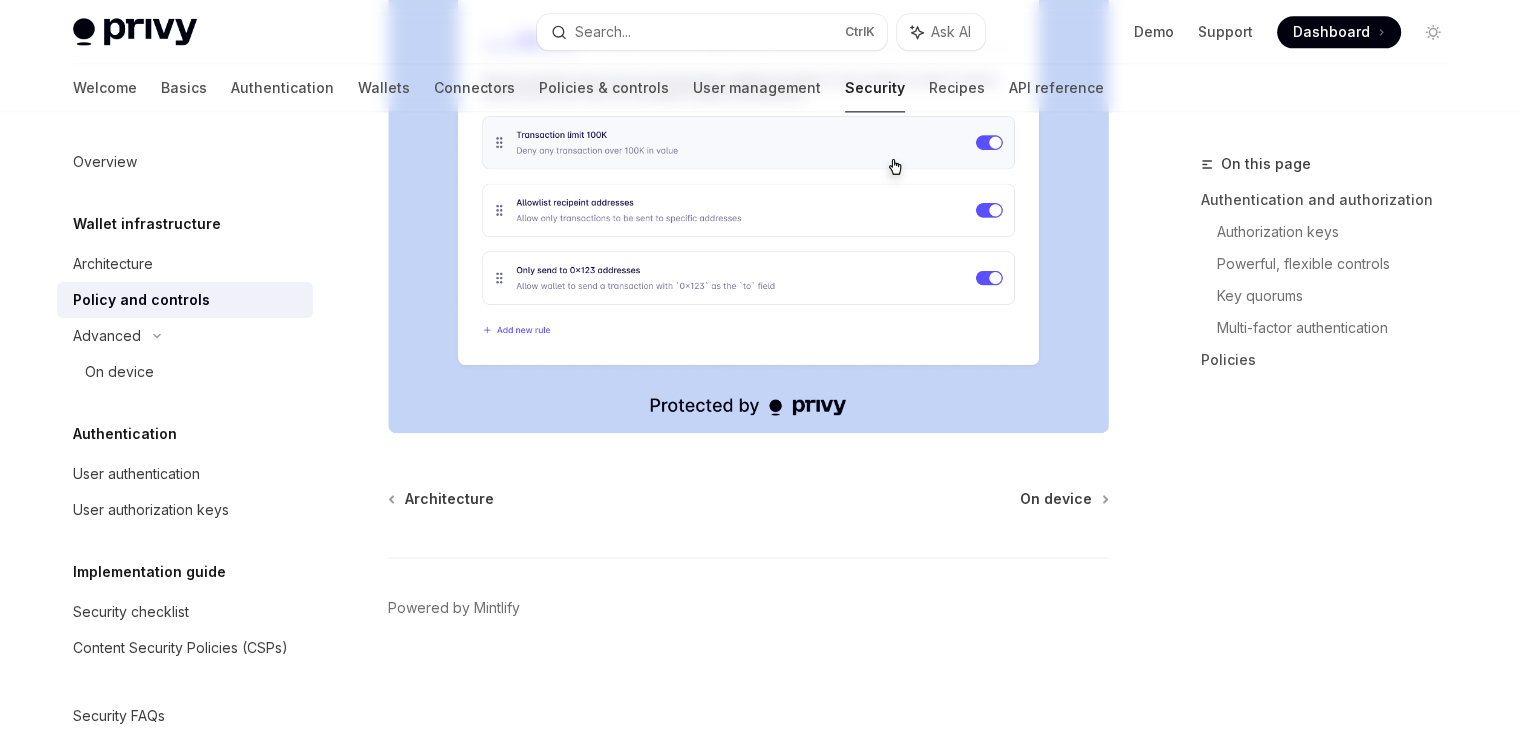scroll, scrollTop: 0, scrollLeft: 0, axis: both 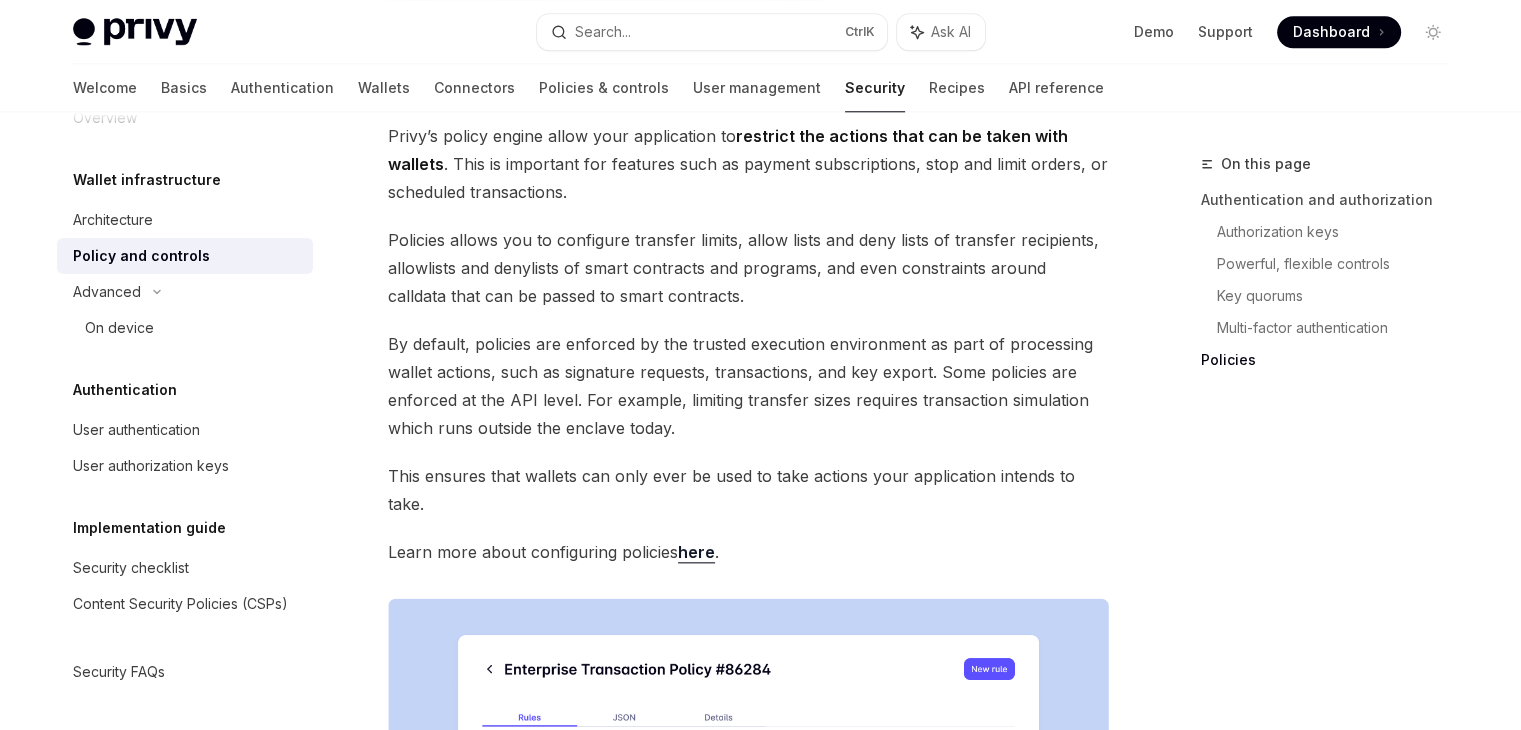 click on "here" at bounding box center [696, 552] 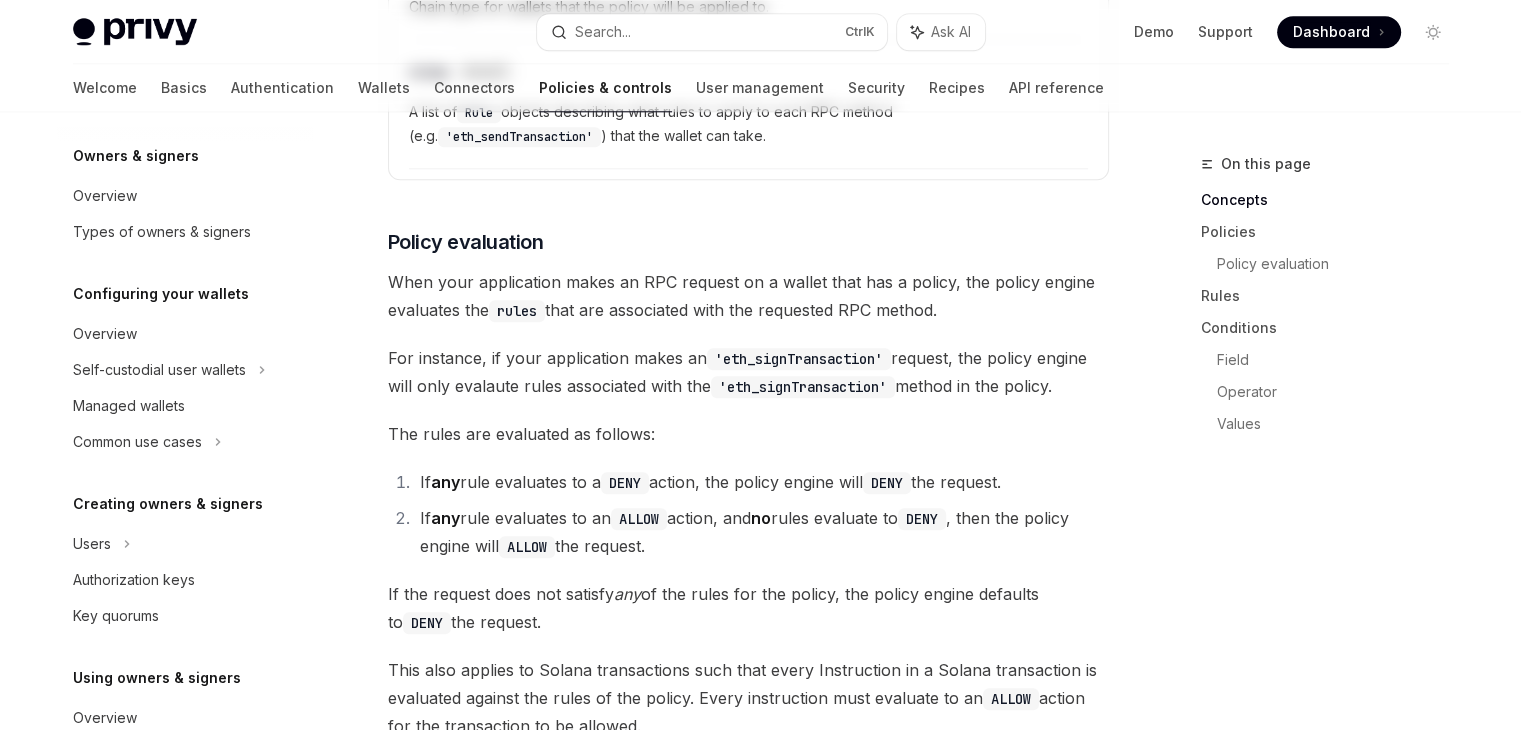 type on "*" 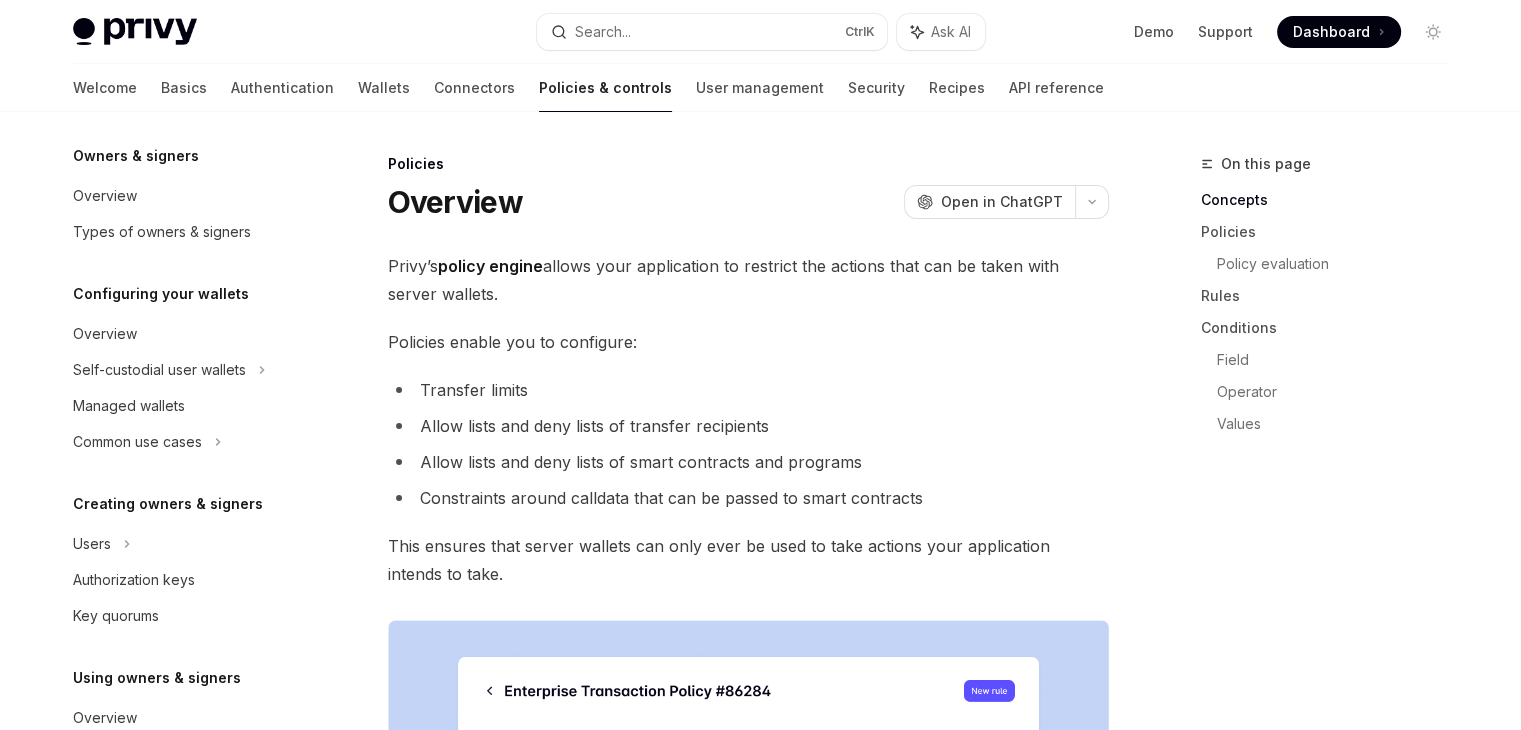 scroll, scrollTop: 678, scrollLeft: 0, axis: vertical 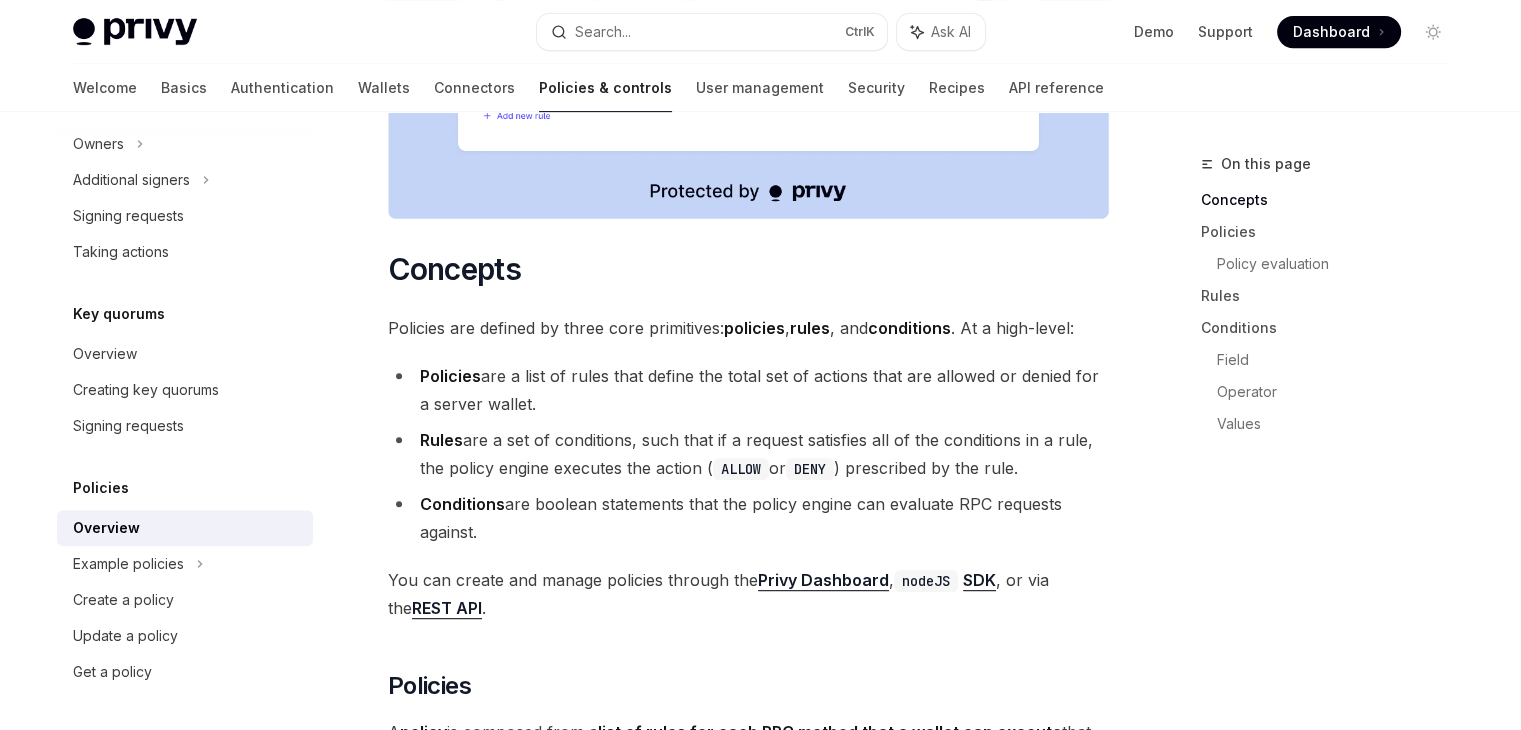 click on "Policies  are a list of rules that define the total set of actions that are allowed or denied for a server wallet." at bounding box center (748, 390) 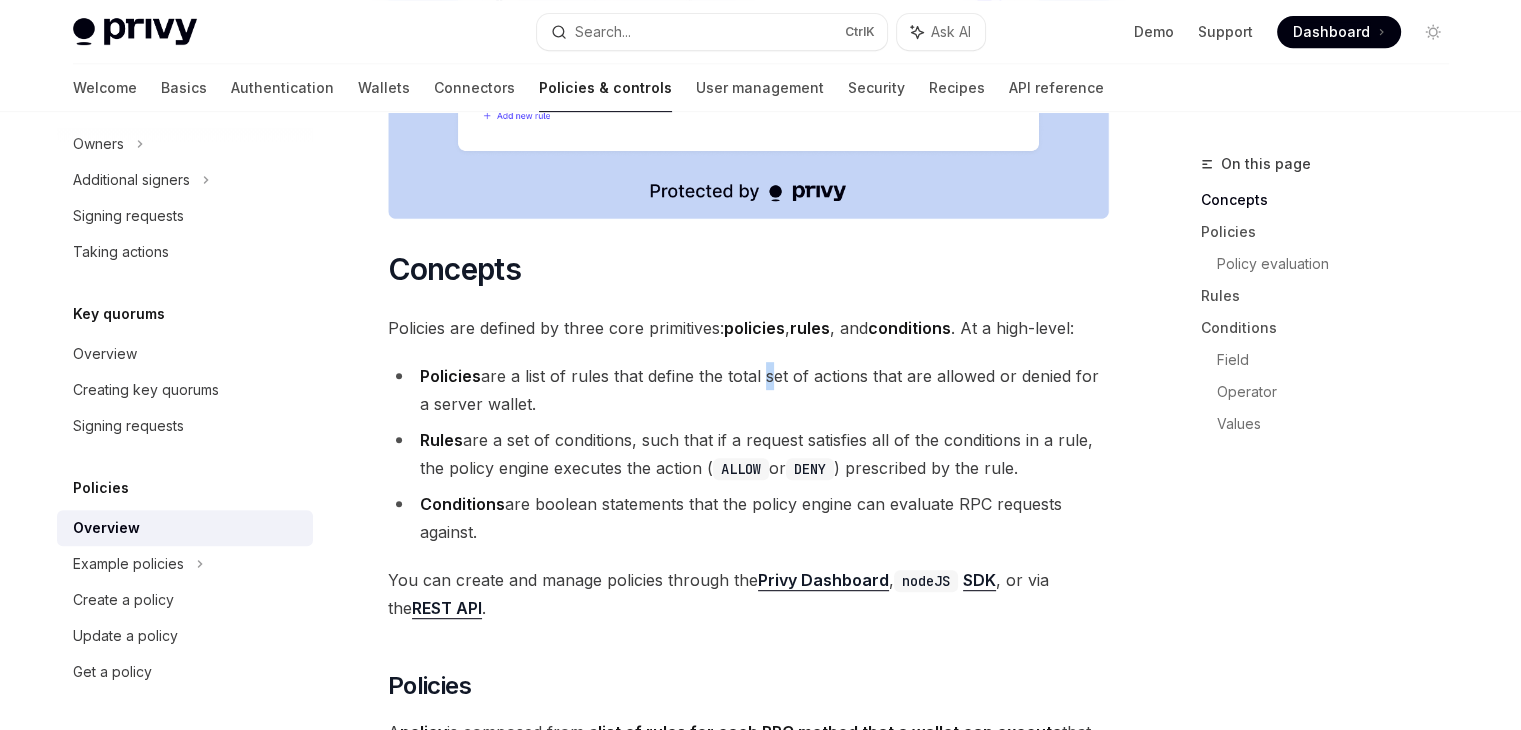 click on "Policies  are a list of rules that define the total set of actions that are allowed or denied for a server wallet." at bounding box center [748, 390] 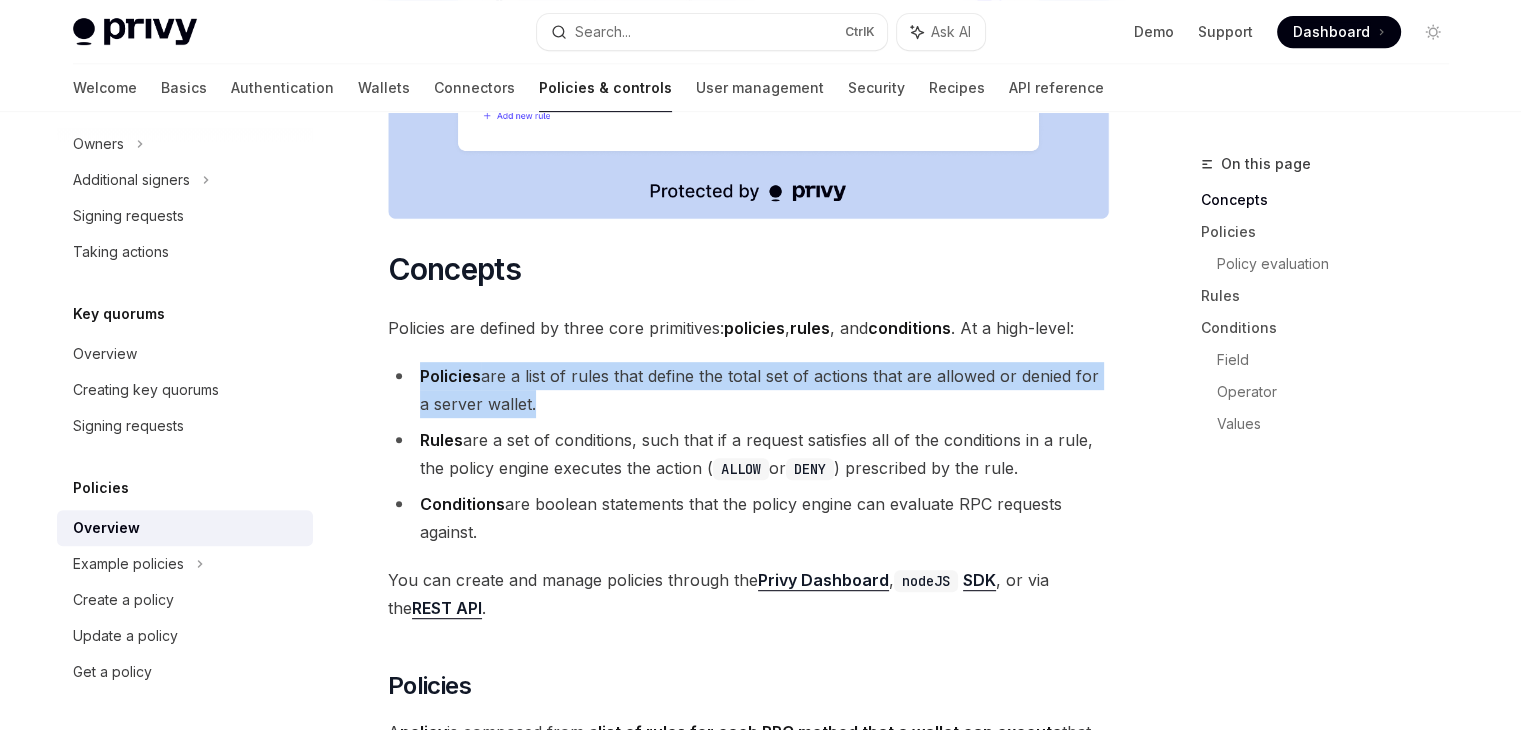 click on "Policies  are a list of rules that define the total set of actions that are allowed or denied for a server wallet." at bounding box center [748, 390] 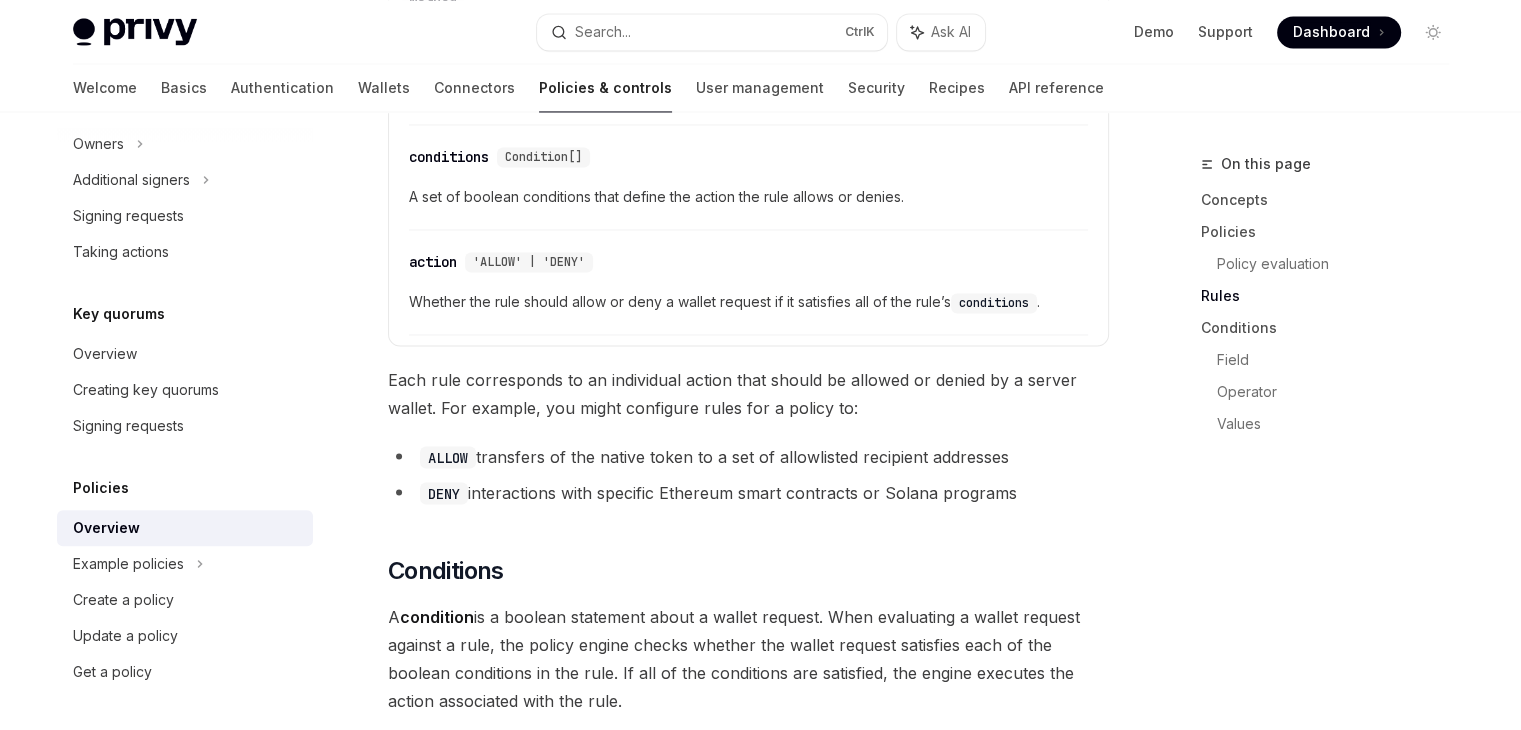 scroll, scrollTop: 3368, scrollLeft: 0, axis: vertical 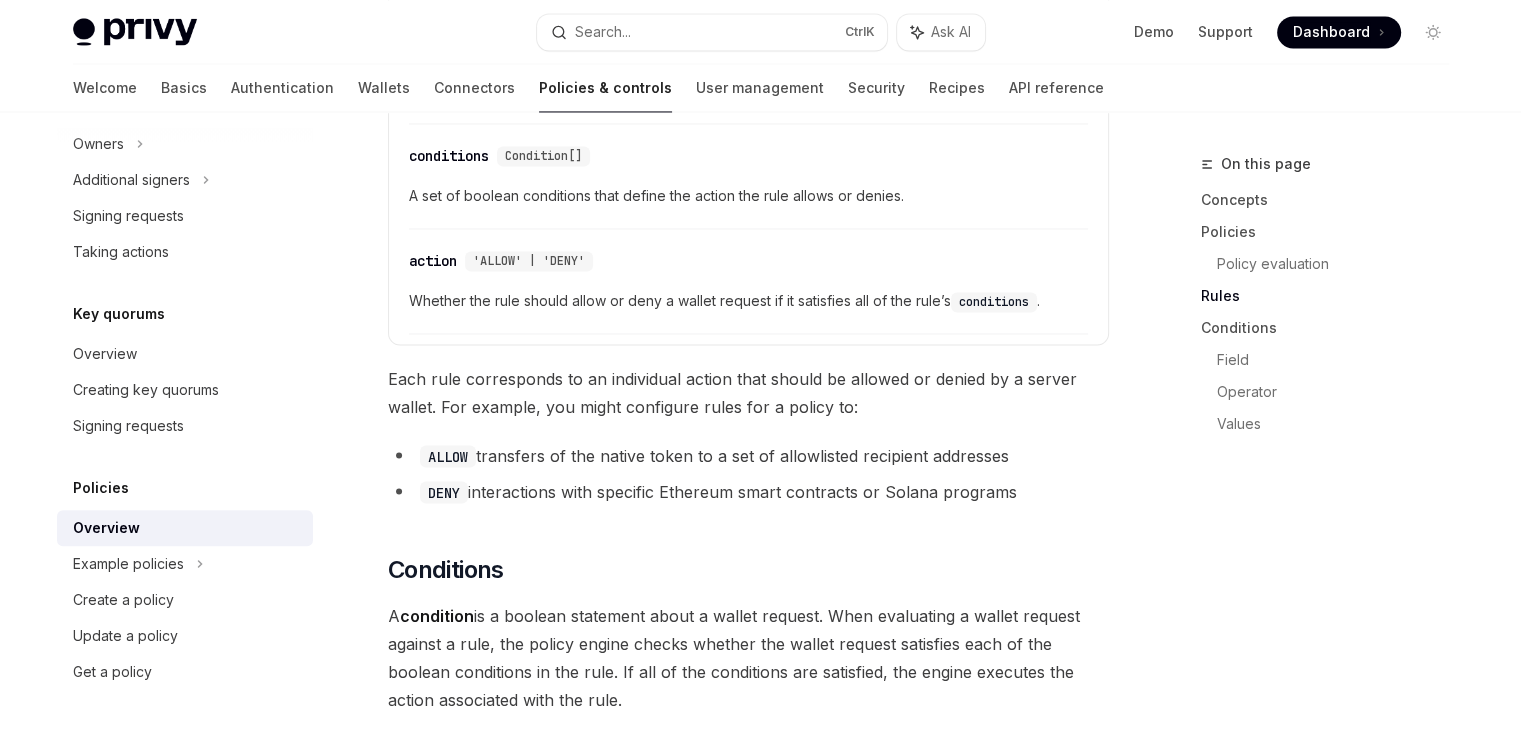 click on "ALLOW  transfers of the native token to a set of allowlisted recipient addresses" at bounding box center [748, 455] 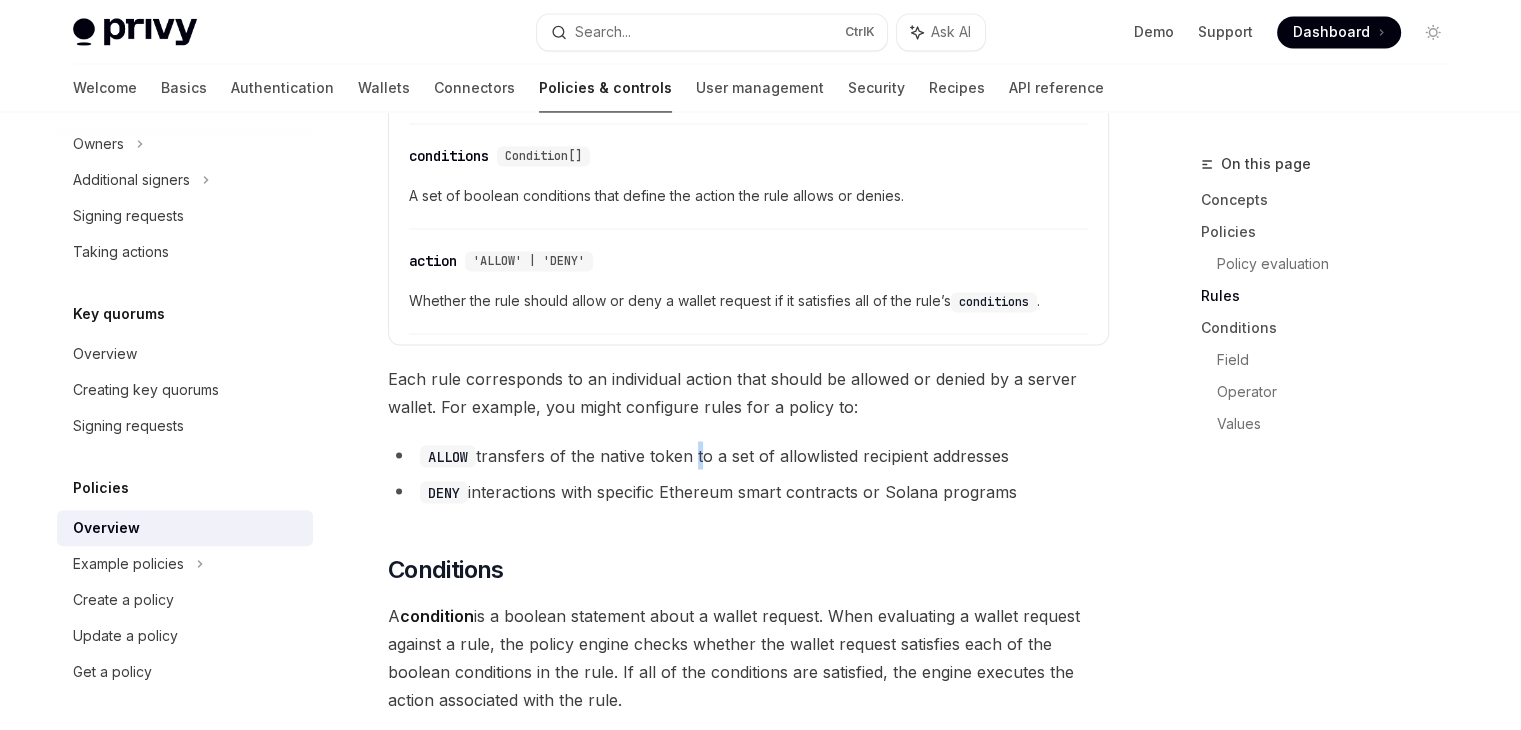 click on "ALLOW  transfers of the native token to a set of allowlisted recipient addresses" at bounding box center (748, 455) 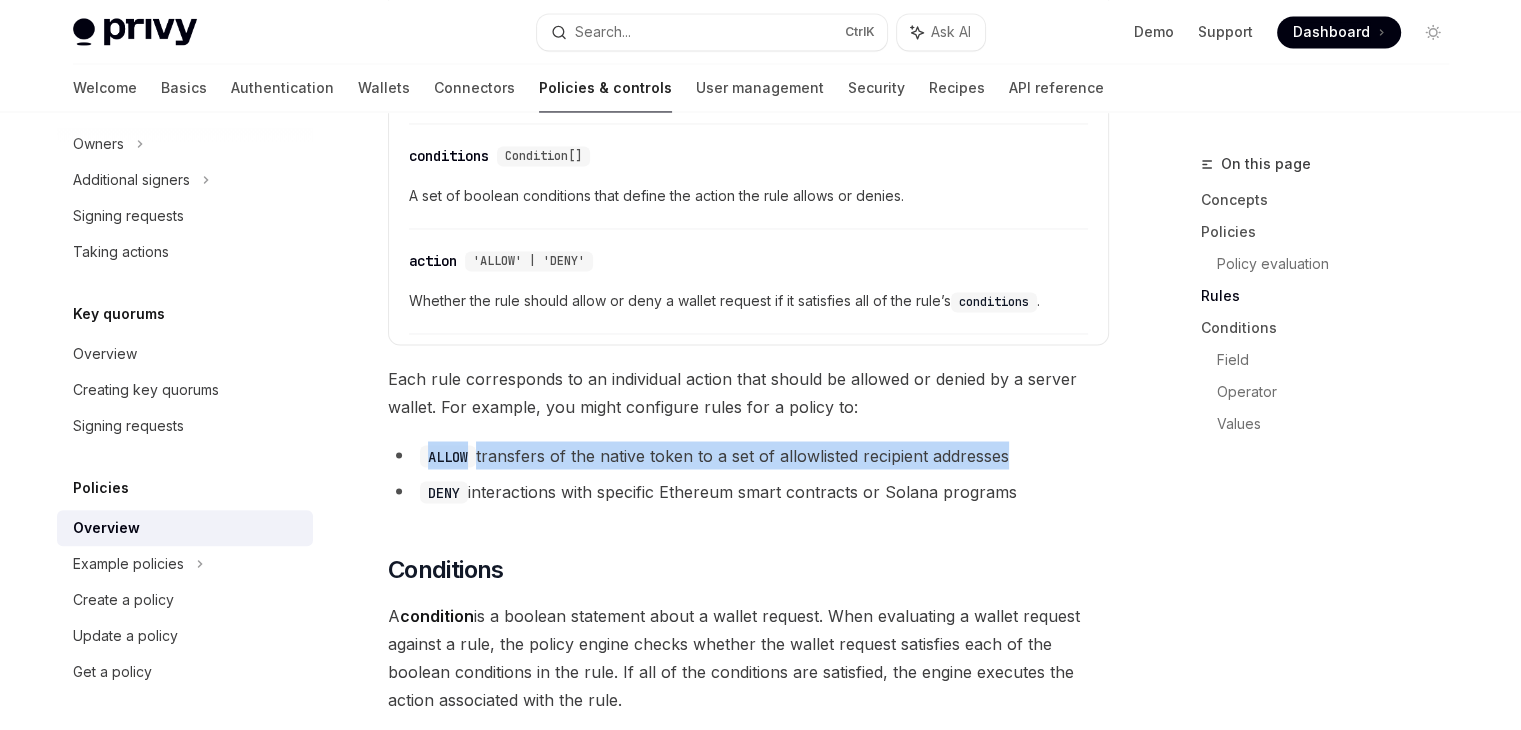 click on "ALLOW  transfers of the native token to a set of allowlisted recipient addresses" at bounding box center [748, 455] 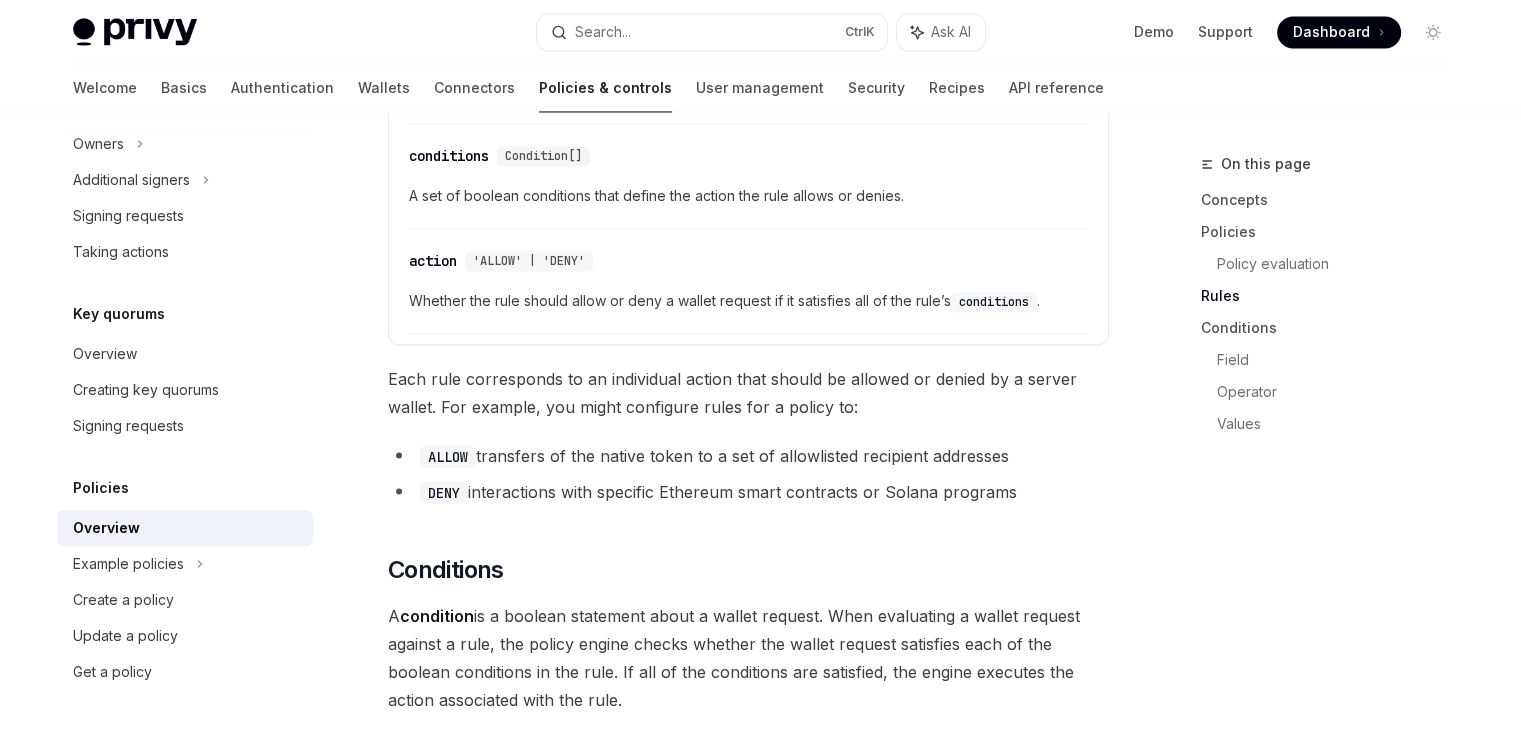 click on "DENY  interactions with specific Ethereum smart contracts or Solana programs" at bounding box center (748, 491) 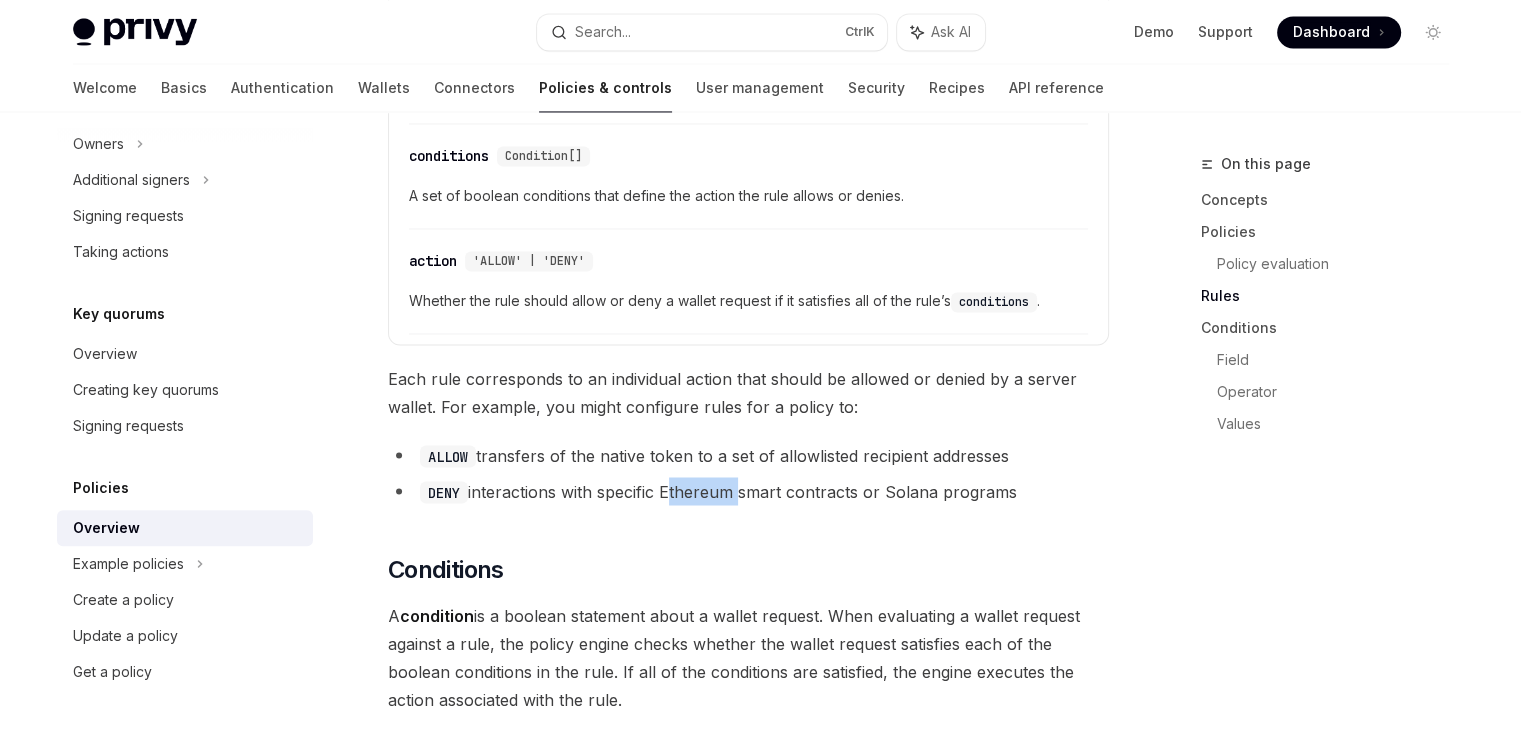 click on "DENY  interactions with specific Ethereum smart contracts or Solana programs" at bounding box center [748, 491] 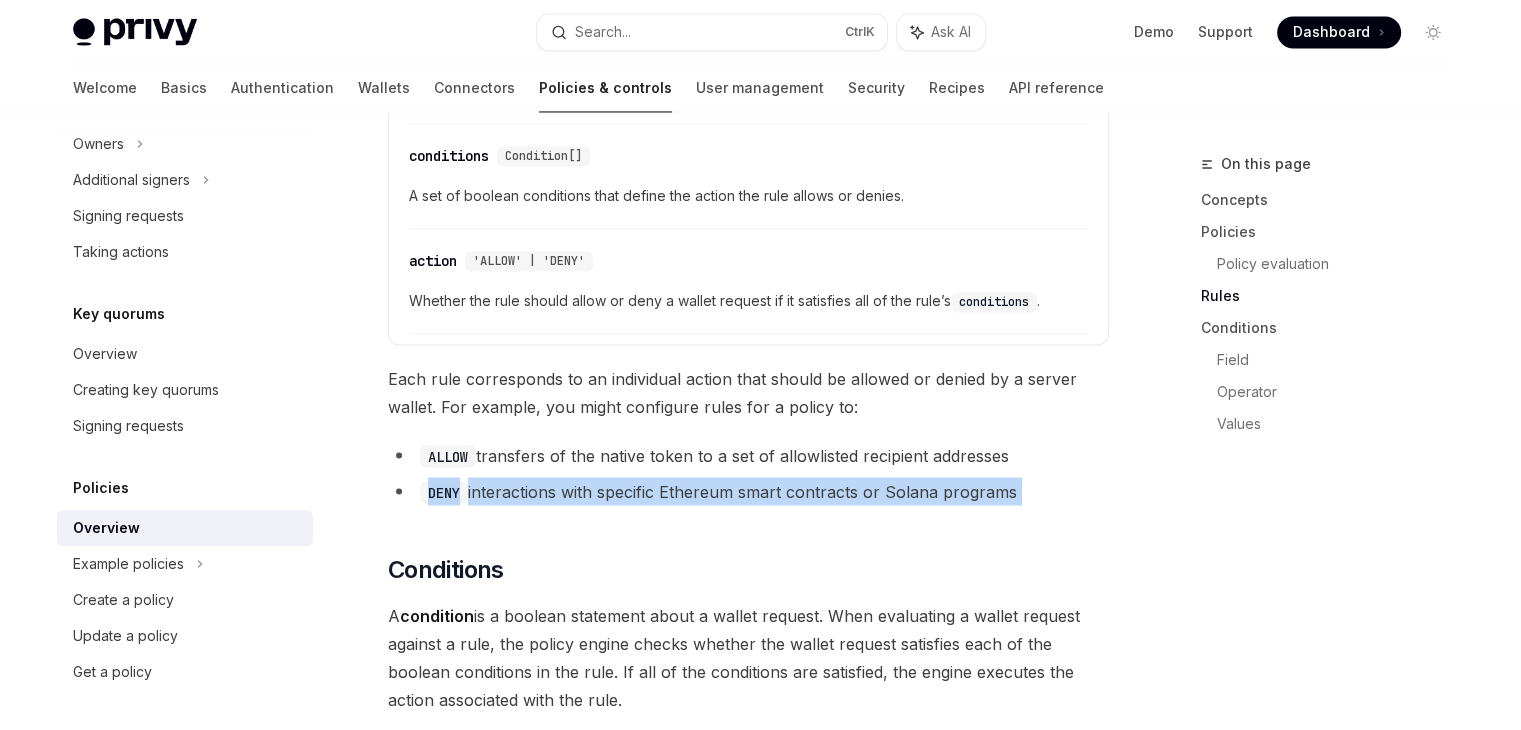 click on "DENY  interactions with specific Ethereum smart contracts or Solana programs" at bounding box center [748, 491] 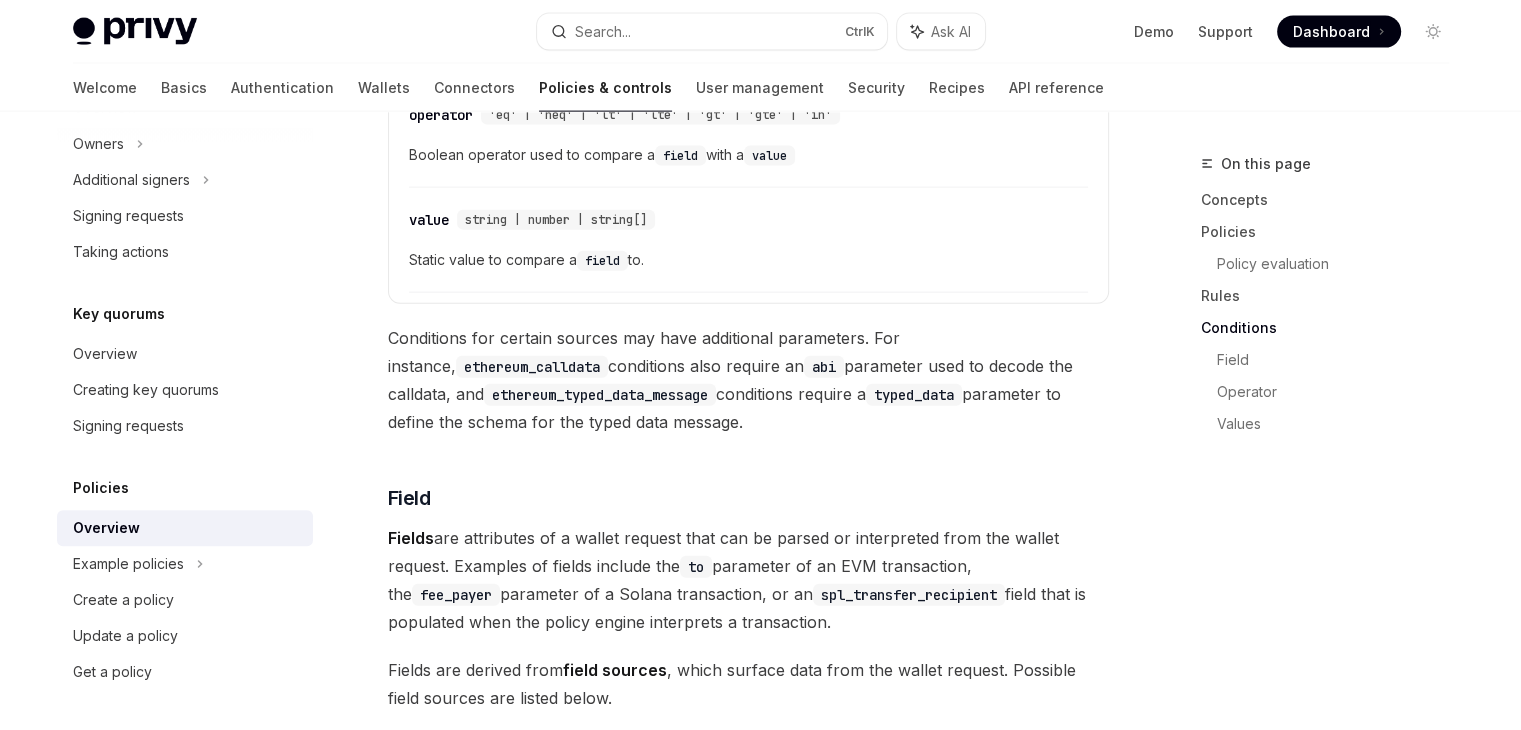scroll, scrollTop: 4586, scrollLeft: 0, axis: vertical 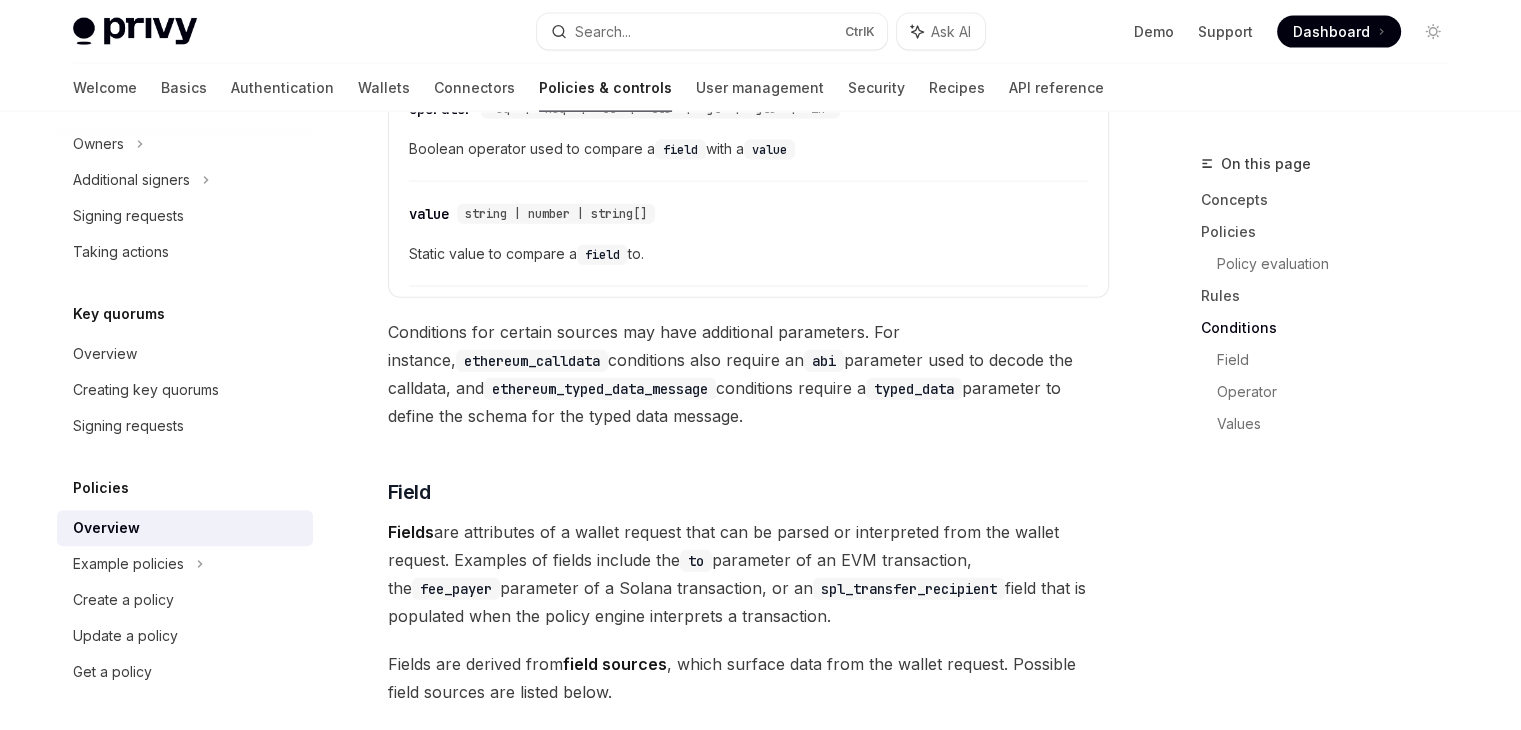 click on "Fields  are attributes of a wallet request that can be parsed or interpreted from the wallet request. Examples of fields include the  to  parameter of an EVM transaction, the  fee_payer  parameter of a Solana transaction, or an  spl_transfer_recipient  field that is populated when the policy engine interprets a transaction." at bounding box center [748, 574] 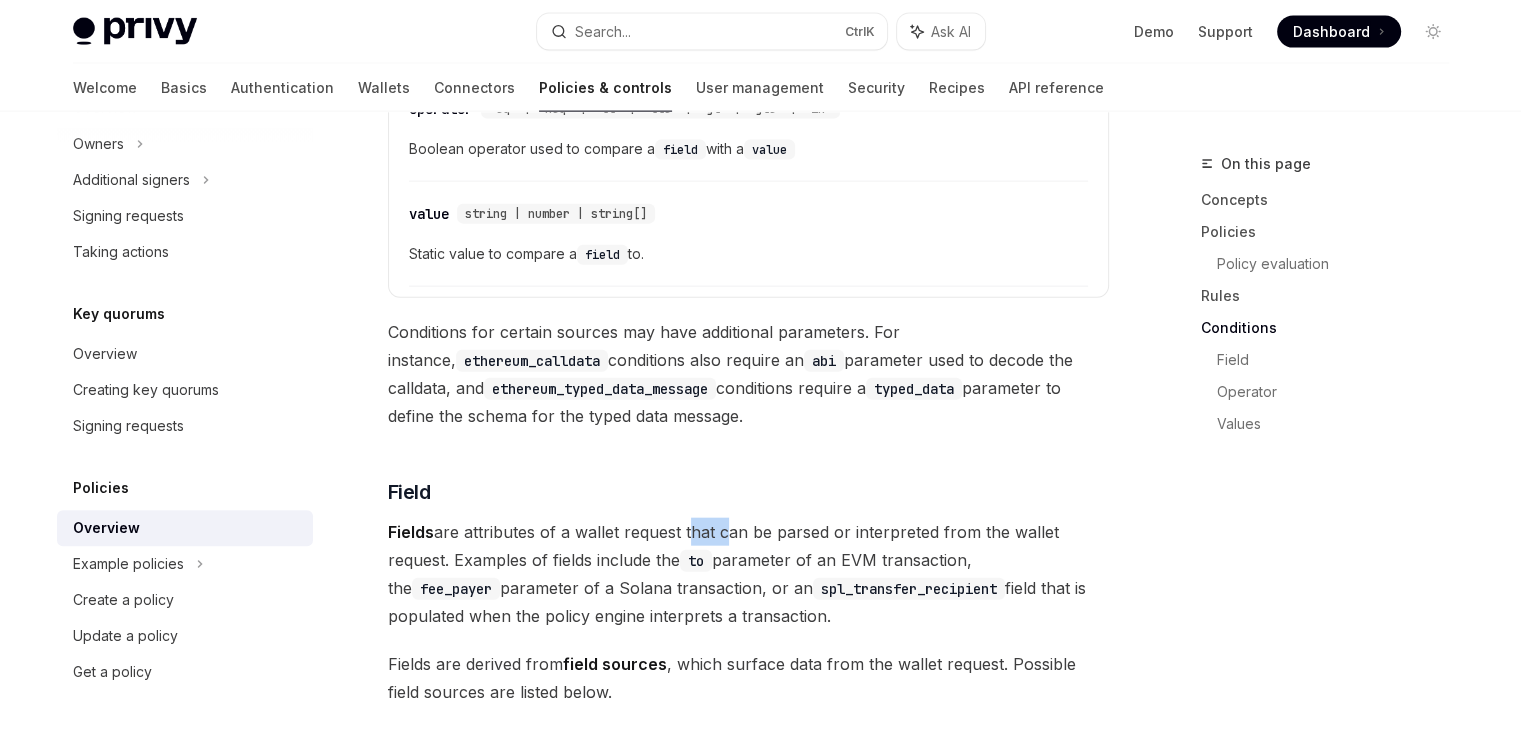 click on "Fields  are attributes of a wallet request that can be parsed or interpreted from the wallet request. Examples of fields include the  to  parameter of an EVM transaction, the  fee_payer  parameter of a Solana transaction, or an  spl_transfer_recipient  field that is populated when the policy engine interprets a transaction." at bounding box center (748, 574) 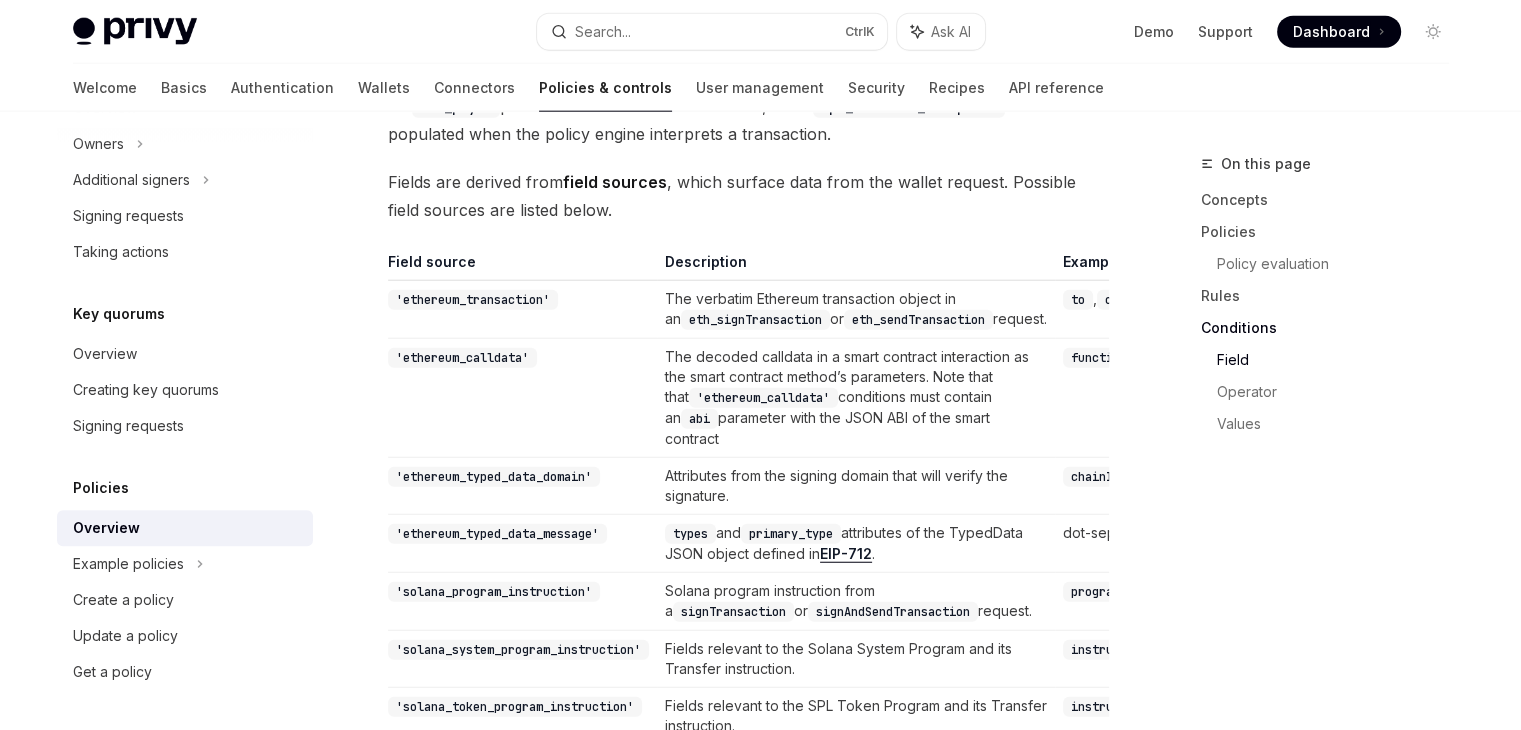 scroll, scrollTop: 5068, scrollLeft: 0, axis: vertical 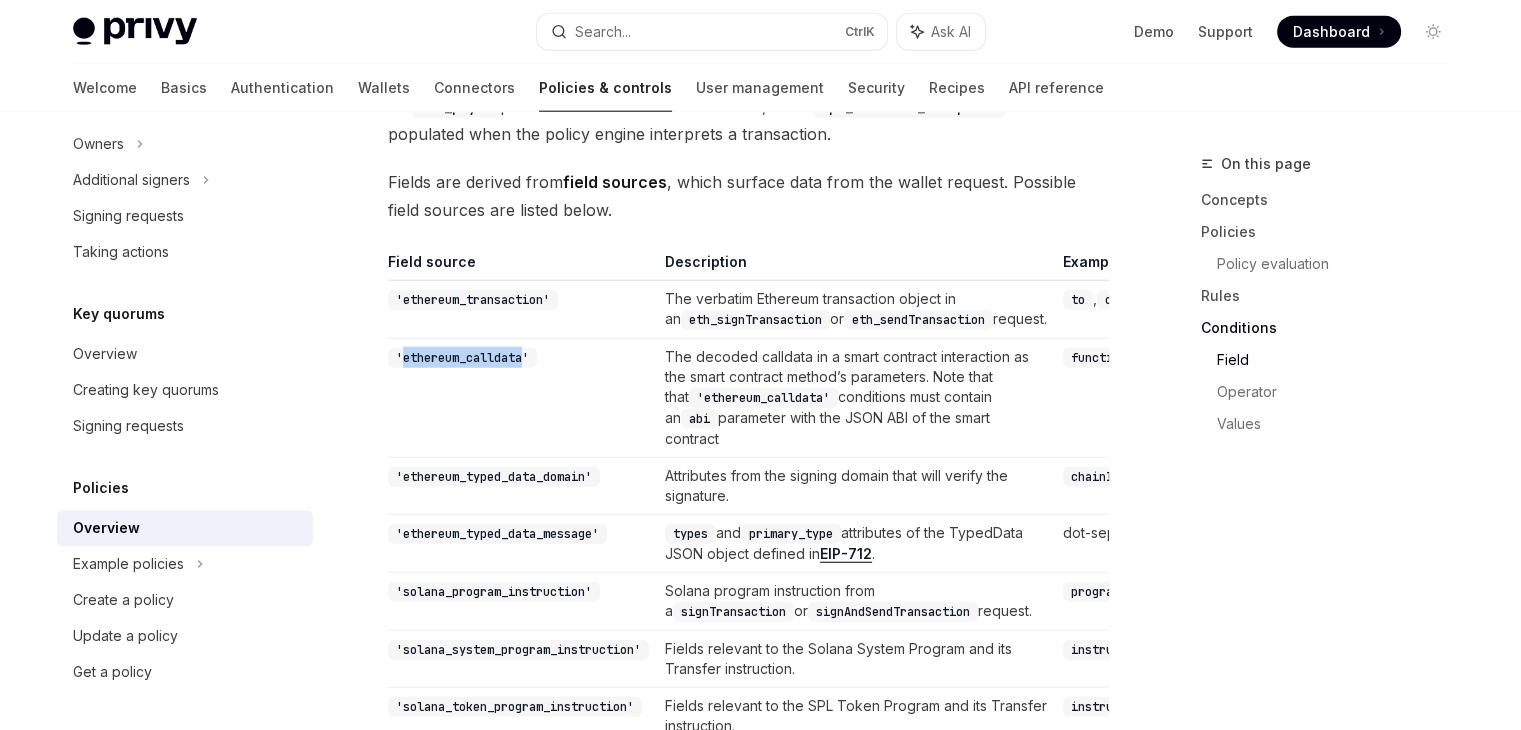 click on "'ethereum_calldata'" at bounding box center (462, 358) 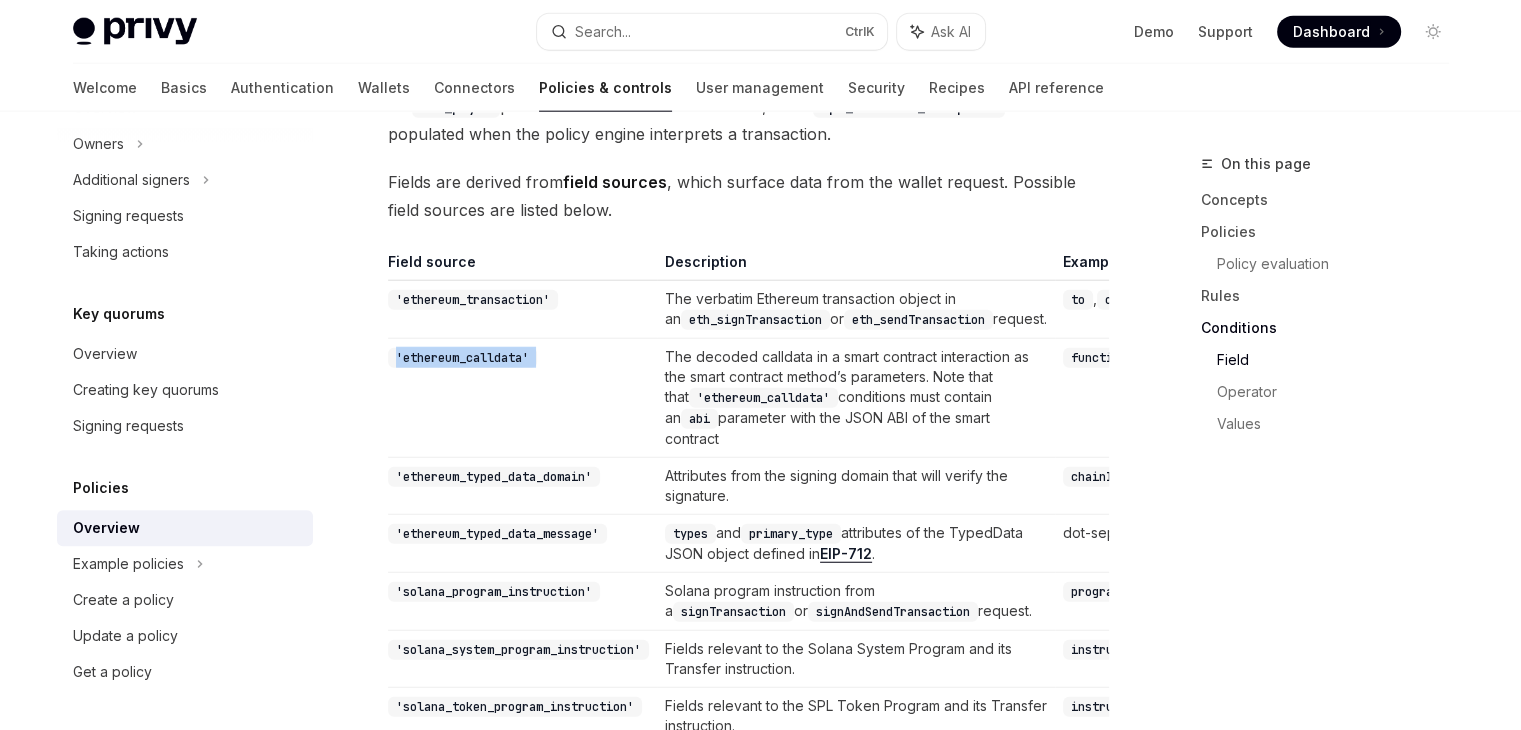 click on "'ethereum_calldata'" at bounding box center [462, 358] 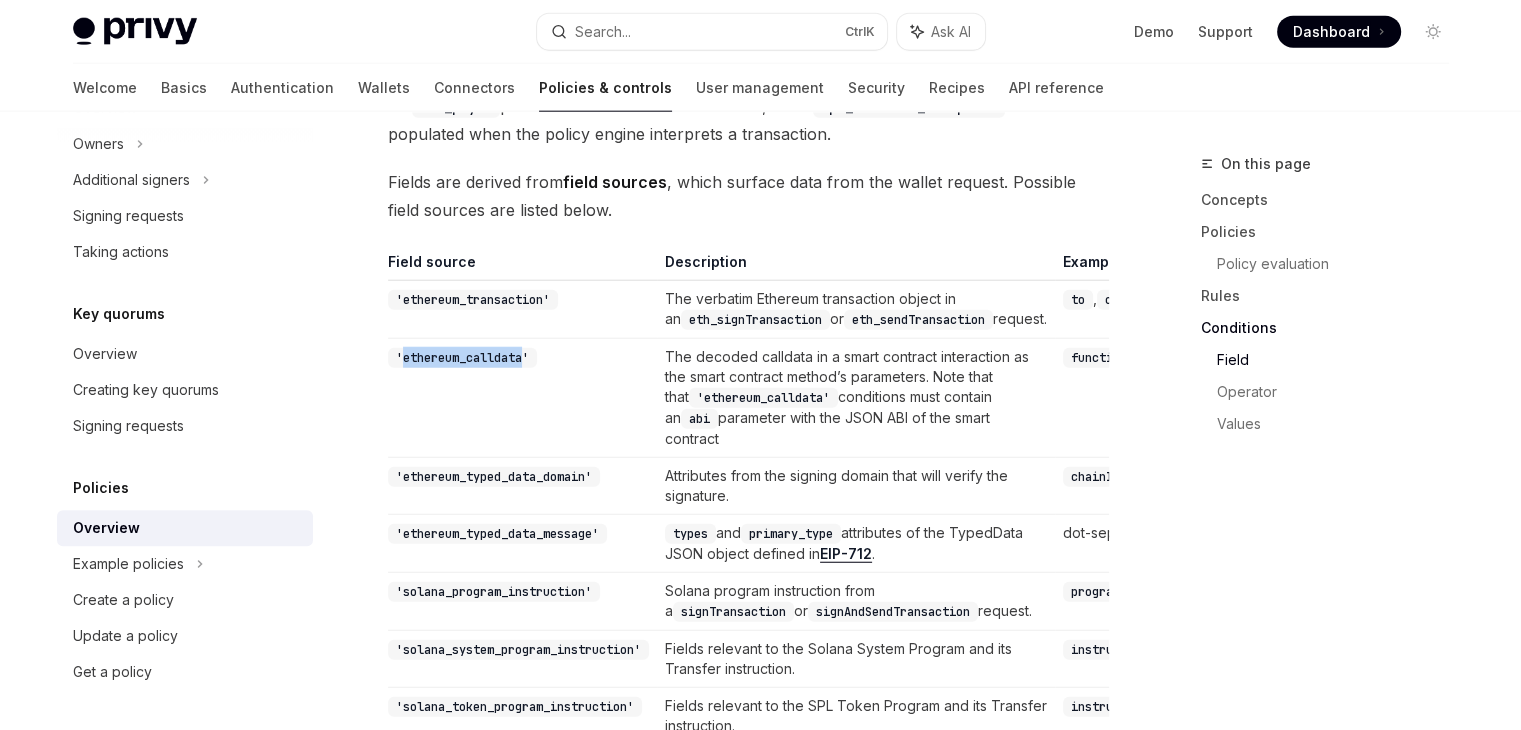click on "'ethereum_calldata'" at bounding box center (462, 358) 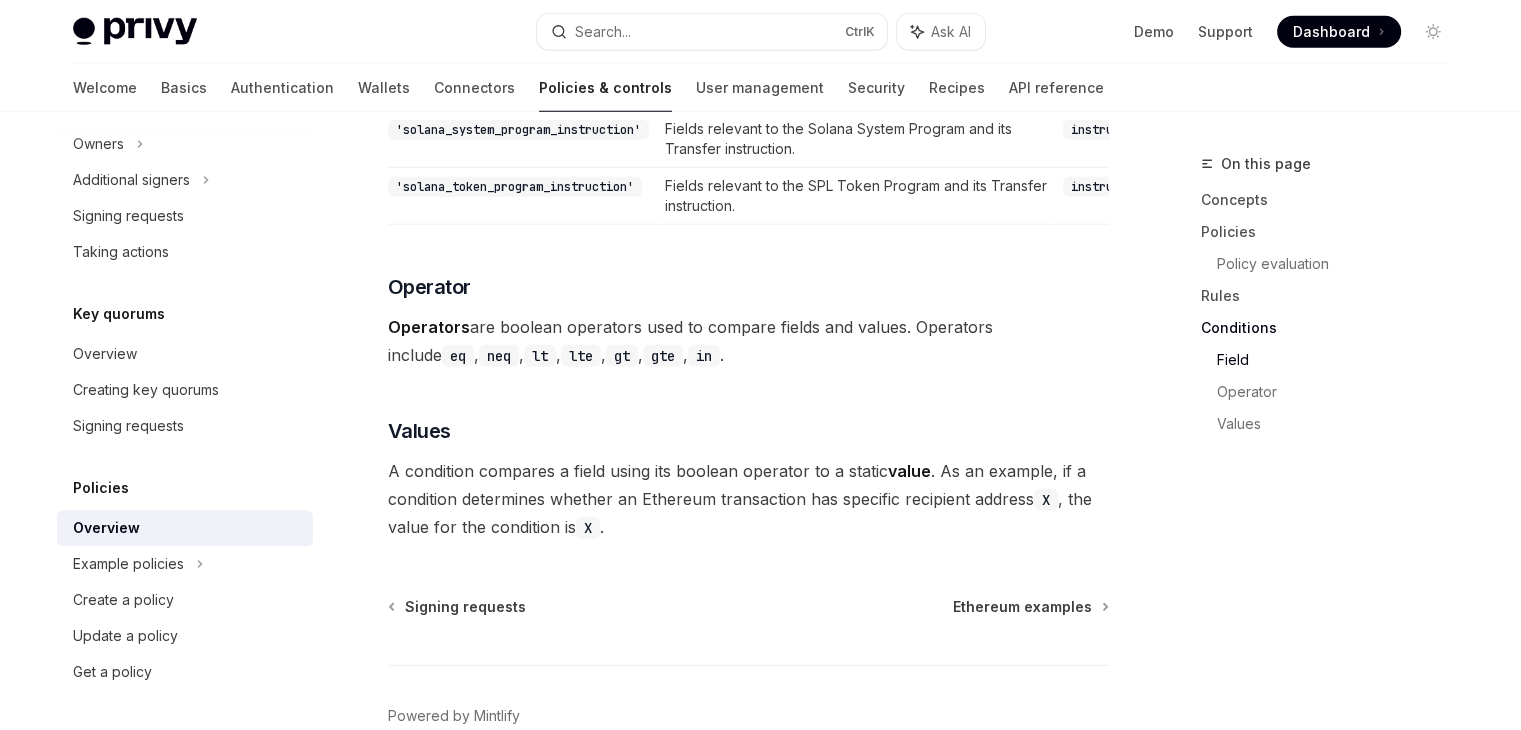 scroll, scrollTop: 5588, scrollLeft: 0, axis: vertical 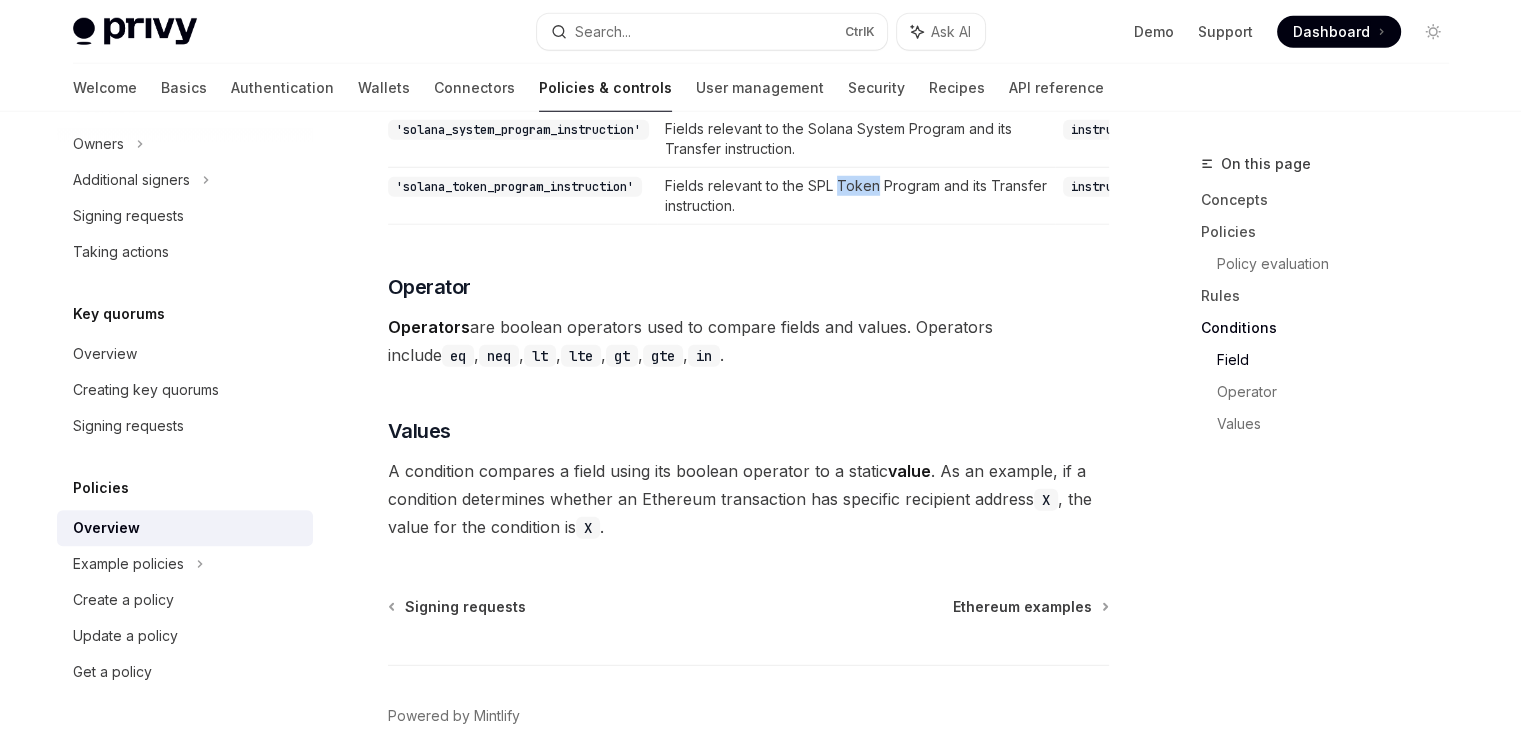 click on "Fields relevant to the SPL Token Program and its Transfer instruction." at bounding box center [856, 196] 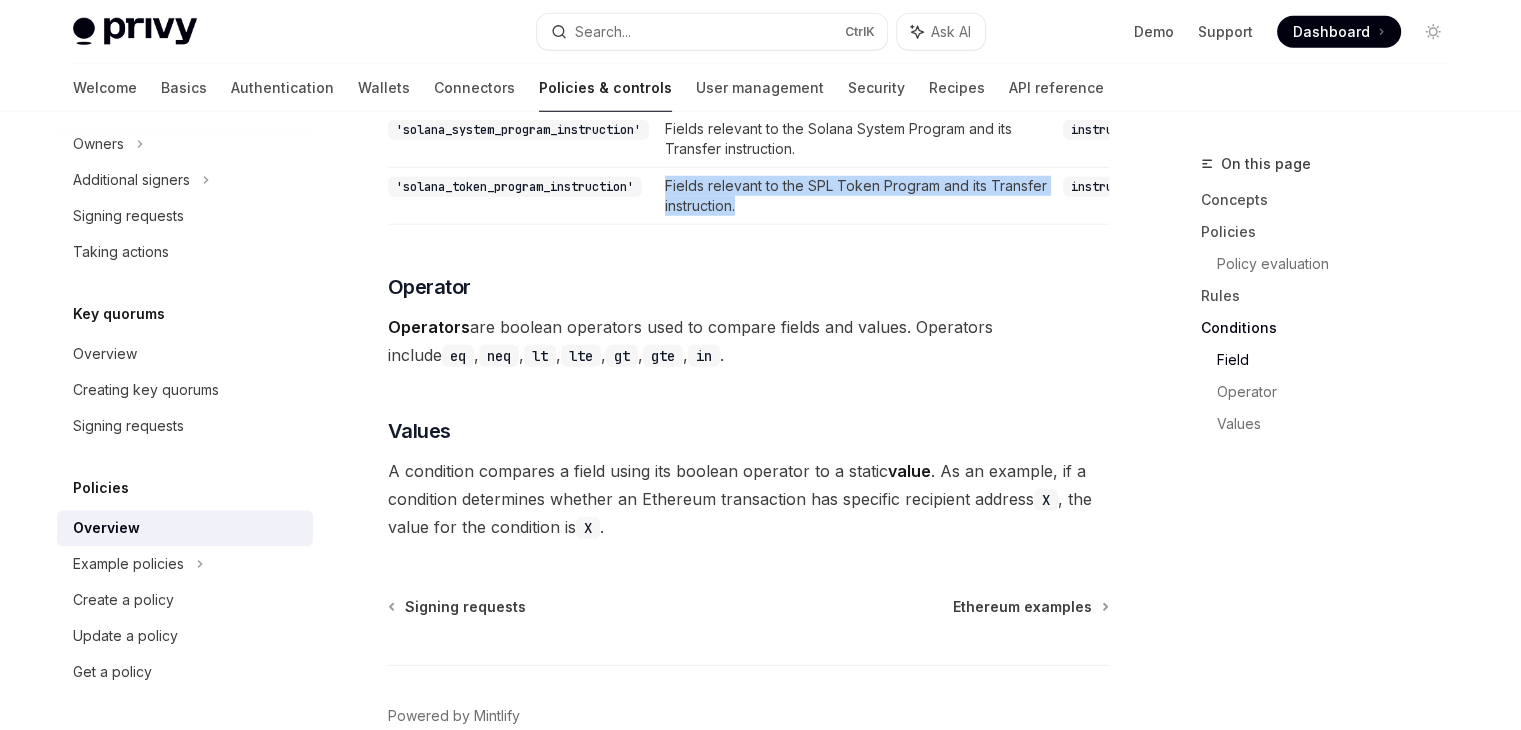 click on "Fields relevant to the SPL Token Program and its Transfer instruction." at bounding box center (856, 196) 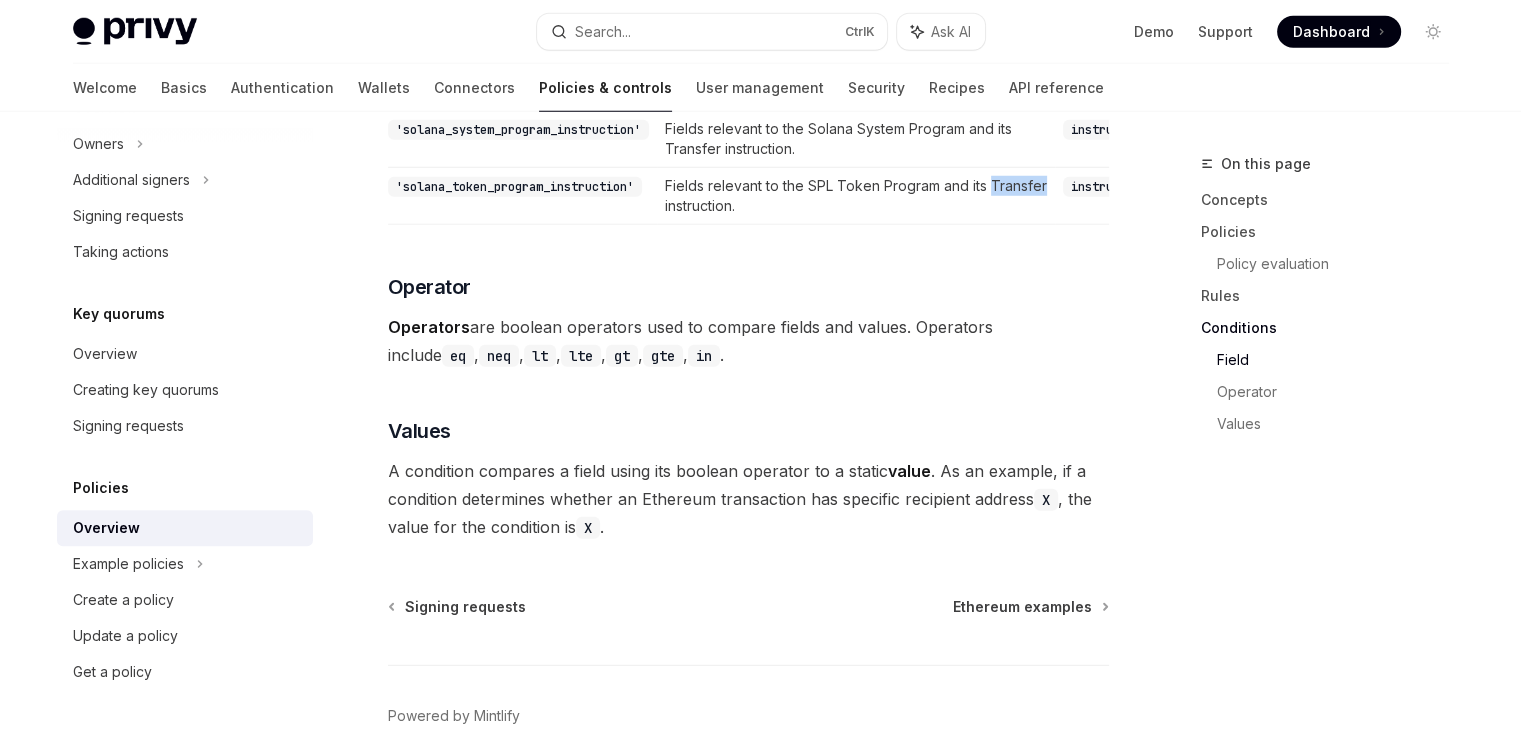 click on "Fields relevant to the SPL Token Program and its Transfer instruction." at bounding box center [856, 196] 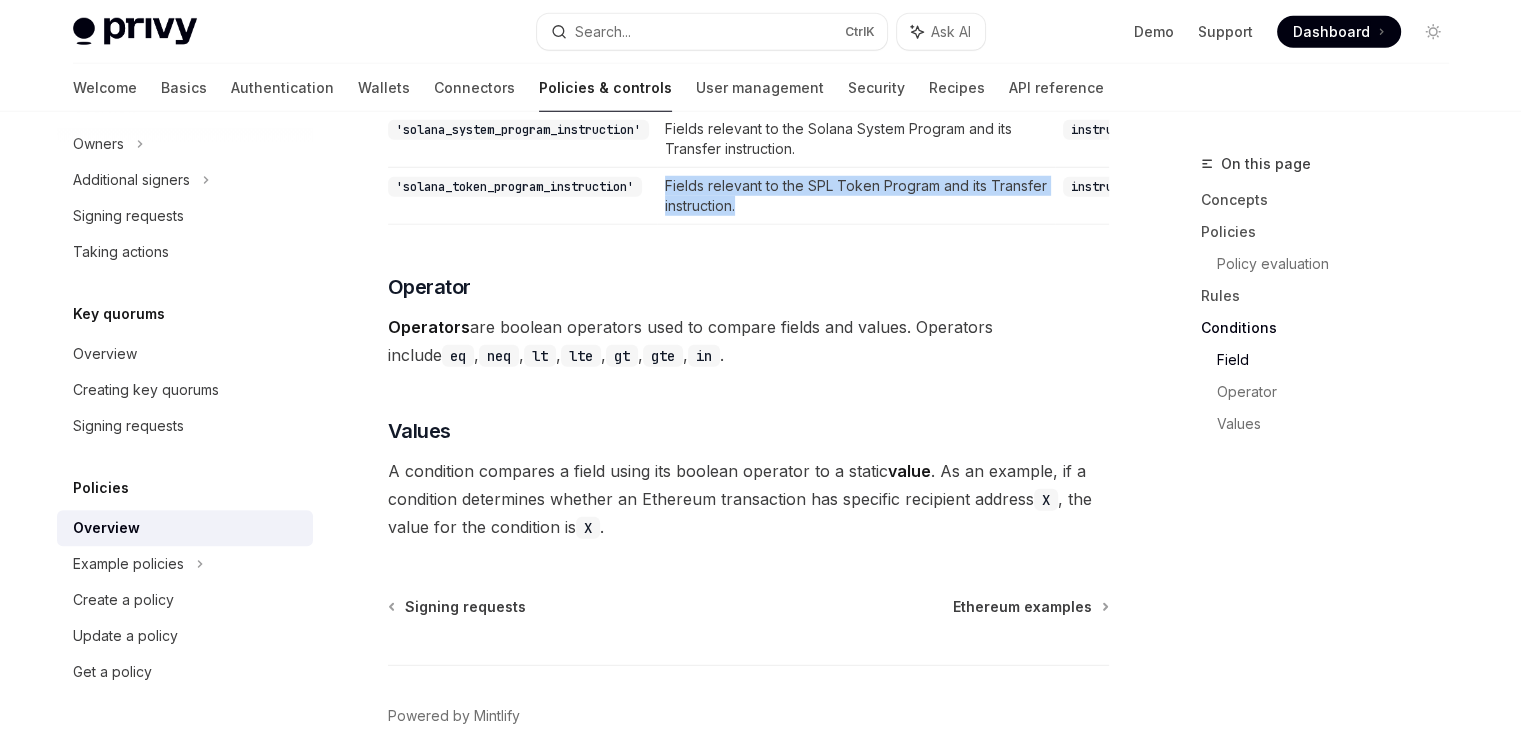 click on "Fields relevant to the SPL Token Program and its Transfer instruction." at bounding box center [856, 196] 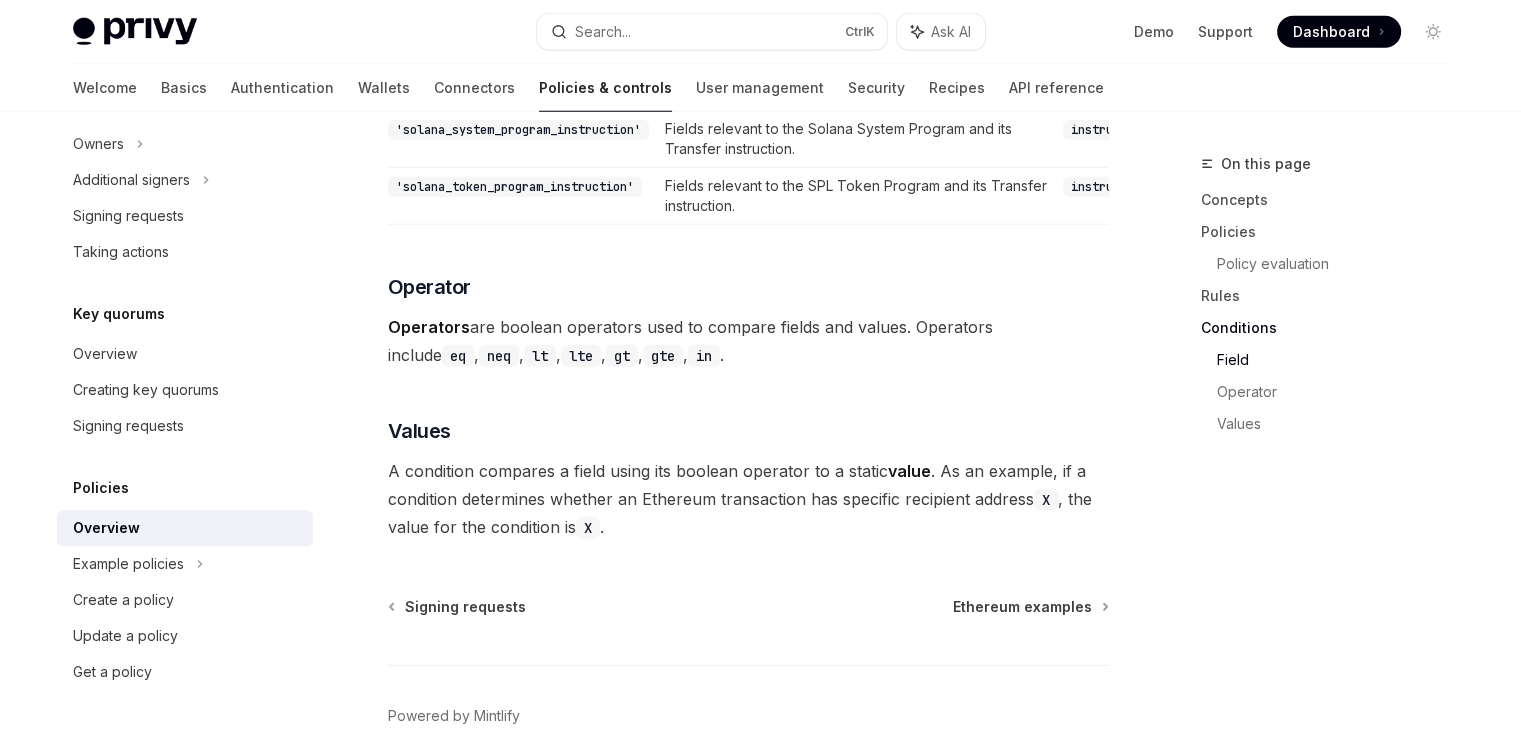 click on "Fields relevant to the Solana System Program and its Transfer instruction." at bounding box center [856, 139] 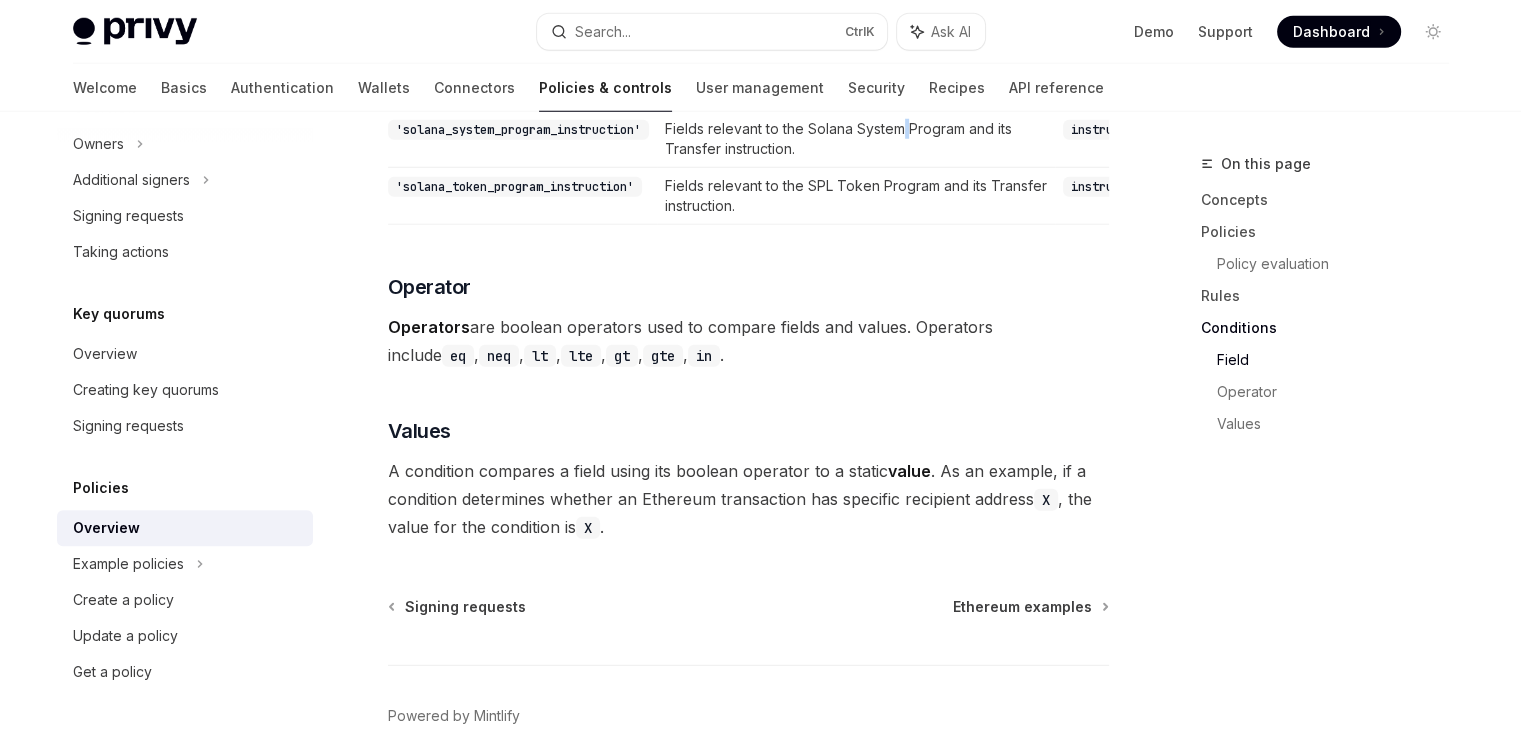 click on "Fields relevant to the Solana System Program and its Transfer instruction." at bounding box center (856, 139) 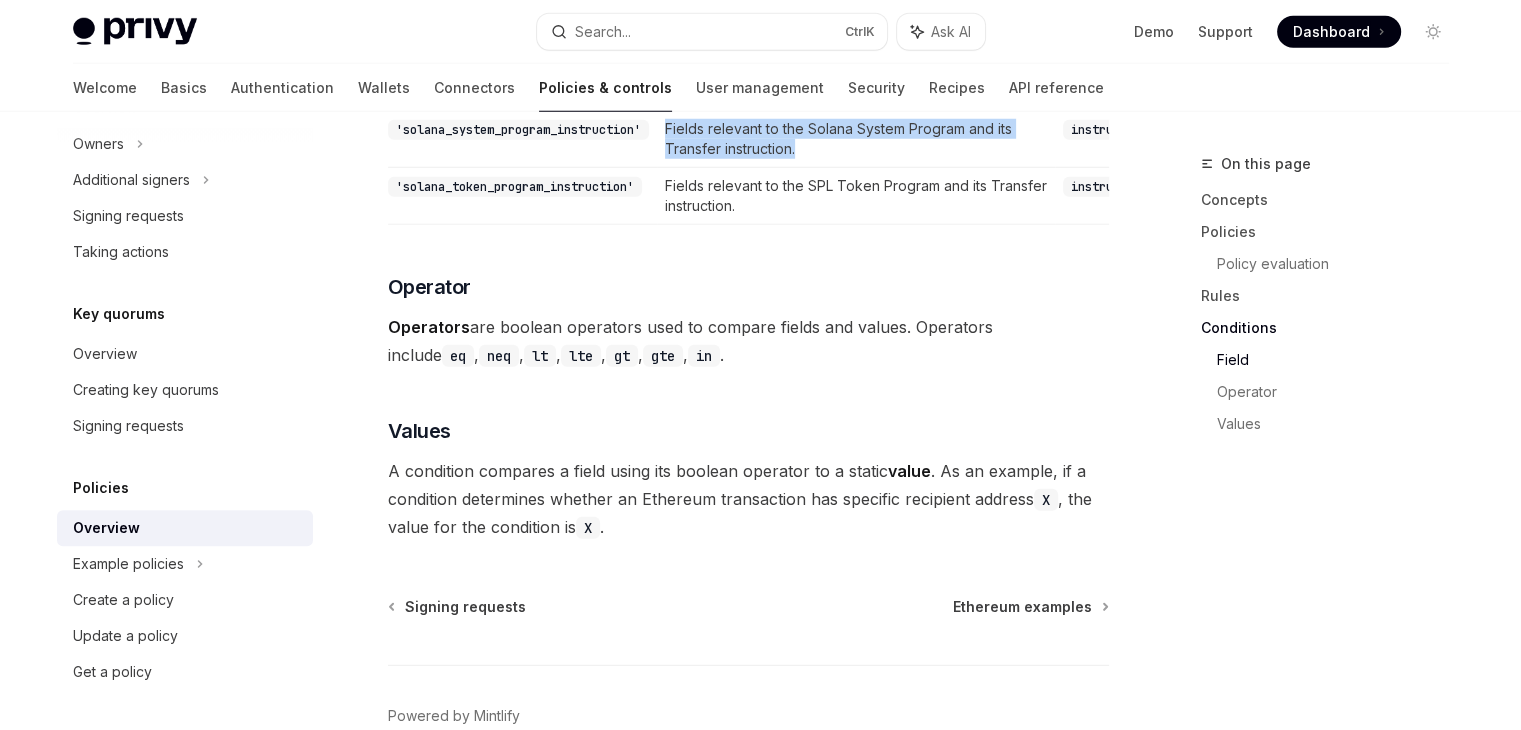 click on "Fields relevant to the Solana System Program and its Transfer instruction." at bounding box center (856, 139) 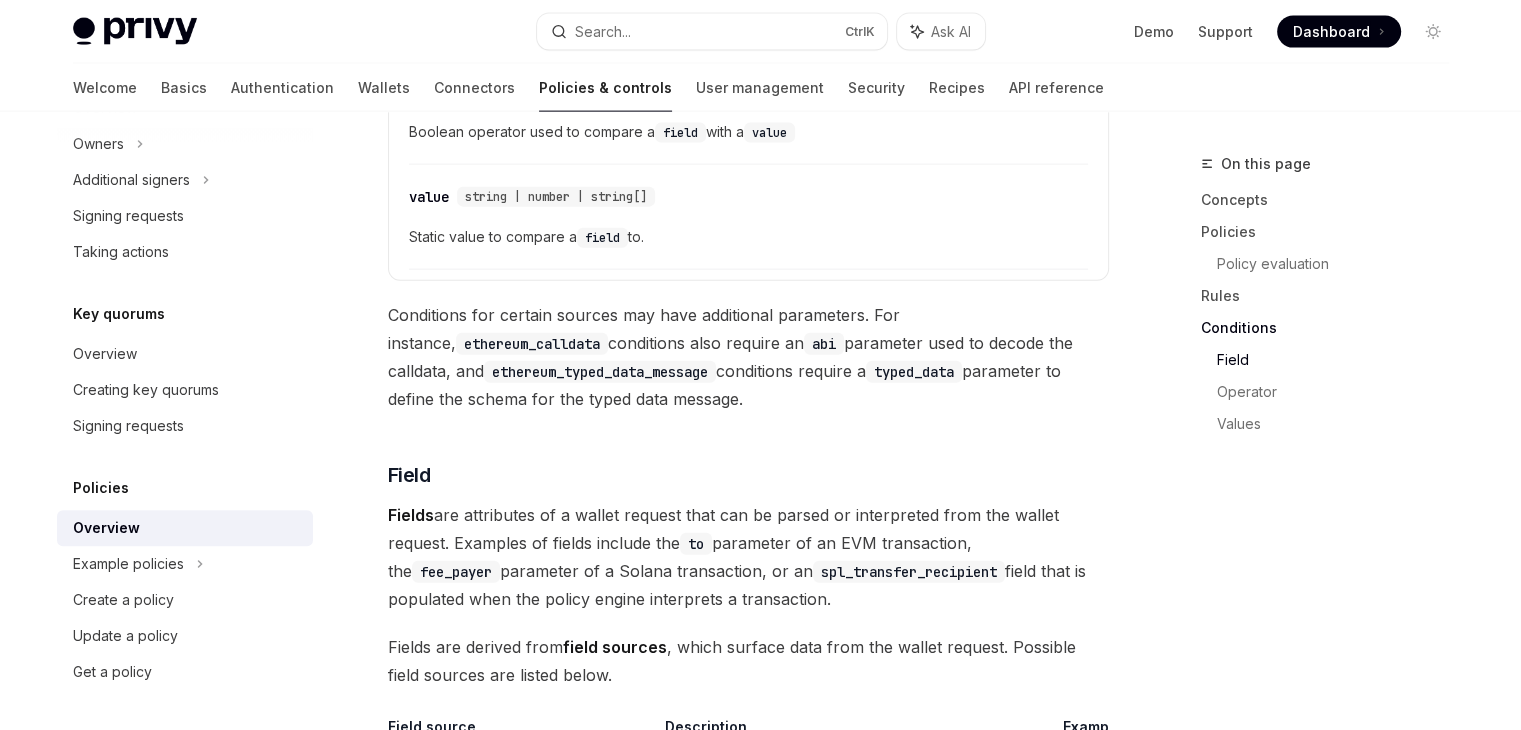 scroll, scrollTop: 5091, scrollLeft: 0, axis: vertical 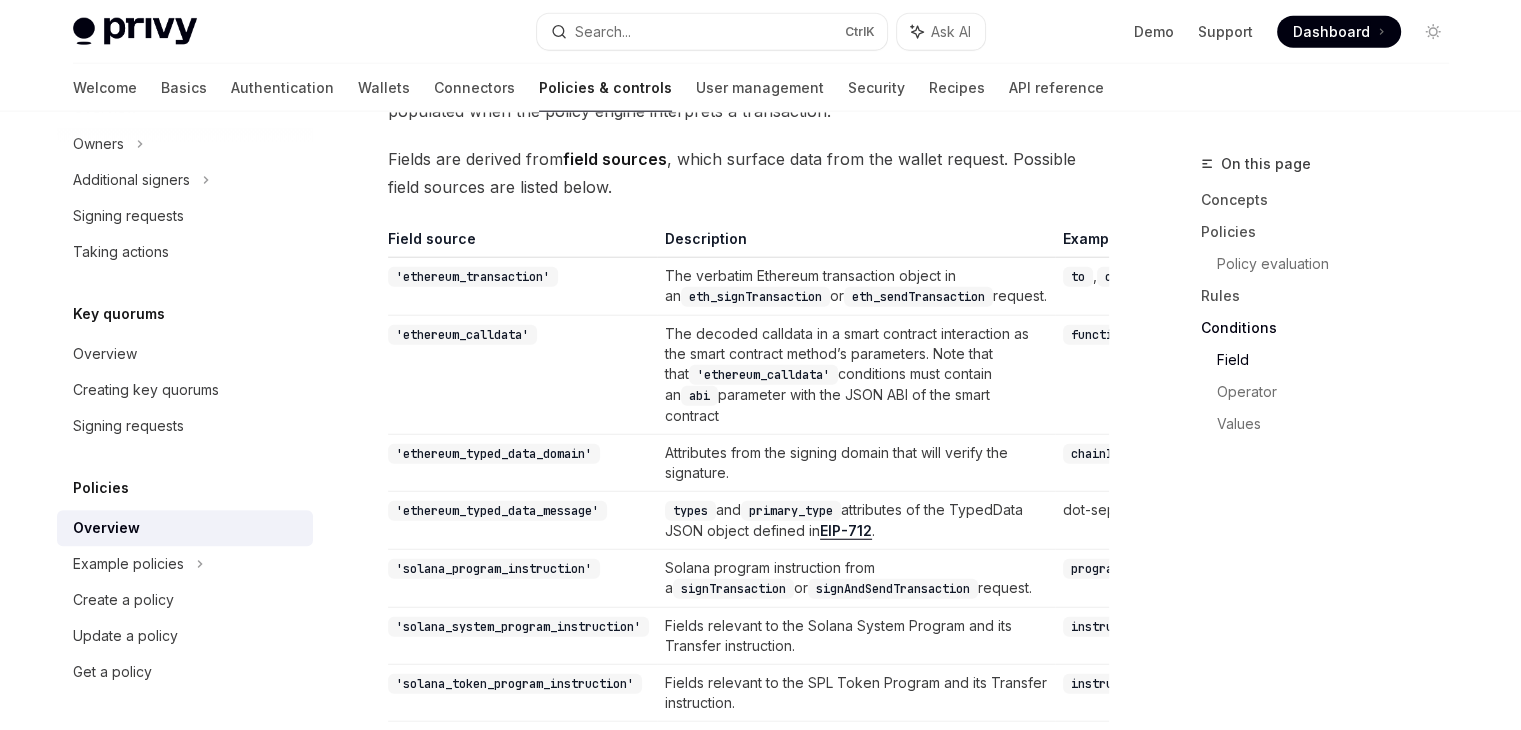 click on "'ethereum_calldata'" at bounding box center [462, 335] 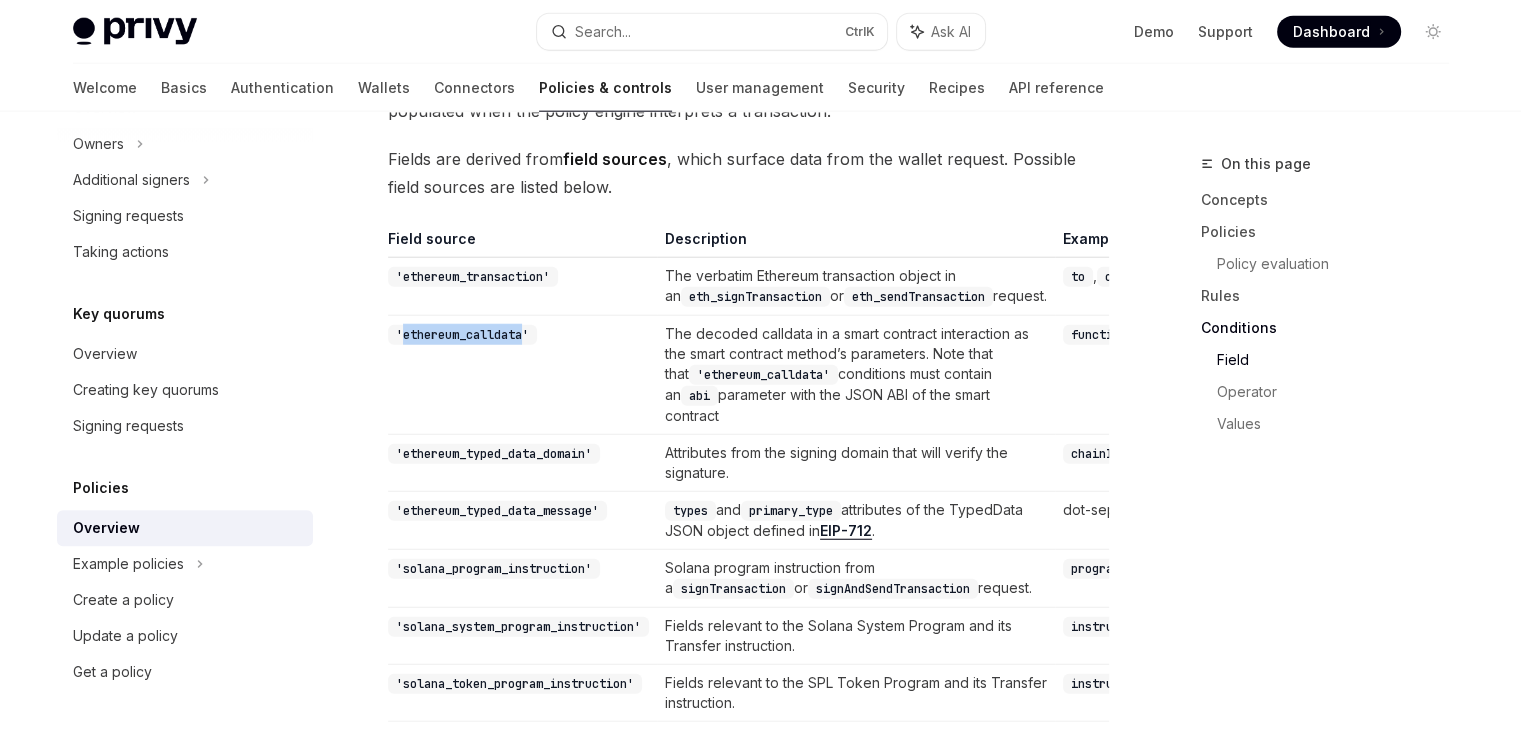 click on "'ethereum_calldata'" at bounding box center [462, 335] 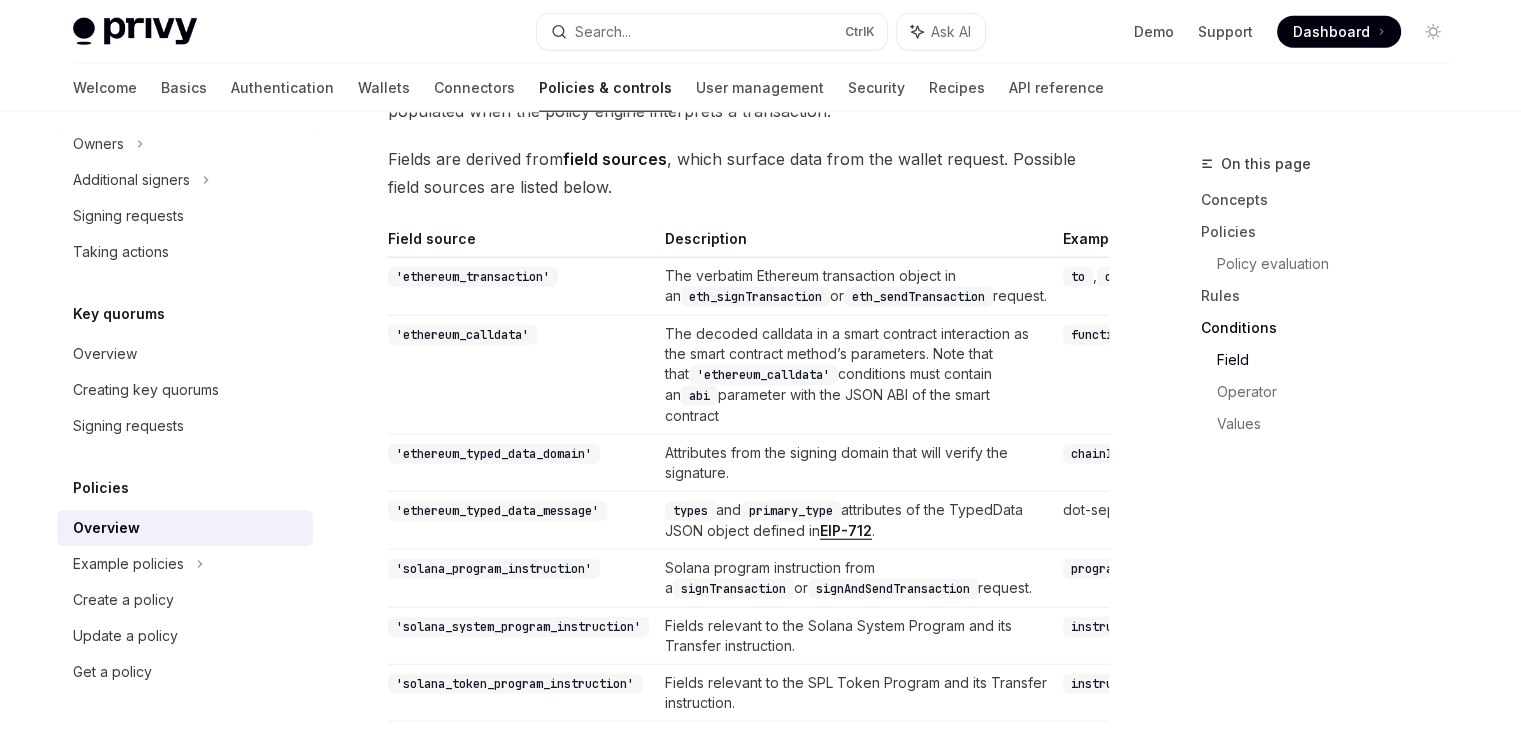 click on "'ethereum_transaction'" at bounding box center (522, 287) 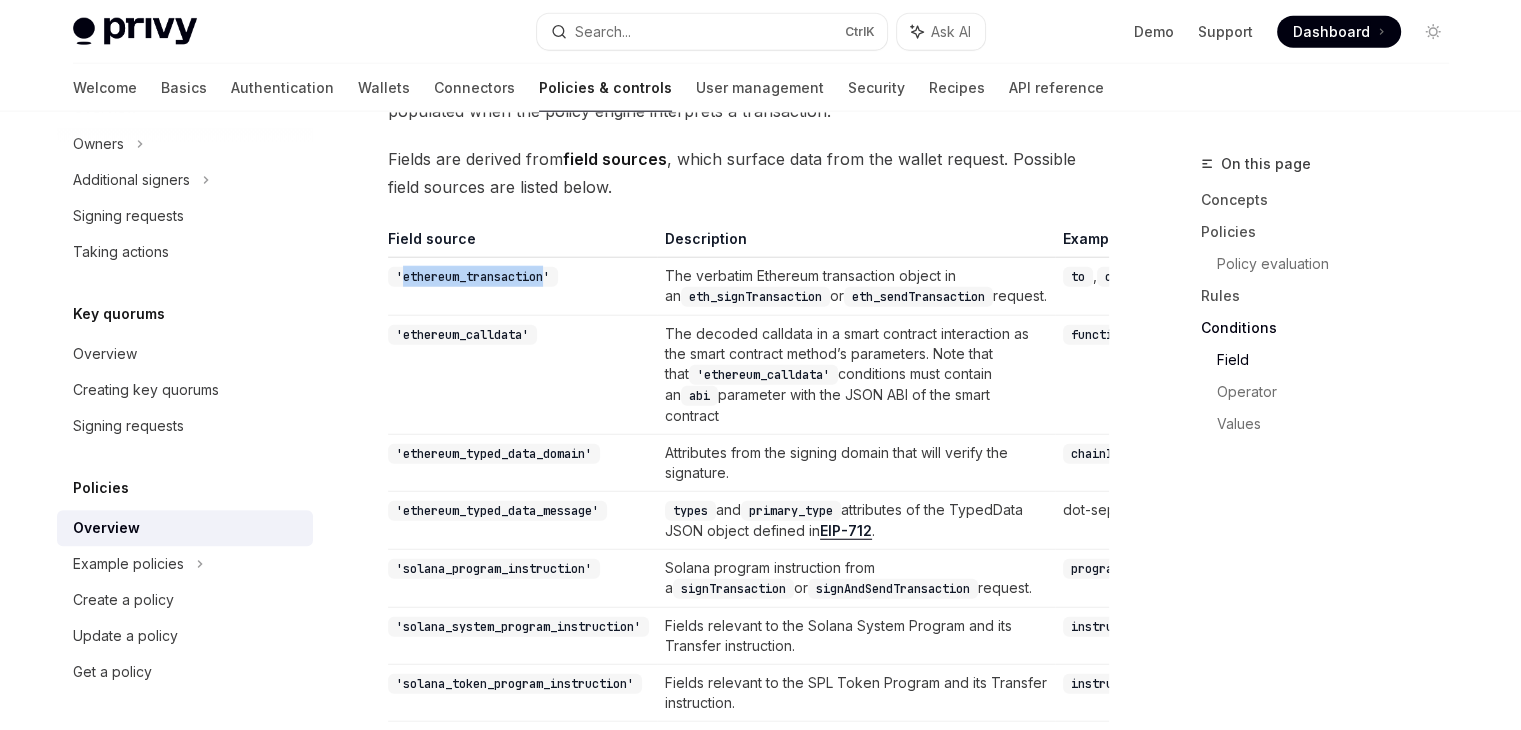click on "'ethereum_transaction'" at bounding box center [522, 287] 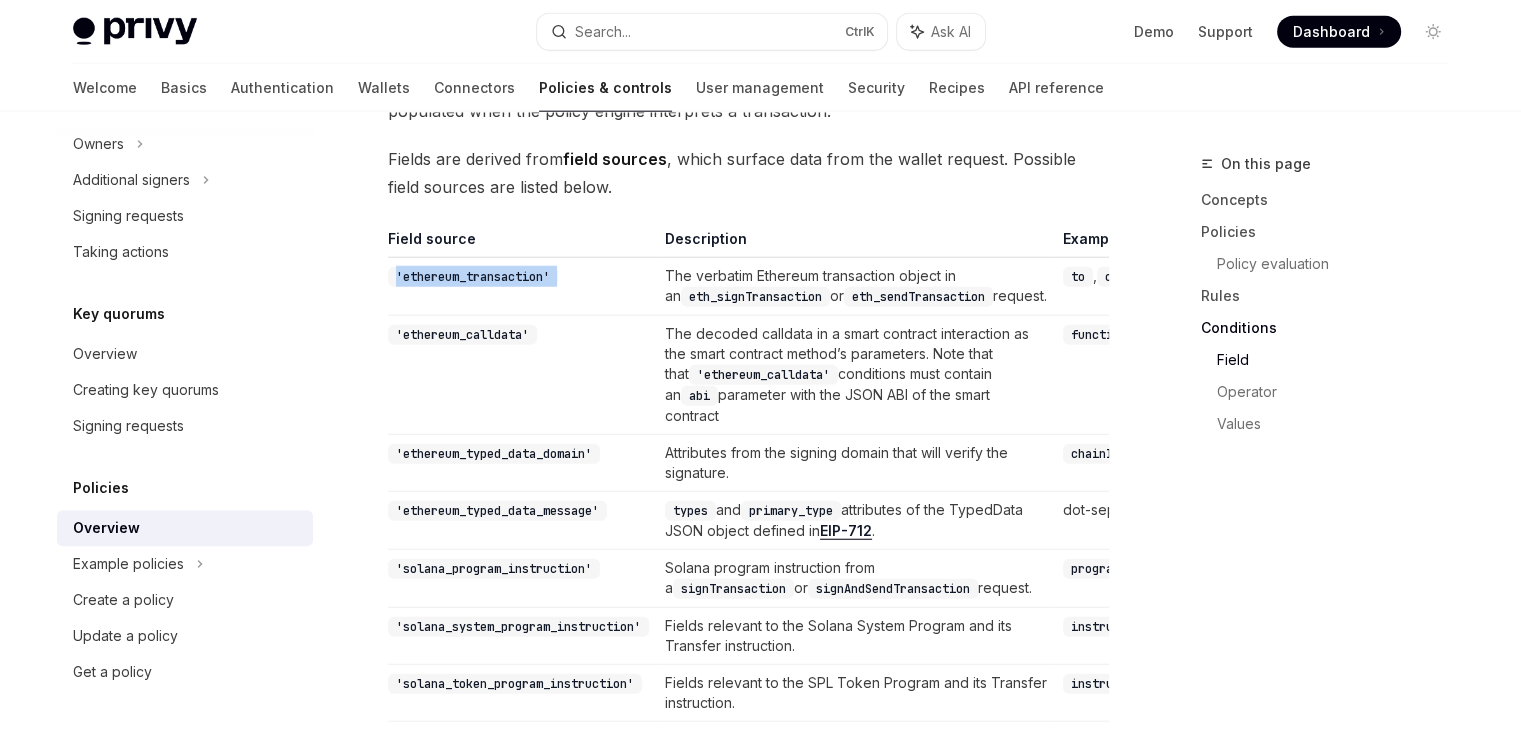 click on "'ethereum_transaction'" at bounding box center [522, 287] 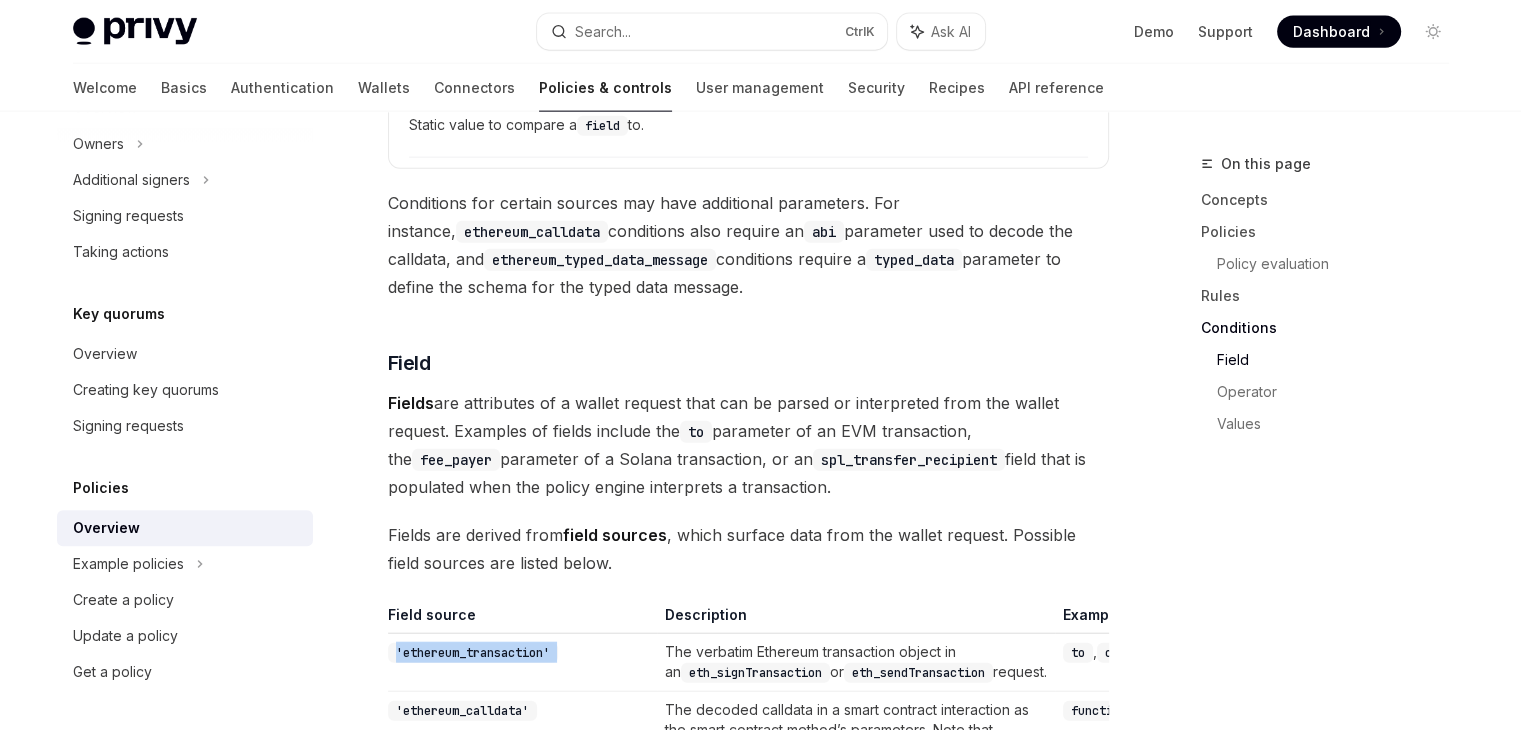 scroll, scrollTop: 4682, scrollLeft: 0, axis: vertical 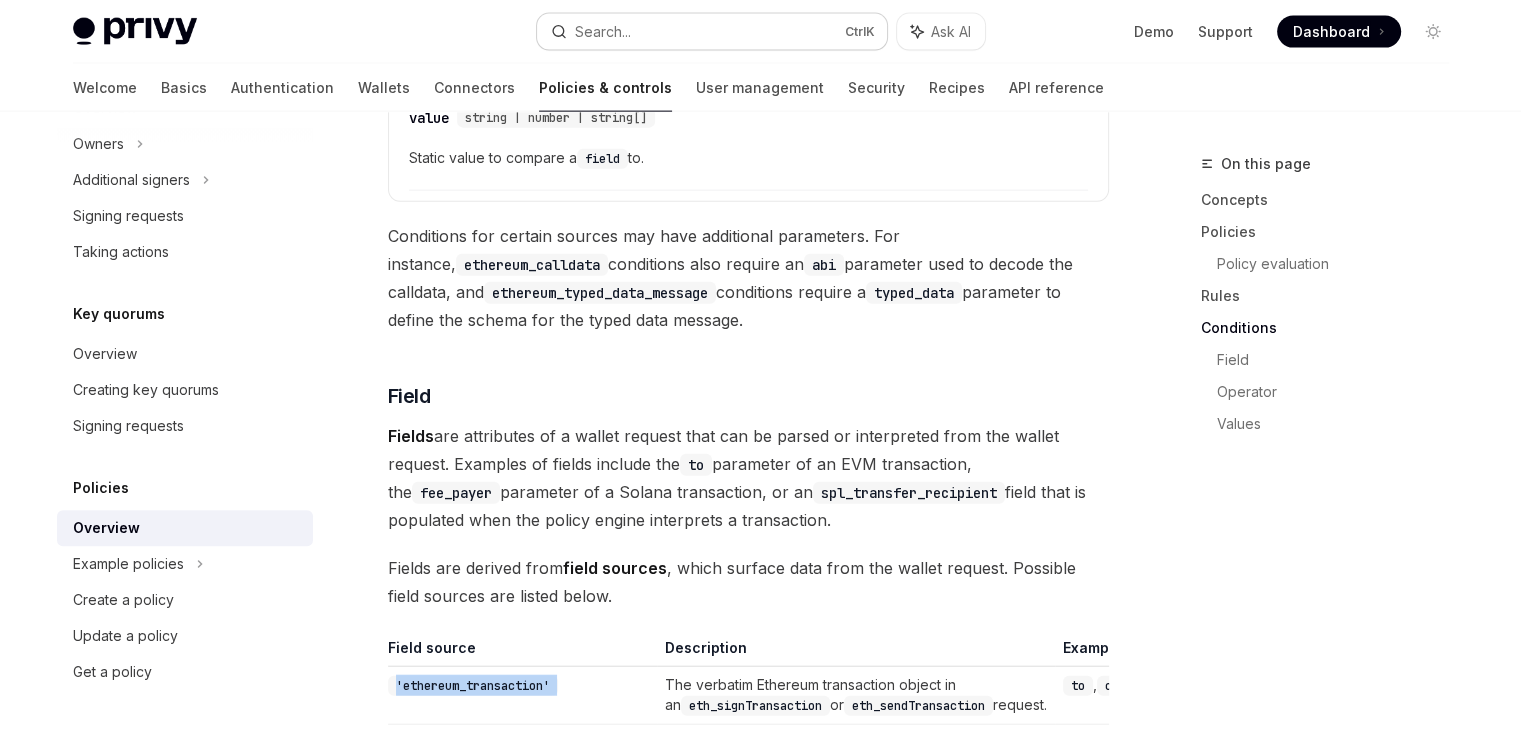 click on "Search... Ctrl  K" at bounding box center [712, 32] 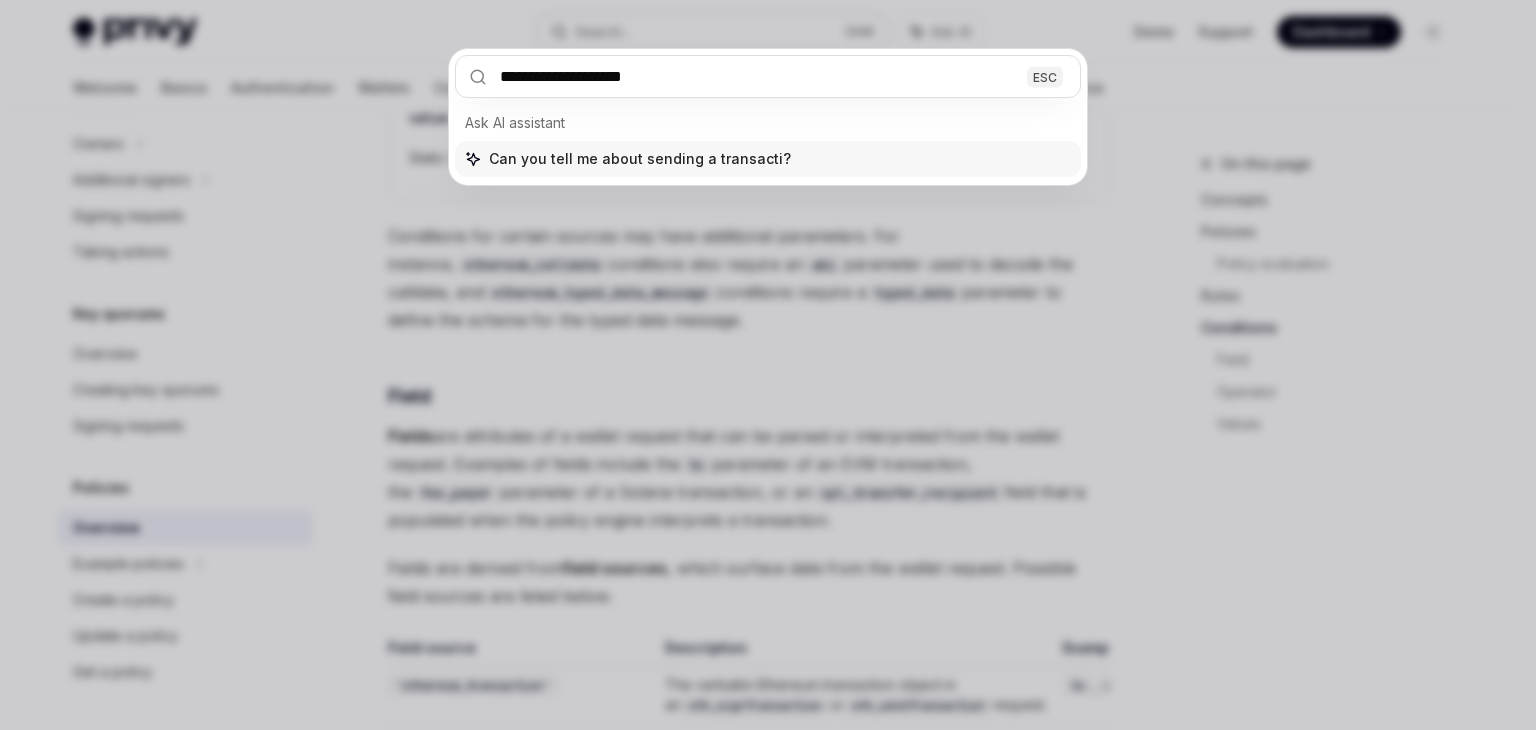 type on "**********" 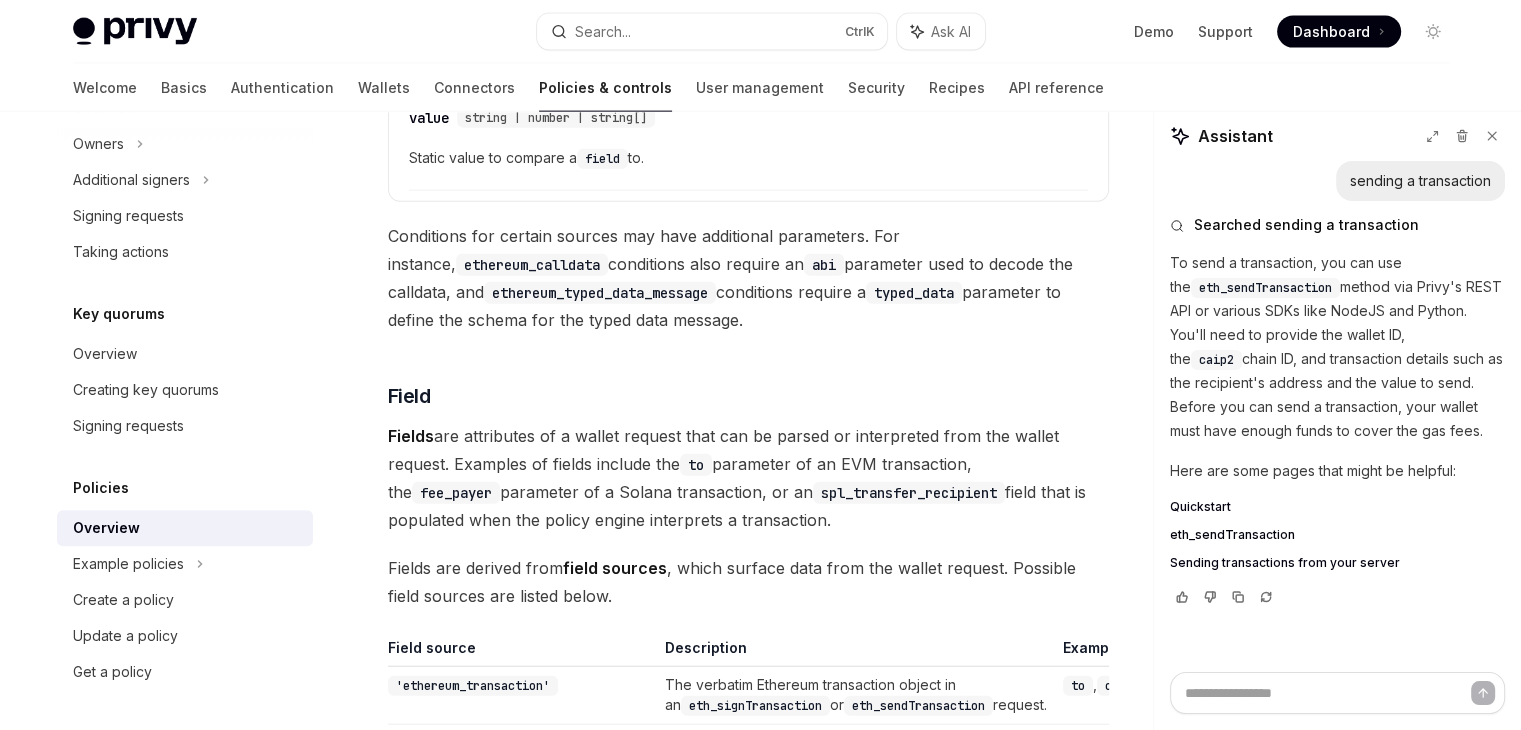 click on "eth_sendTransaction" at bounding box center (1232, 535) 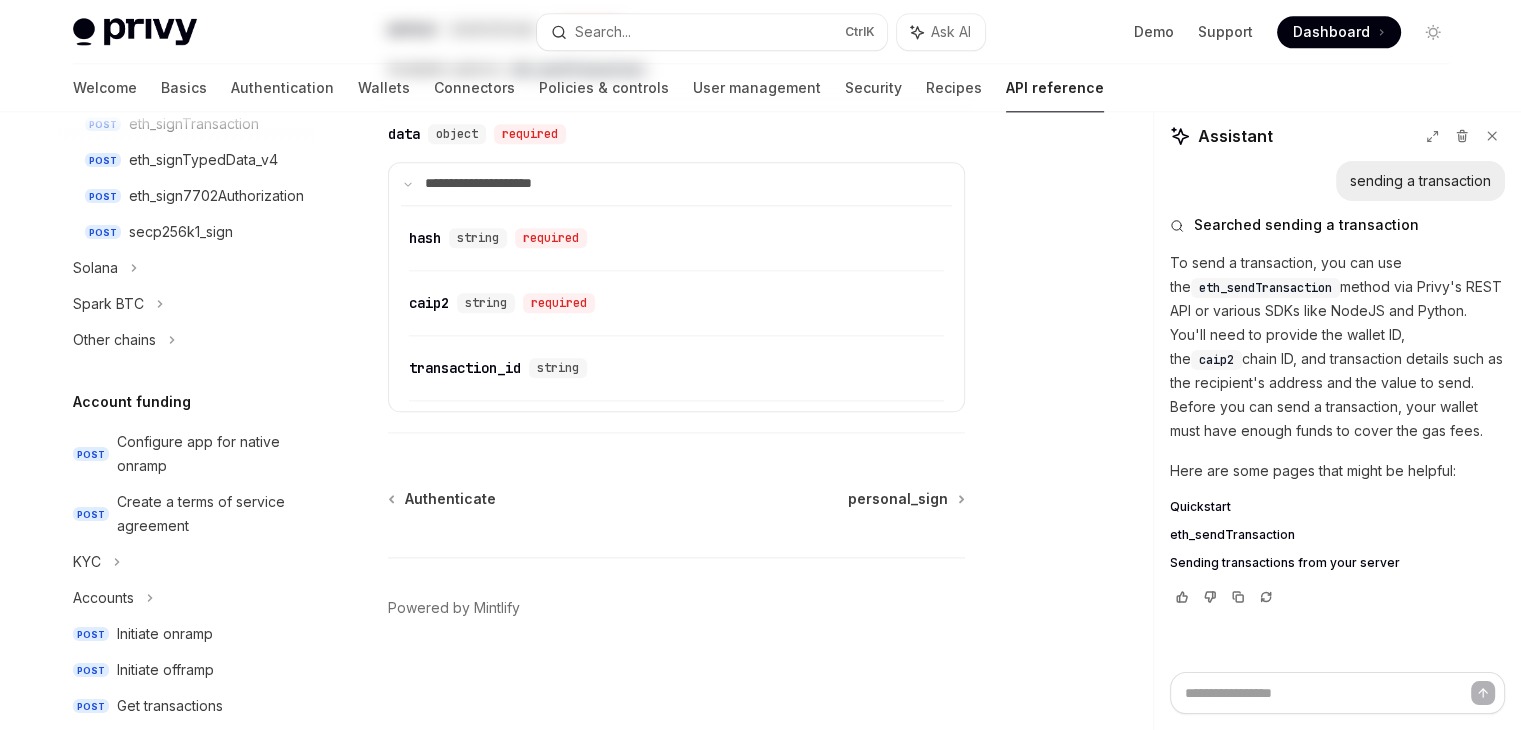 scroll, scrollTop: 0, scrollLeft: 0, axis: both 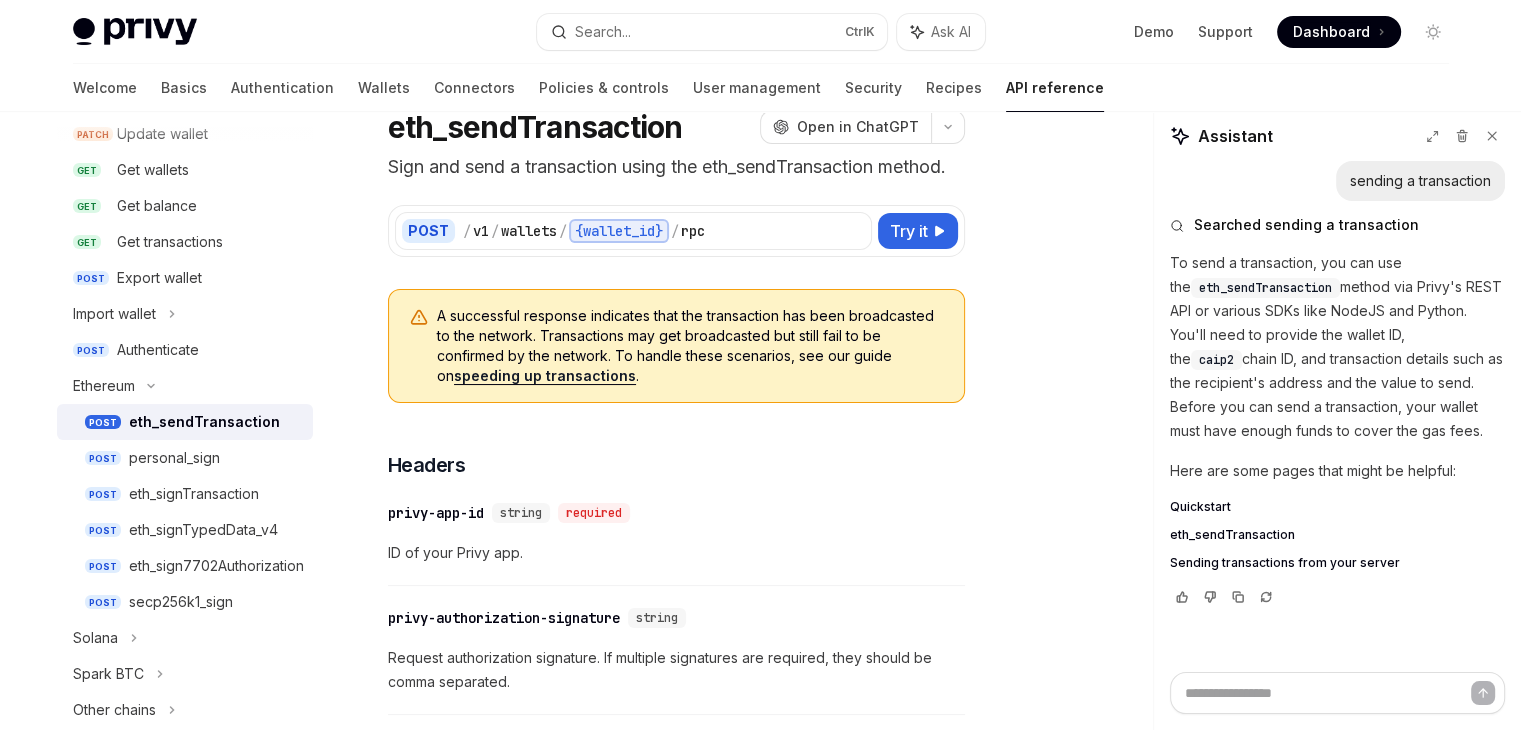 click on "A successful response indicates that the transaction has been broadcasted to the network.
Transactions may get broadcasted but still fail to be confirmed by the network. To handle these
scenarios, see our guide on  speeding up transactions ." at bounding box center [690, 346] 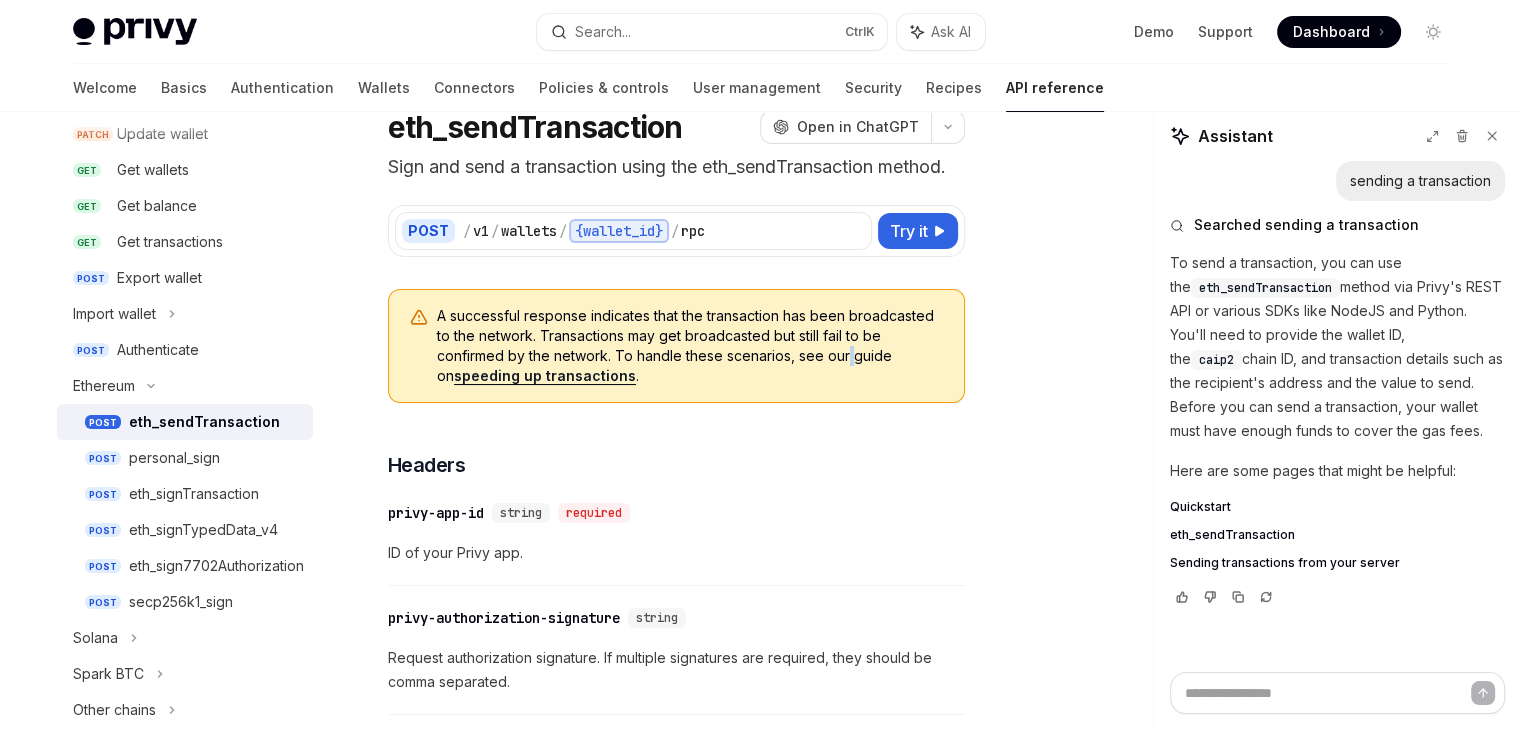 click on "A successful response indicates that the transaction has been broadcasted to the network.
Transactions may get broadcasted but still fail to be confirmed by the network. To handle these
scenarios, see our guide on  speeding up transactions ." at bounding box center [690, 346] 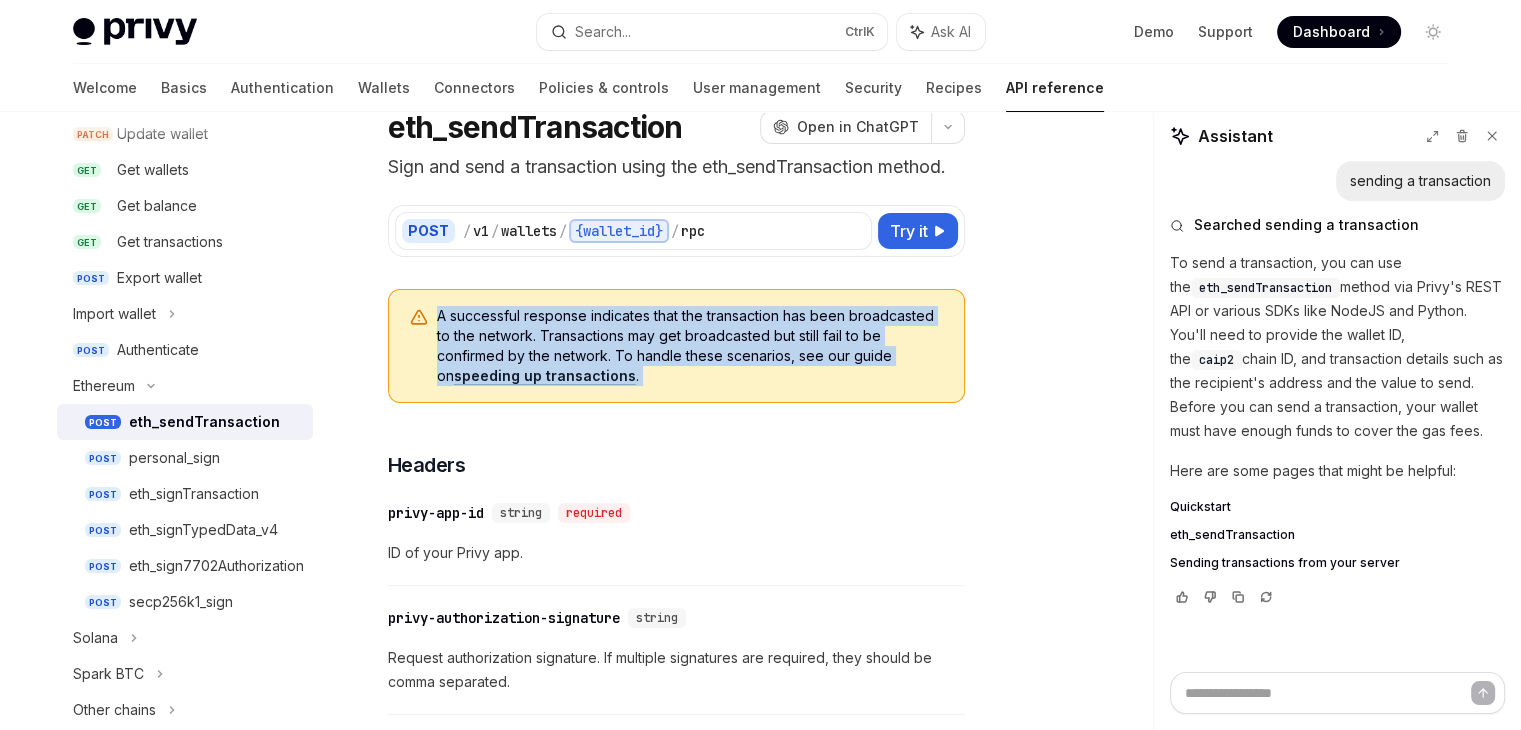 click on "A successful response indicates that the transaction has been broadcasted to the network.
Transactions may get broadcasted but still fail to be confirmed by the network. To handle these
scenarios, see our guide on  speeding up transactions ." at bounding box center [690, 346] 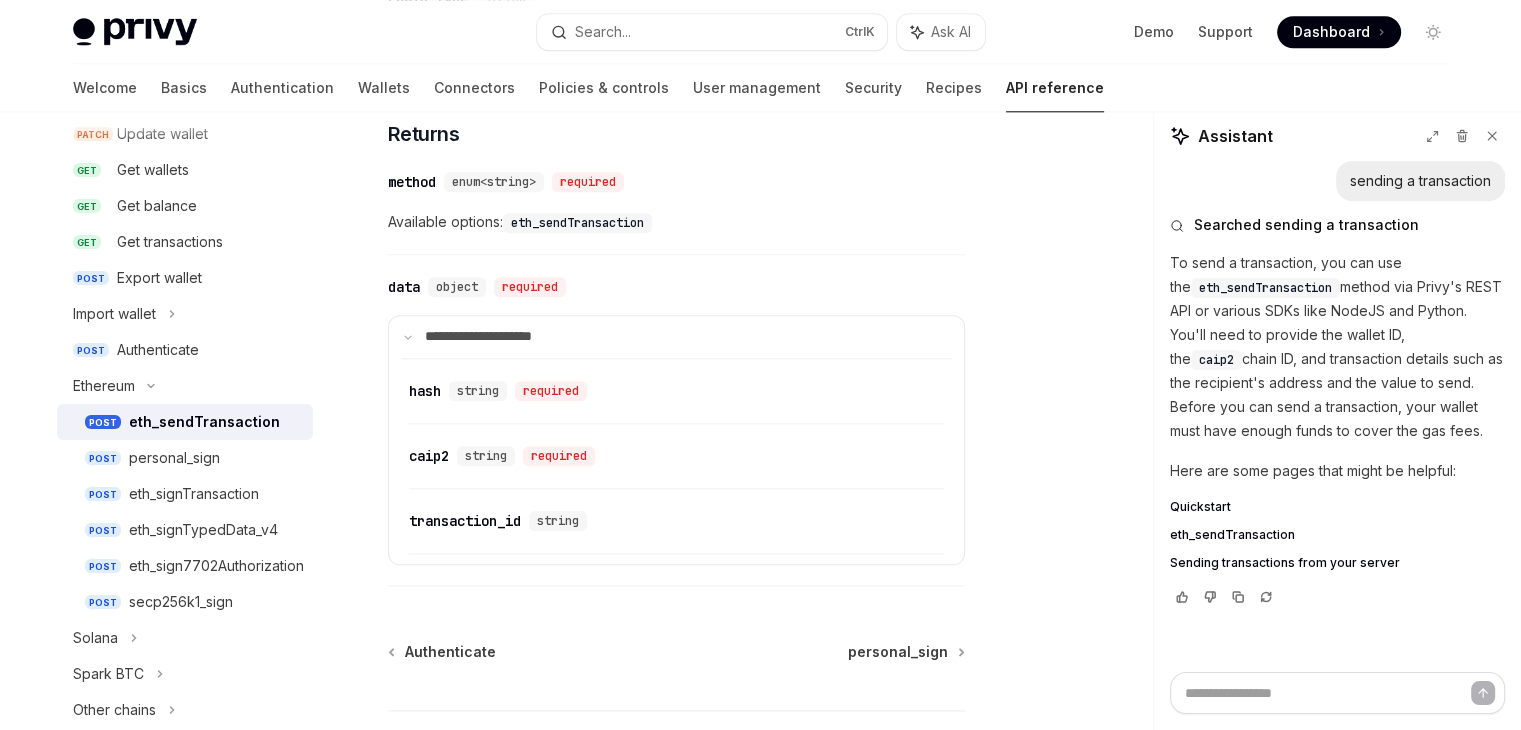 scroll, scrollTop: 2400, scrollLeft: 0, axis: vertical 